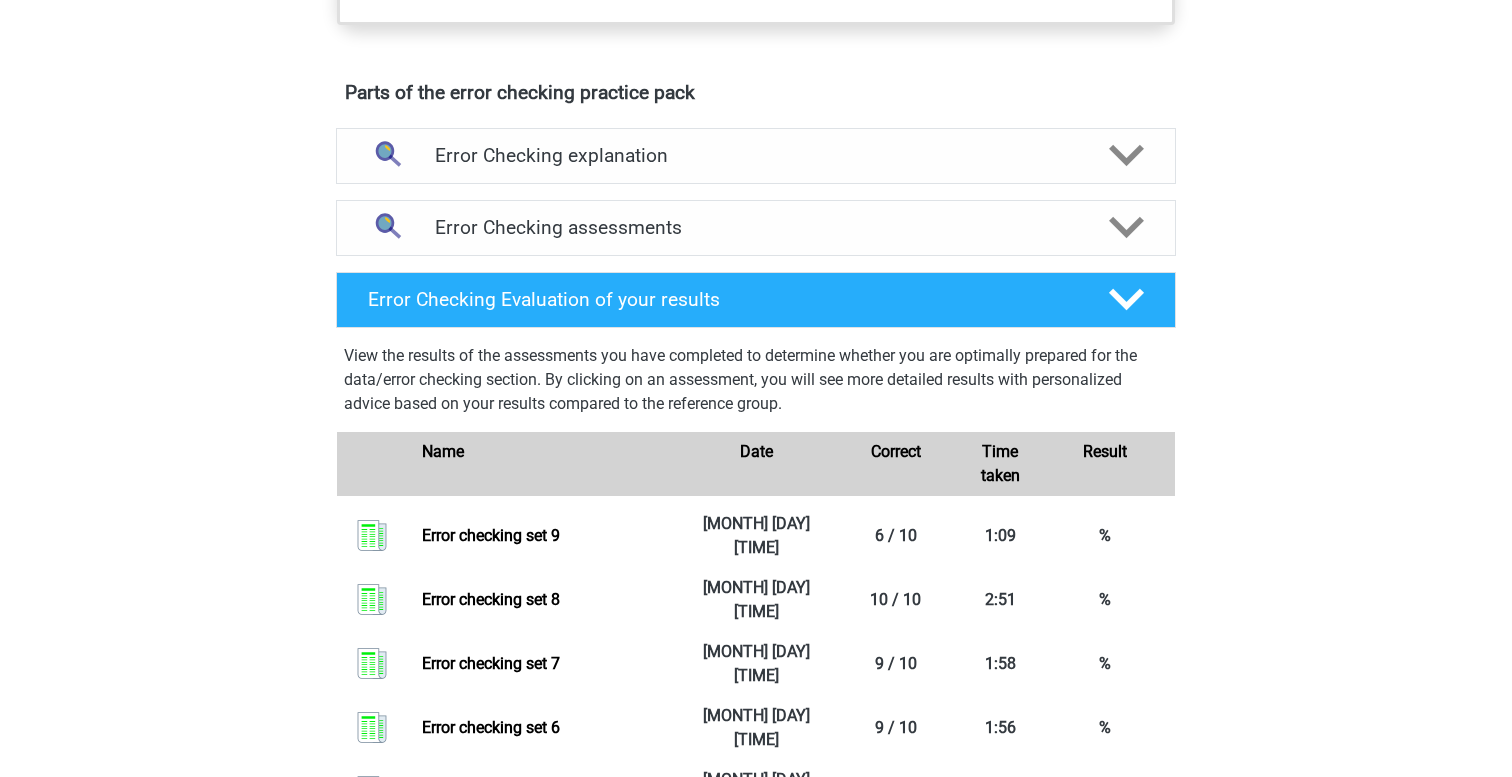 scroll, scrollTop: 1037, scrollLeft: 0, axis: vertical 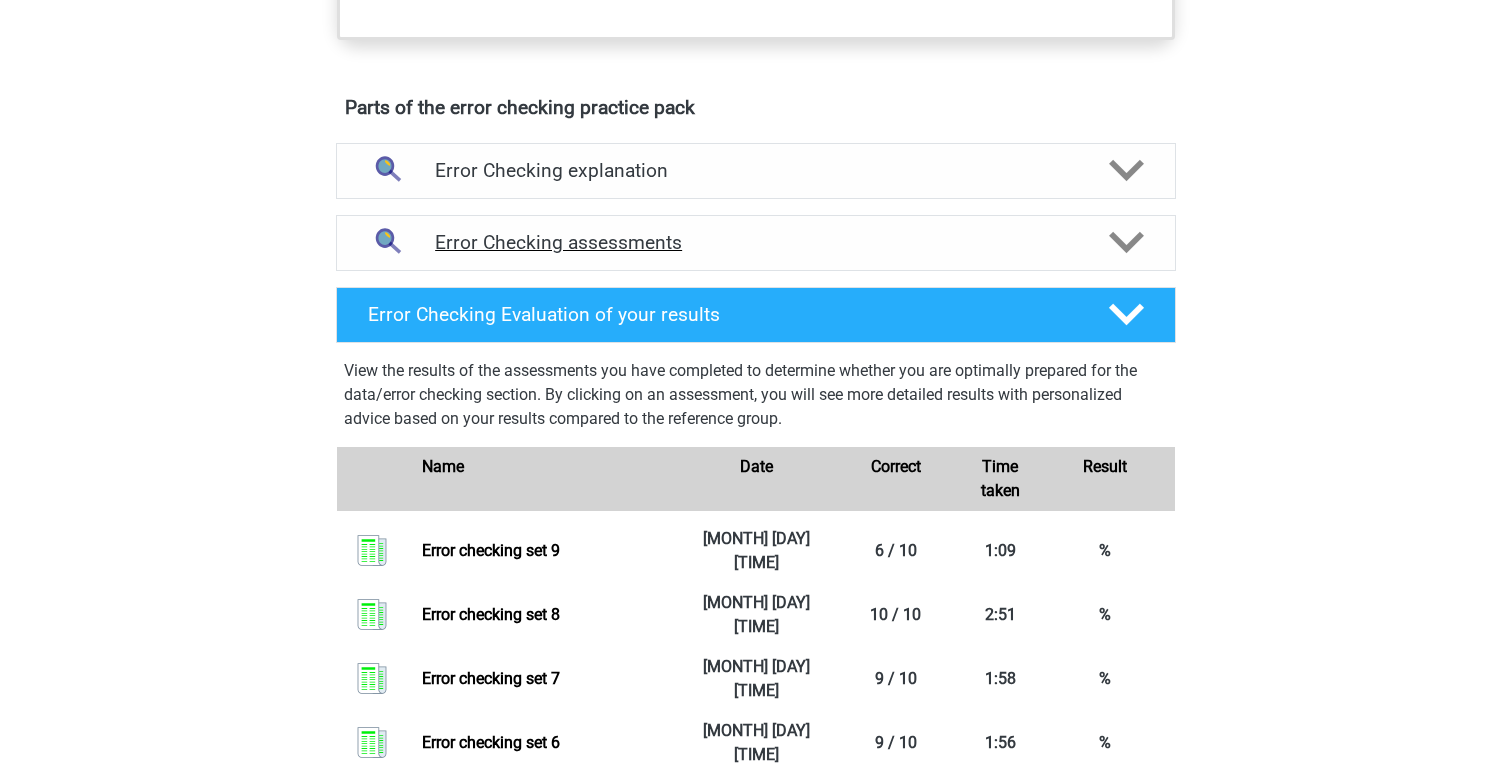 click on "Error Checking assessments" at bounding box center (756, 243) 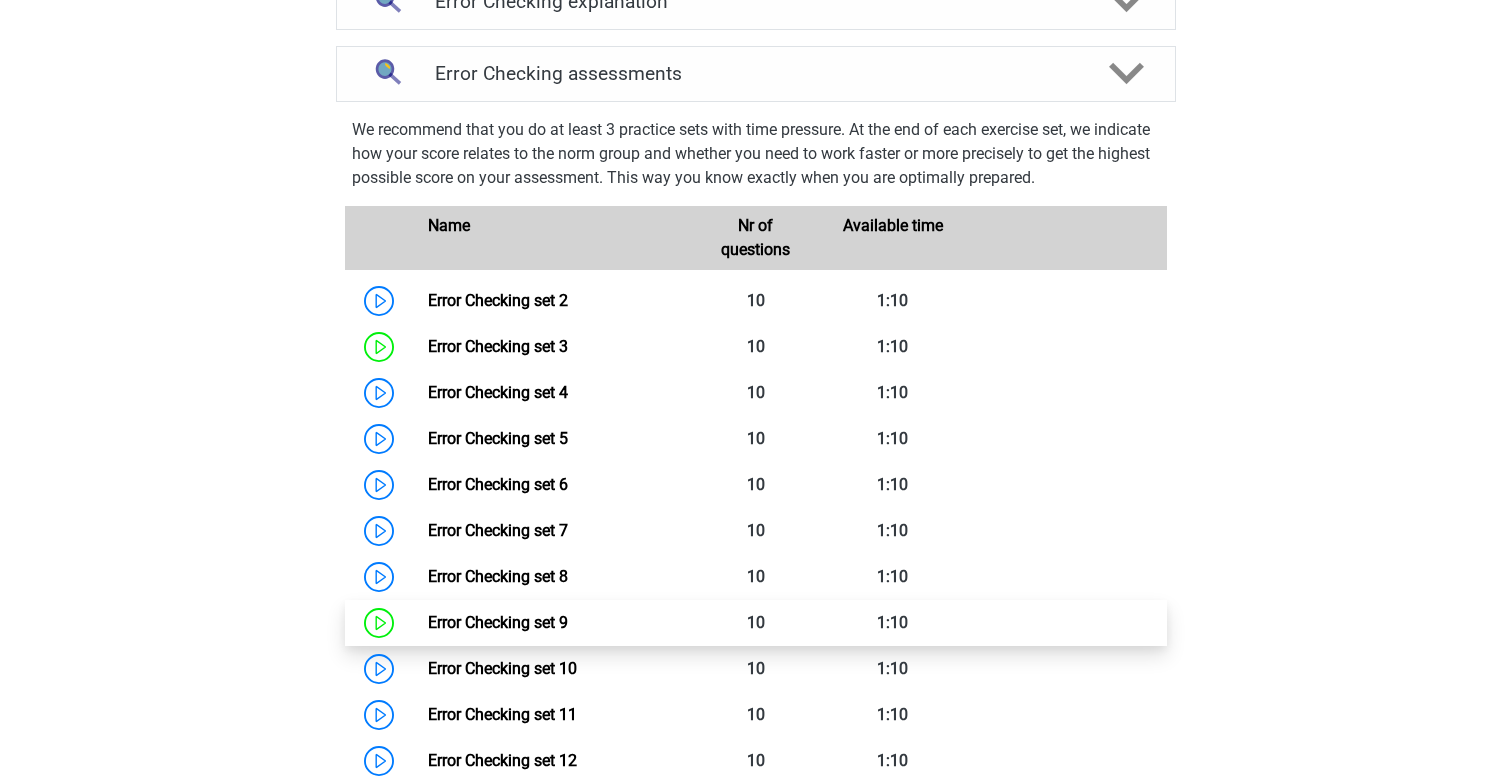scroll, scrollTop: 1221, scrollLeft: 0, axis: vertical 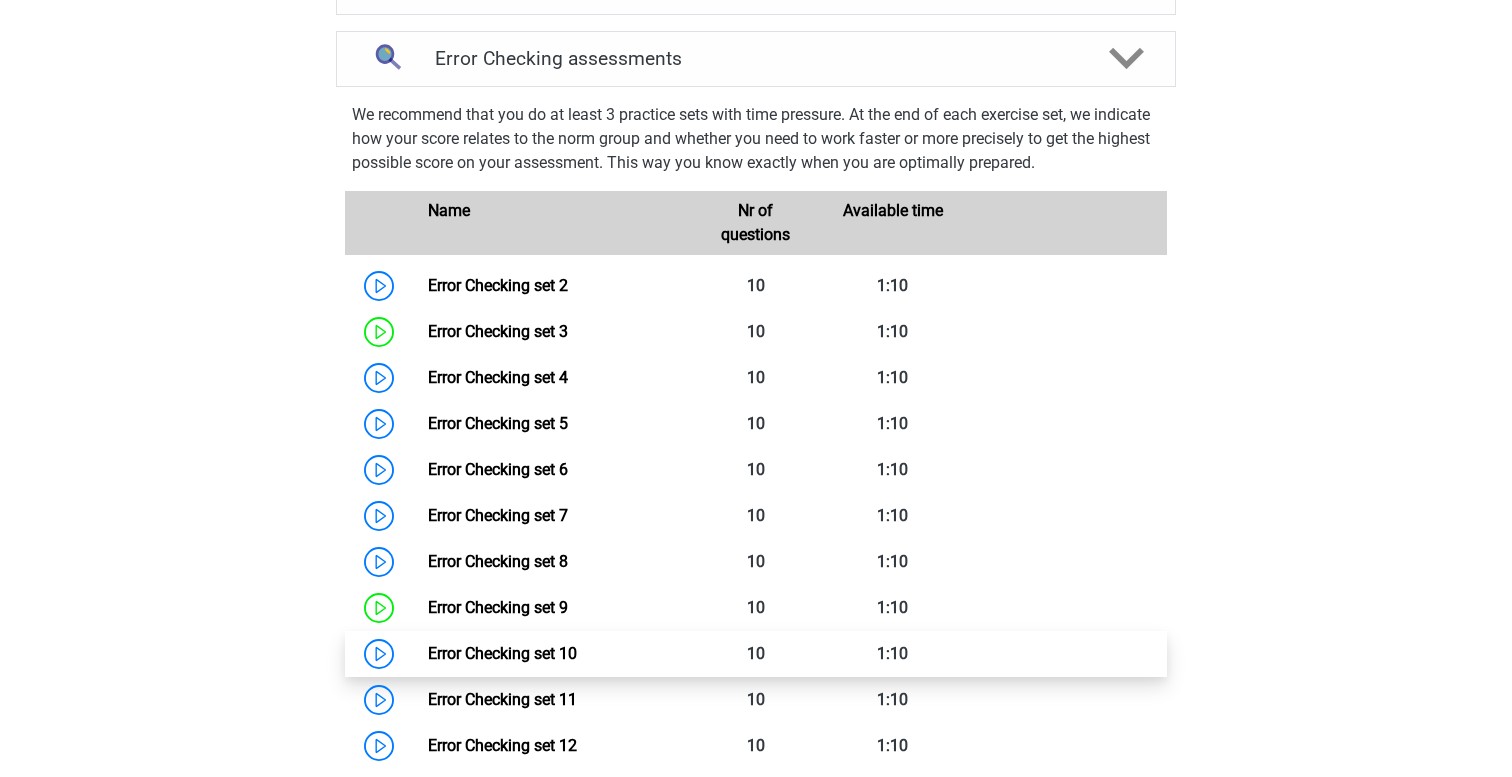 click on "Error Checking
set 10" at bounding box center [502, 653] 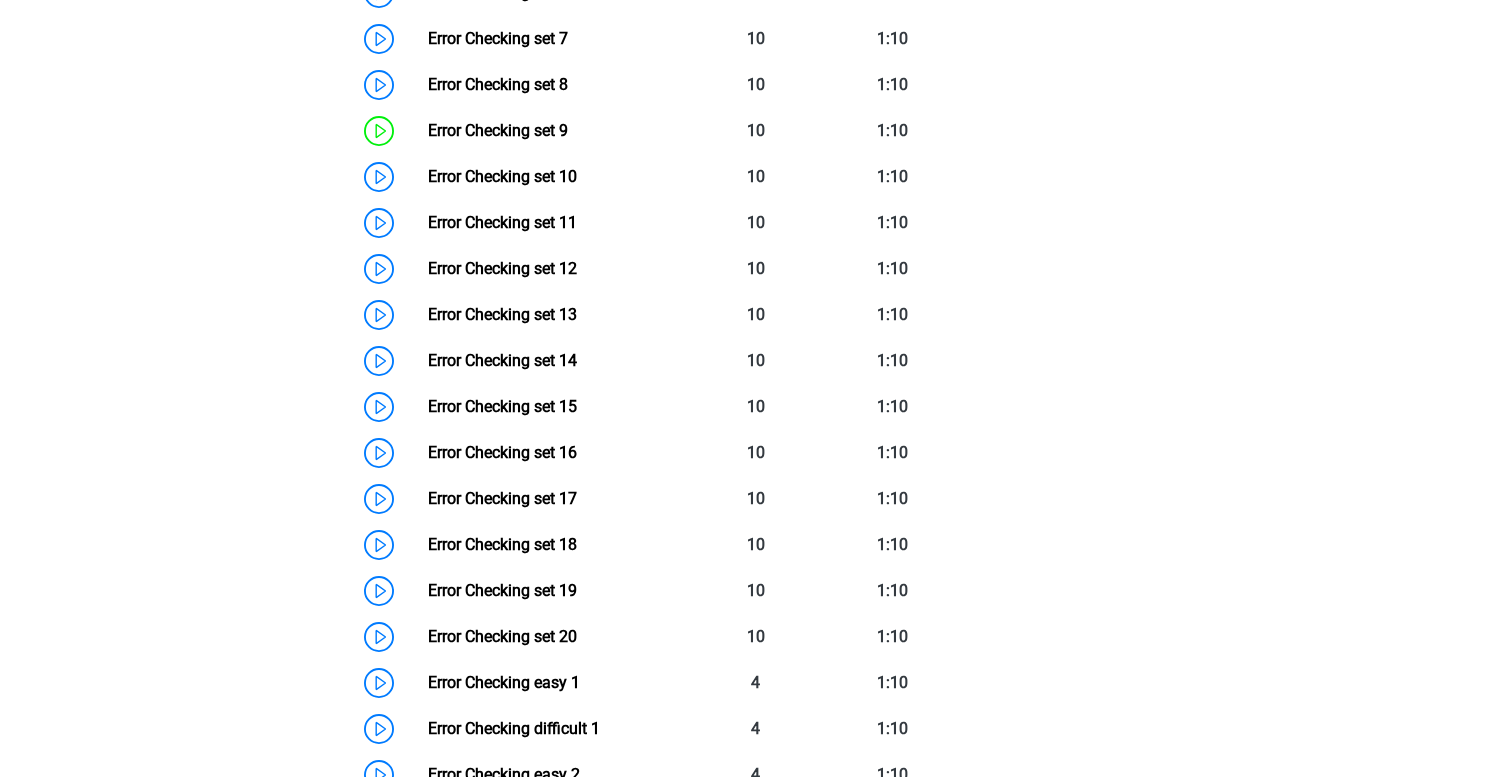 scroll, scrollTop: 1668, scrollLeft: 0, axis: vertical 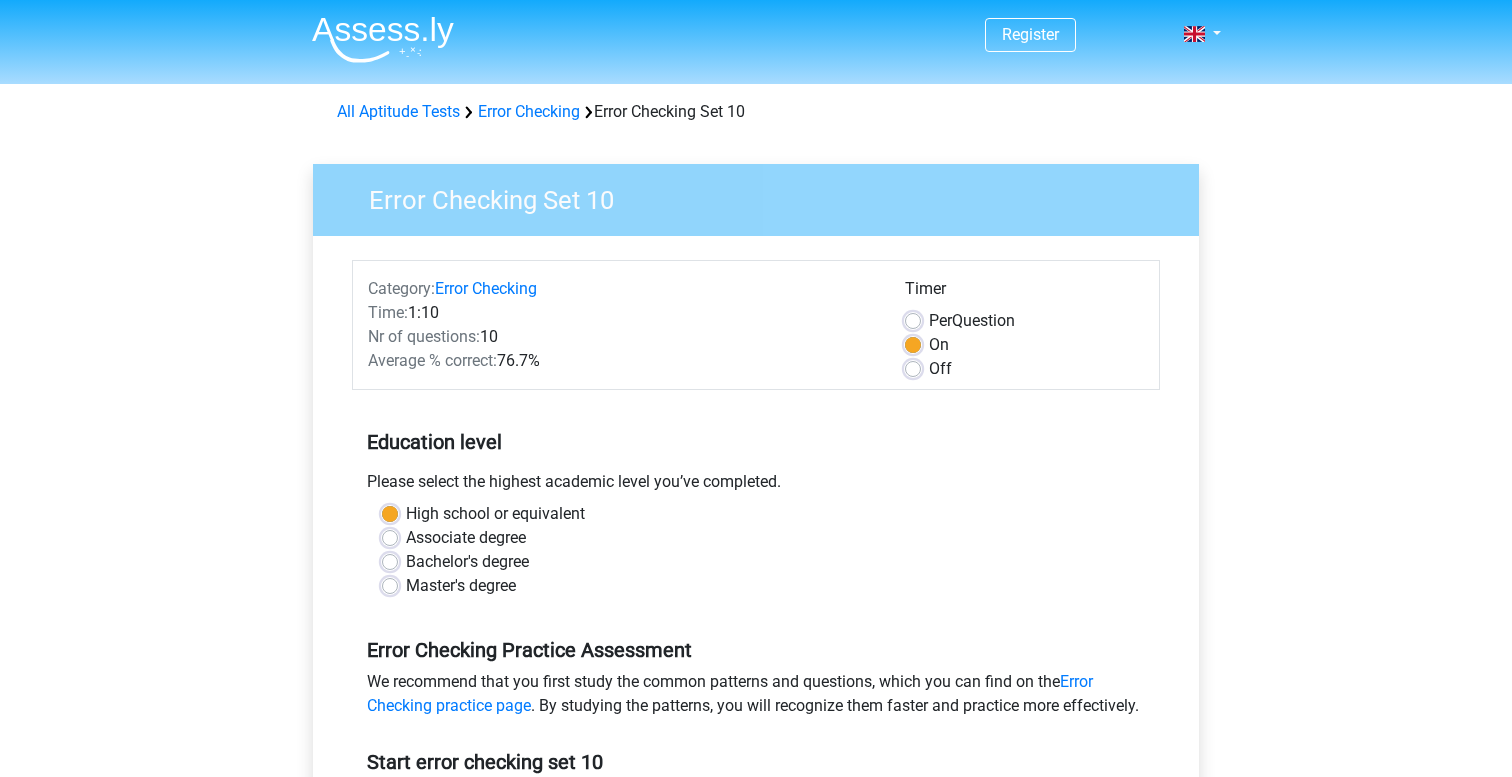 click on "Off" at bounding box center (940, 369) 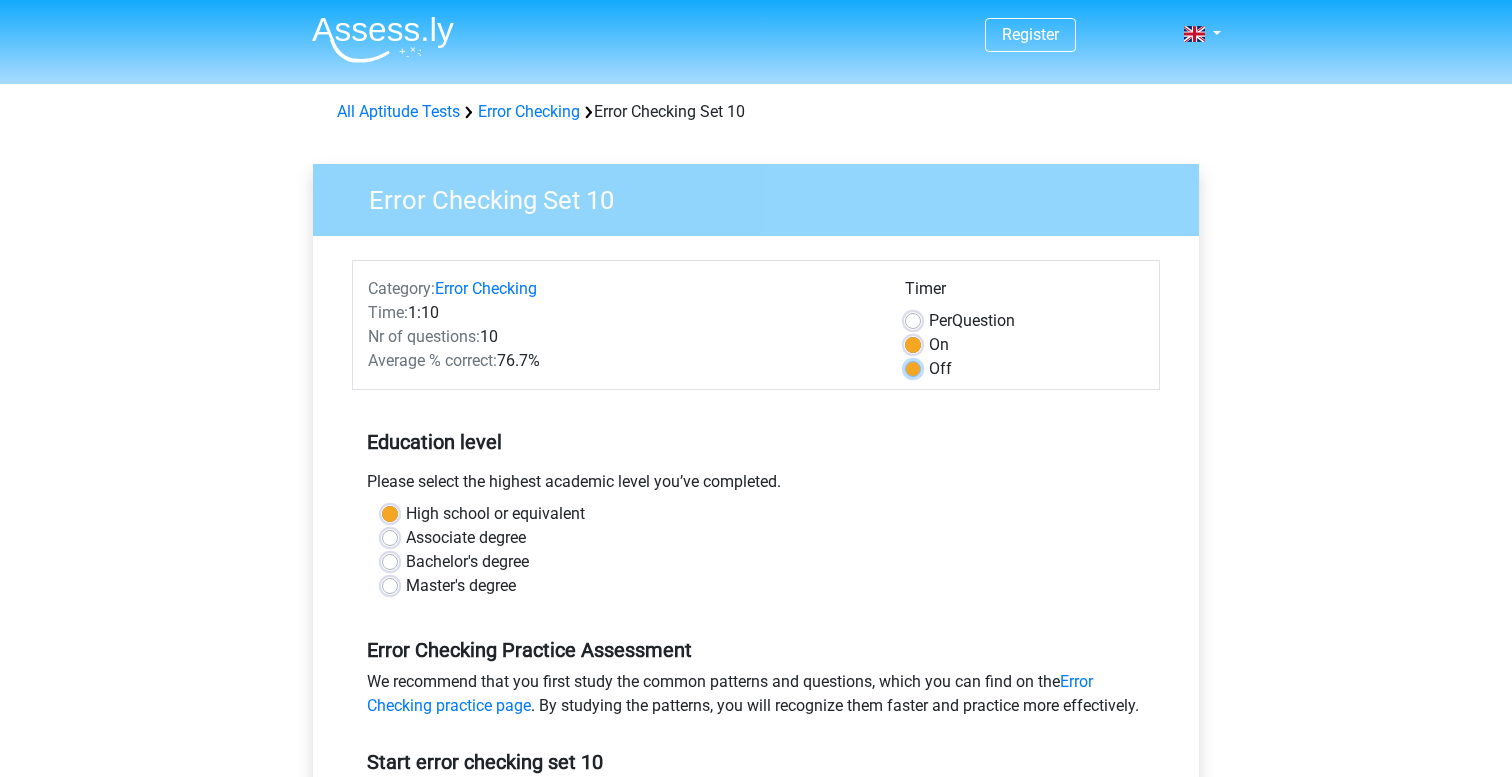 radio on "true" 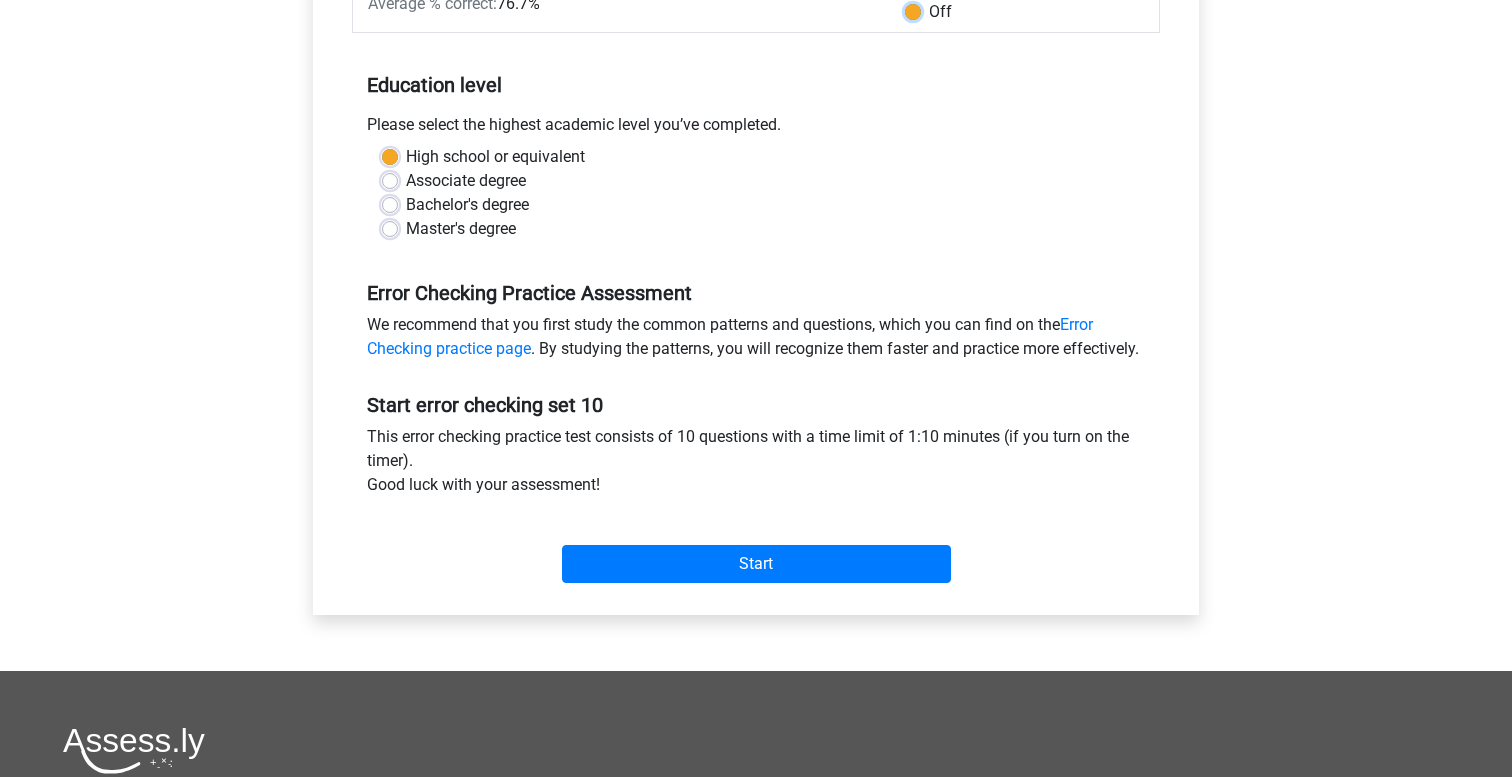 scroll, scrollTop: 378, scrollLeft: 0, axis: vertical 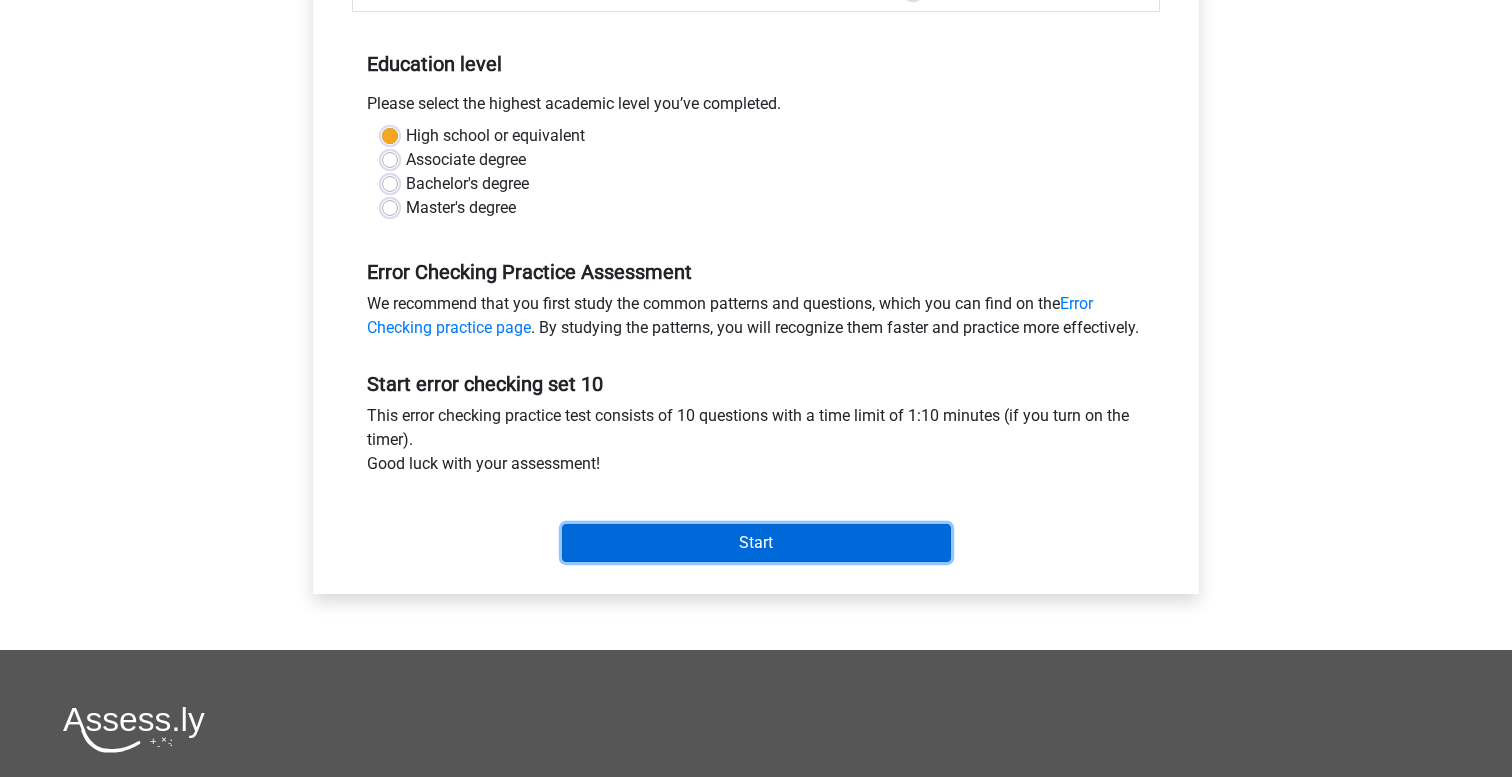click on "Start" at bounding box center (756, 543) 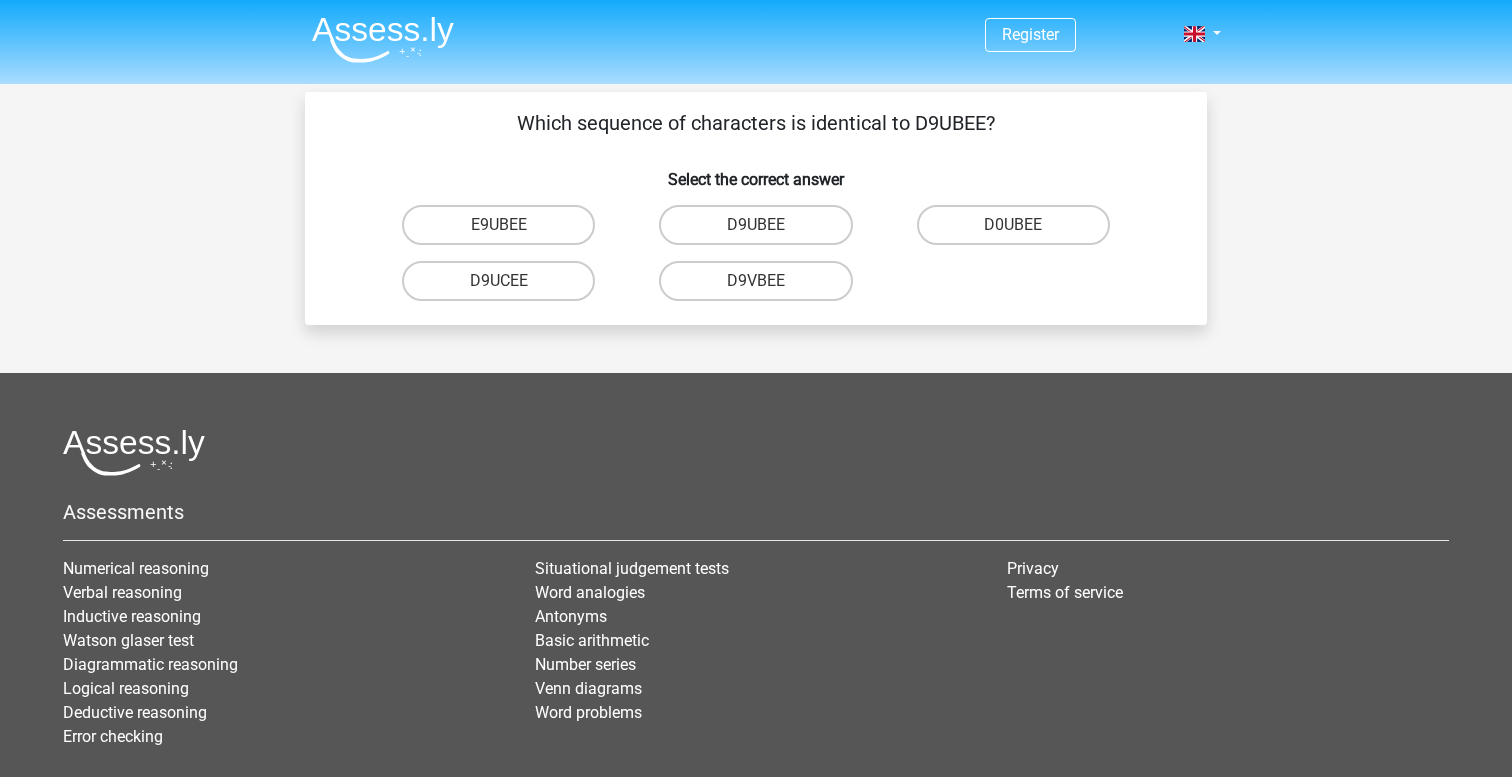 scroll, scrollTop: 0, scrollLeft: 0, axis: both 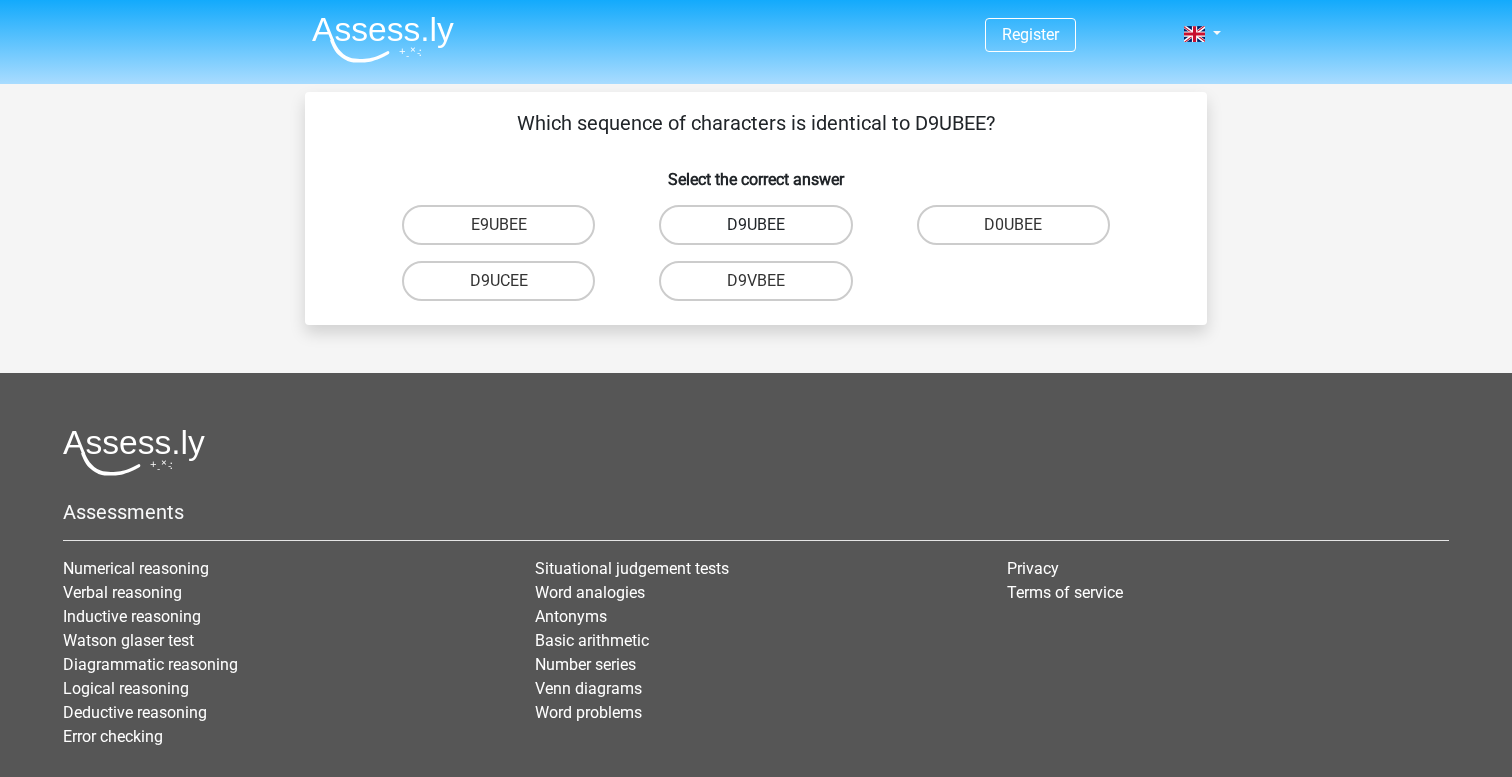 click on "D9UBEE" at bounding box center [755, 225] 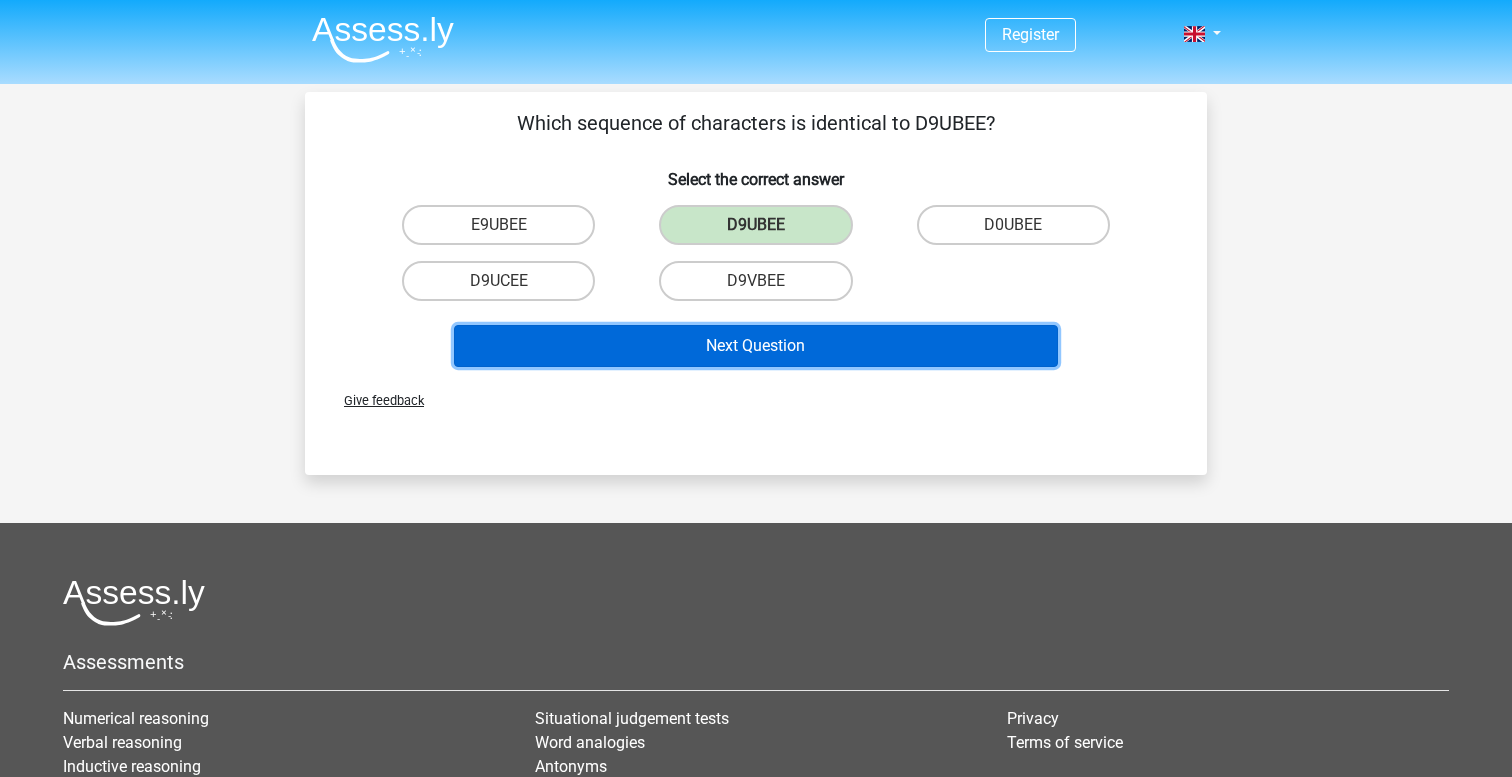 click on "Next Question" at bounding box center [756, 346] 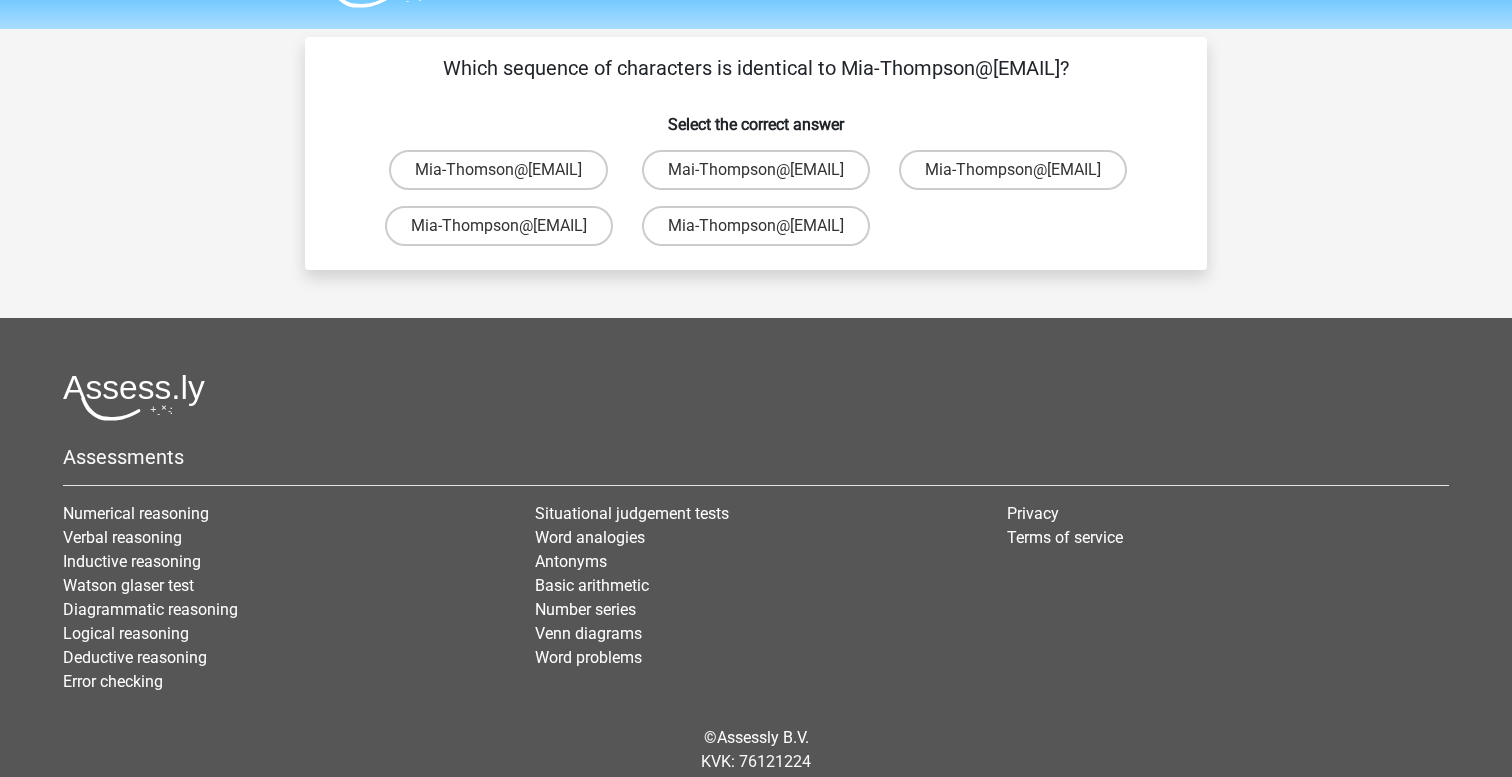 scroll, scrollTop: 26, scrollLeft: 0, axis: vertical 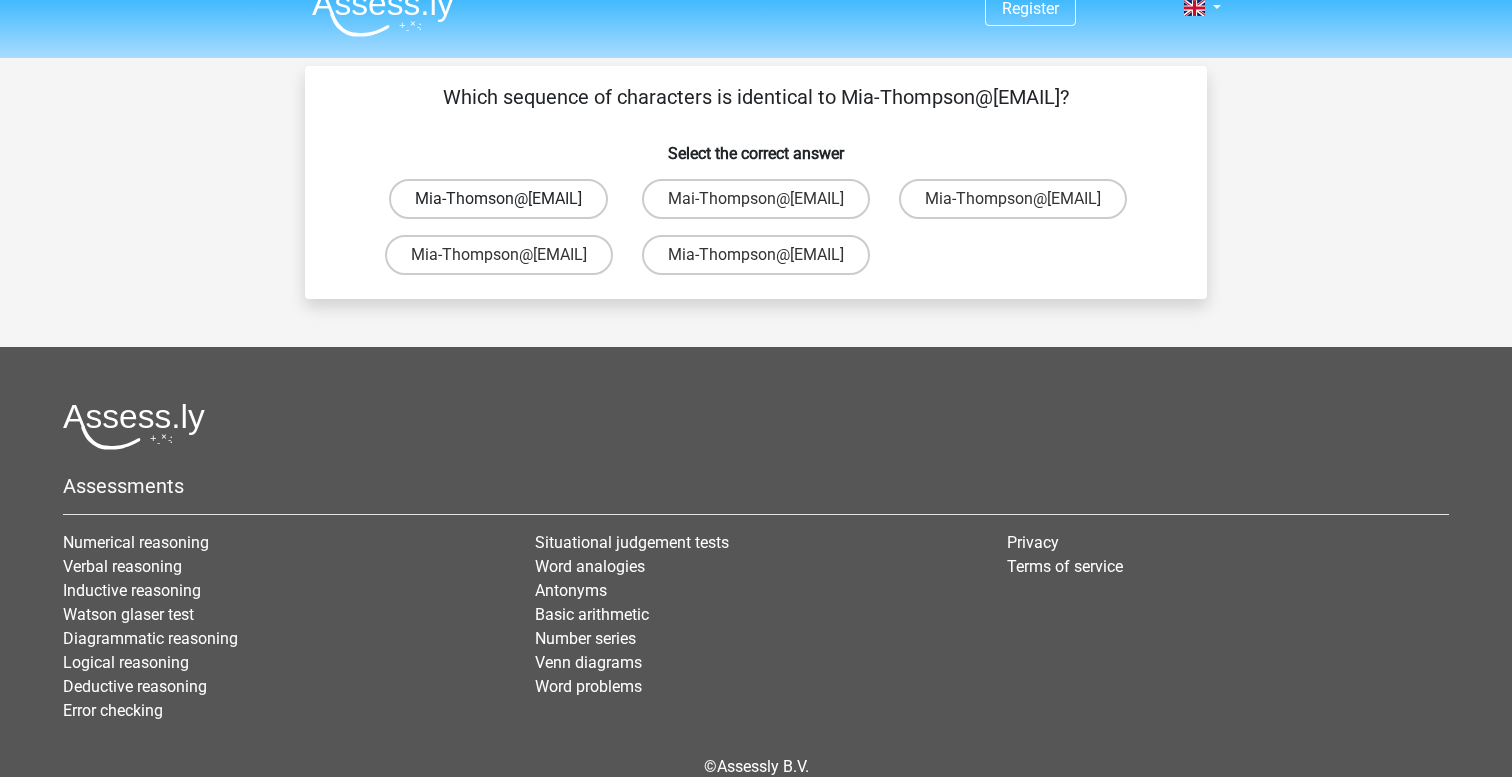click on "Mia-Thomson@joinmail.com.uk" at bounding box center (498, 199) 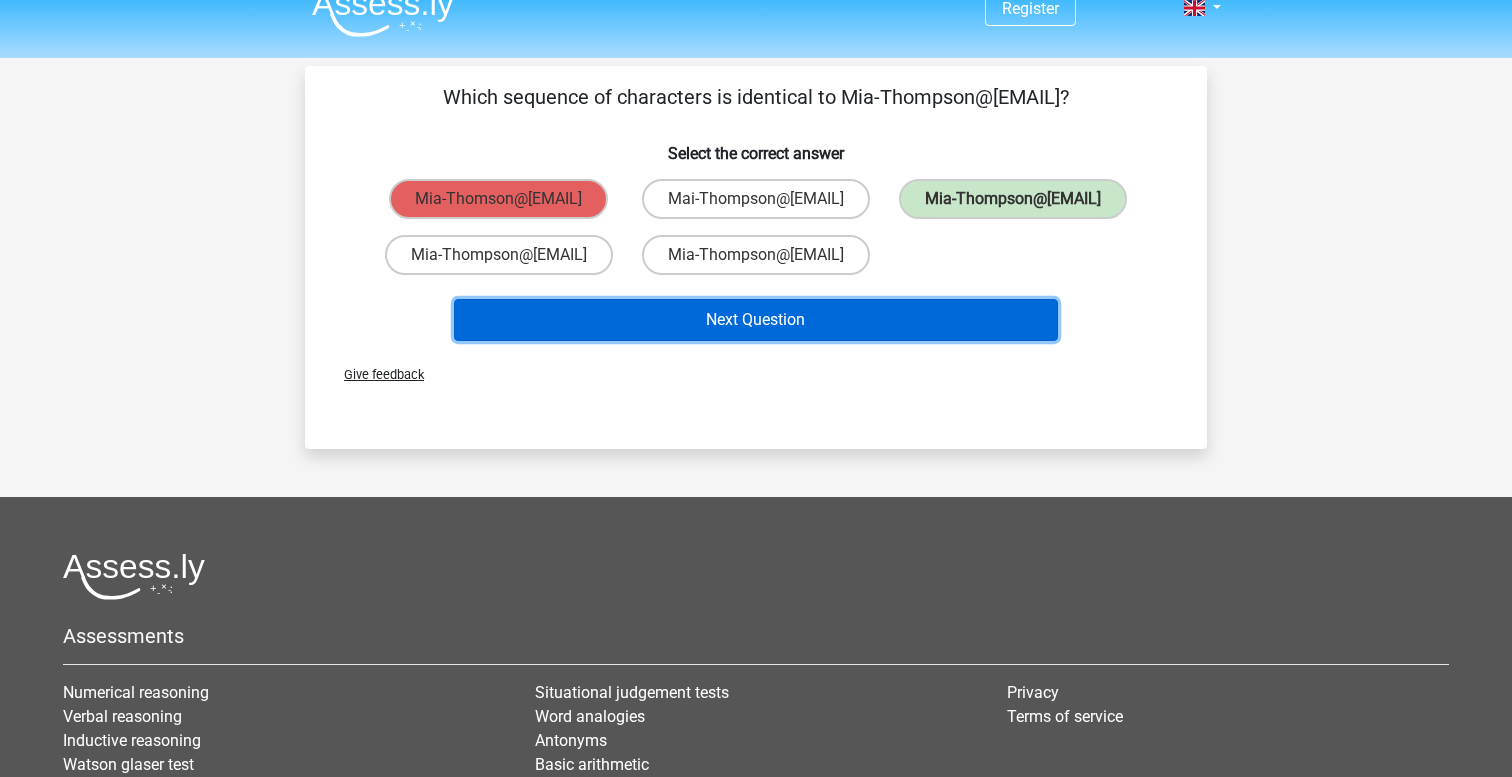 click on "Next Question" at bounding box center (756, 320) 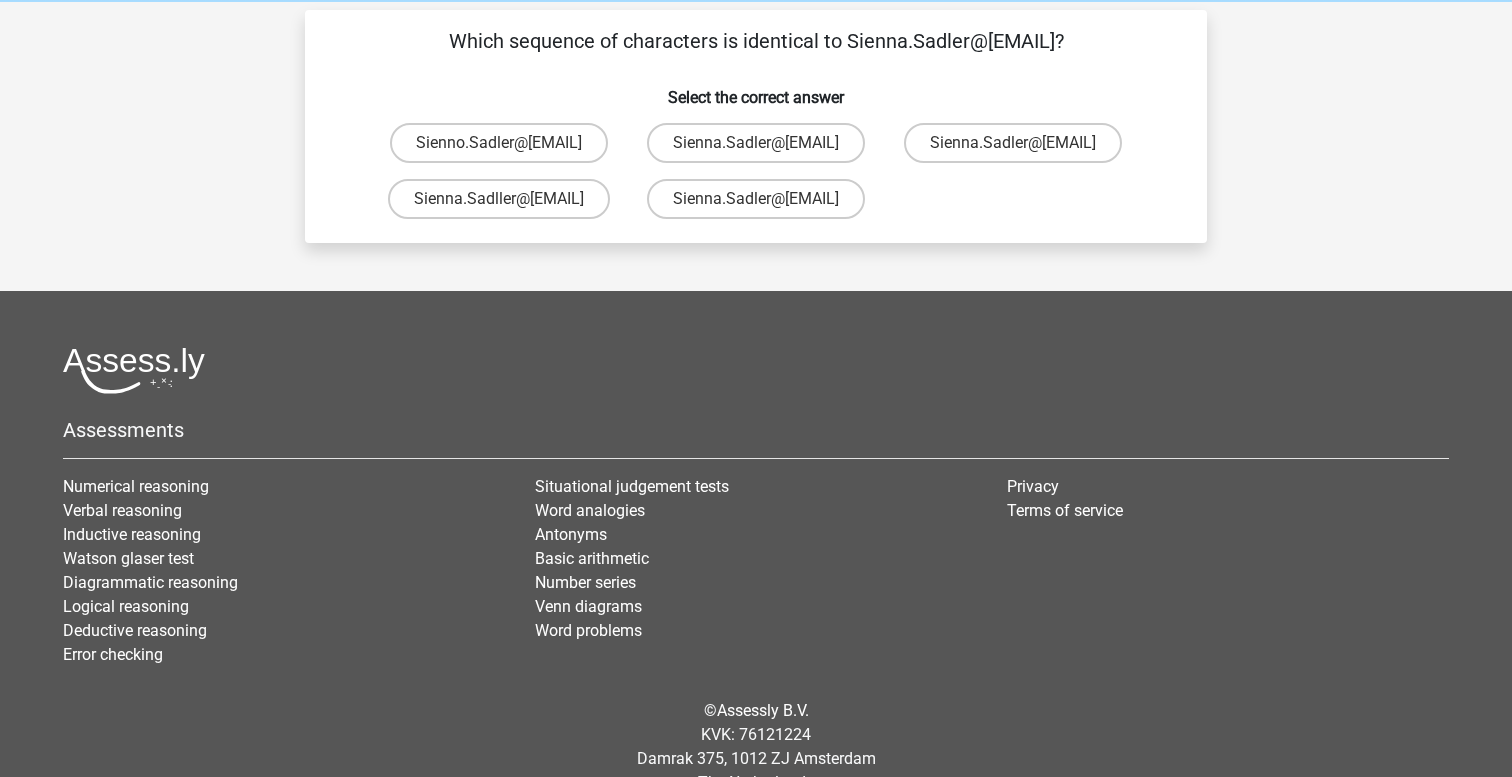 scroll, scrollTop: 67, scrollLeft: 0, axis: vertical 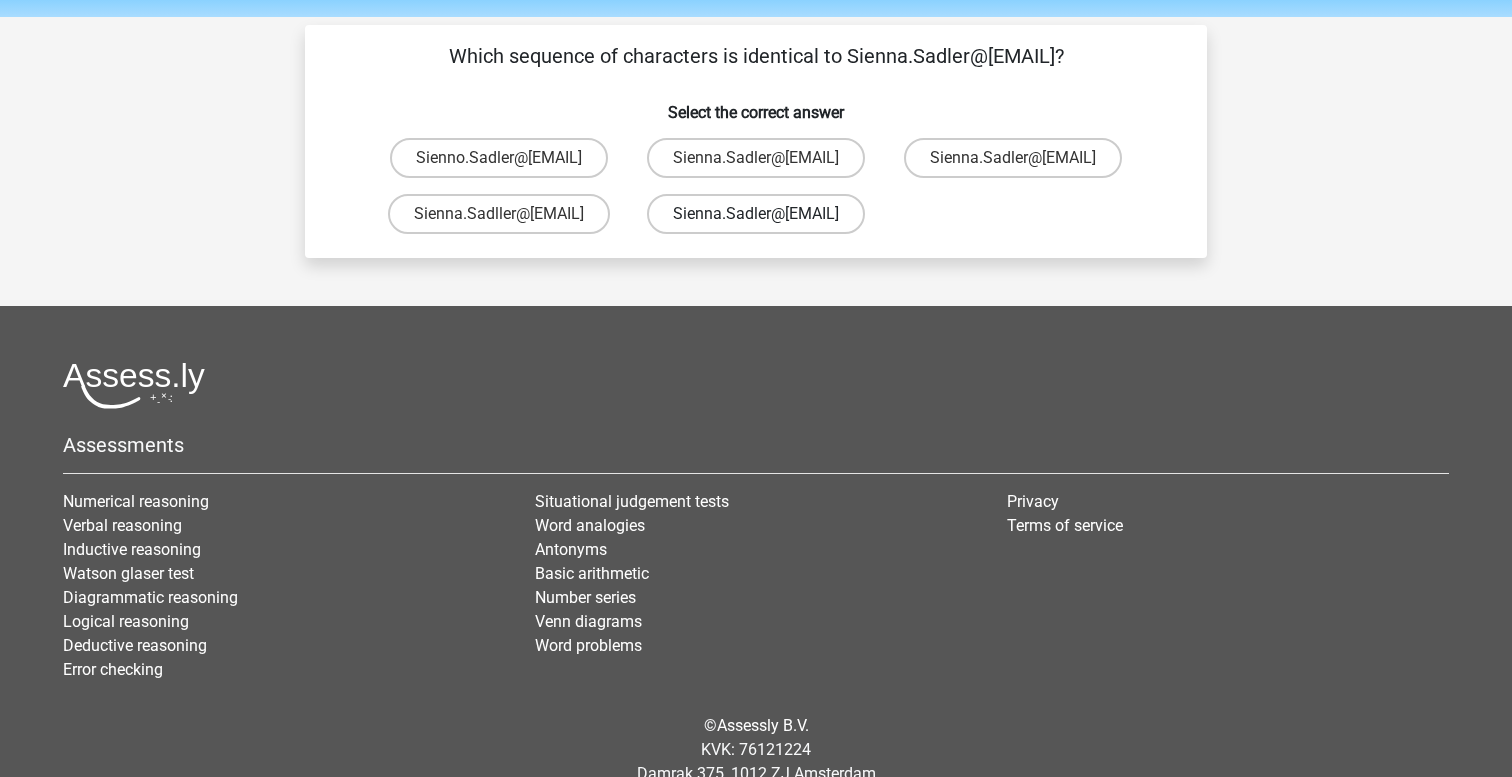 click on "Sienna.Sadler@hot-mail.com" at bounding box center [756, 214] 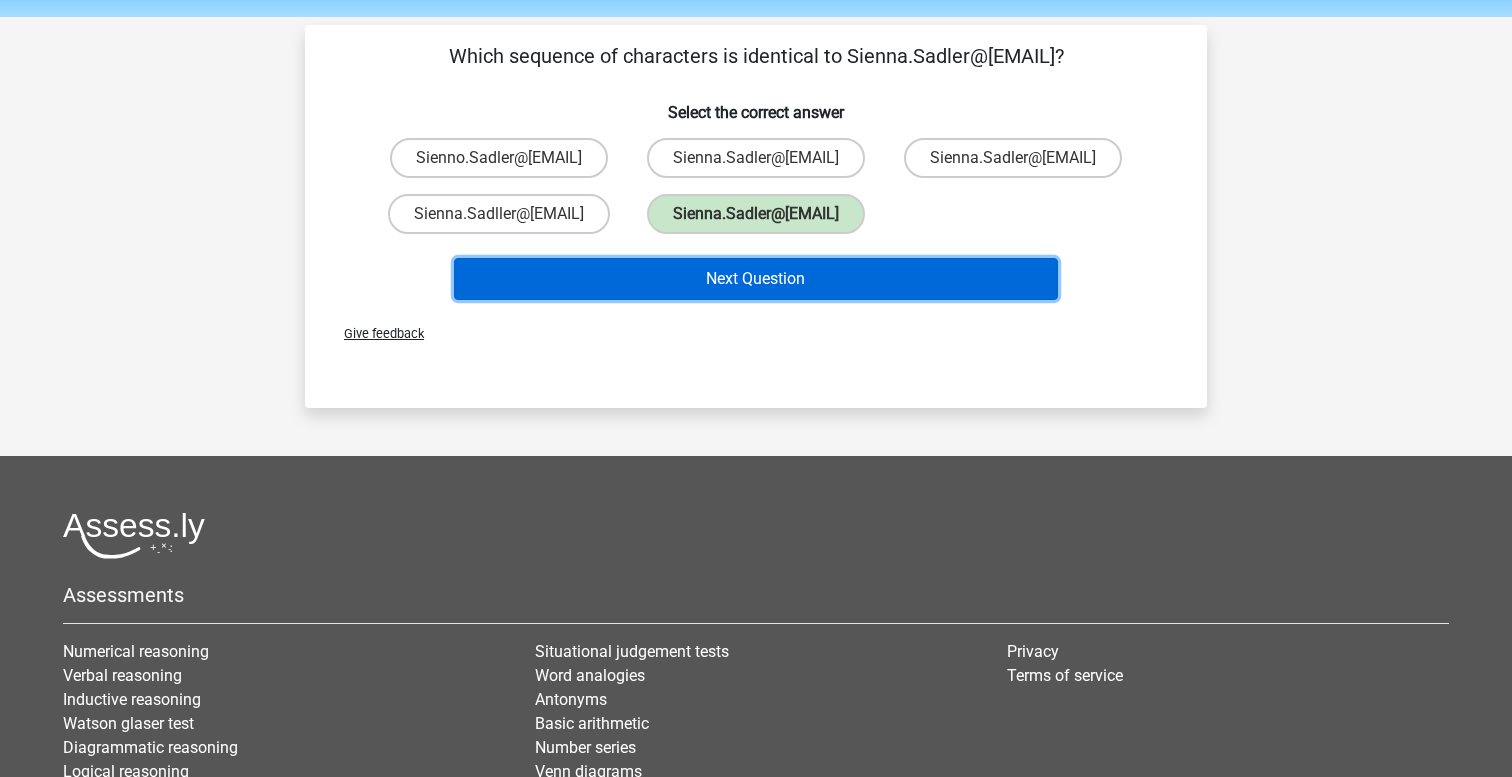 click on "Next Question" at bounding box center (756, 279) 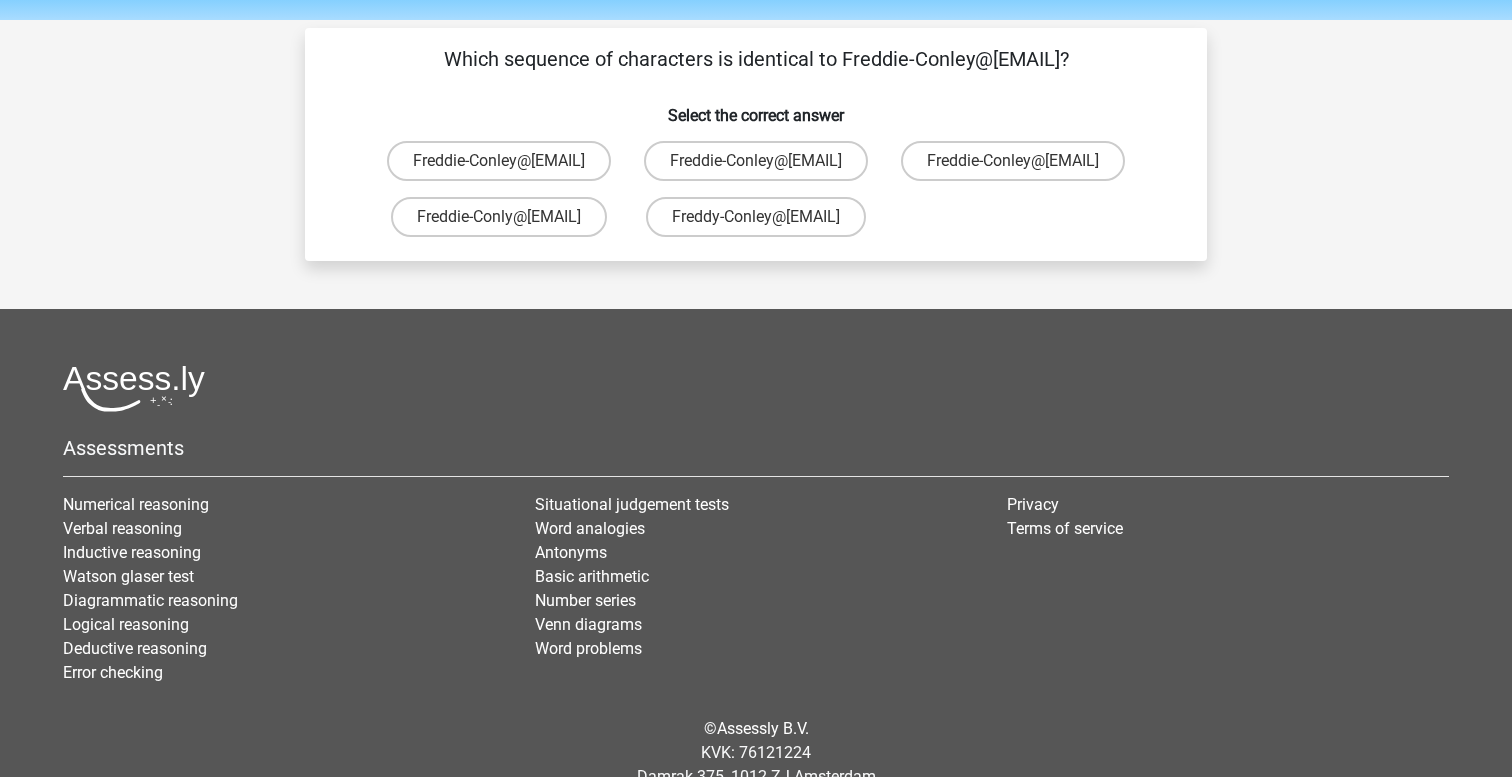 scroll, scrollTop: 63, scrollLeft: 0, axis: vertical 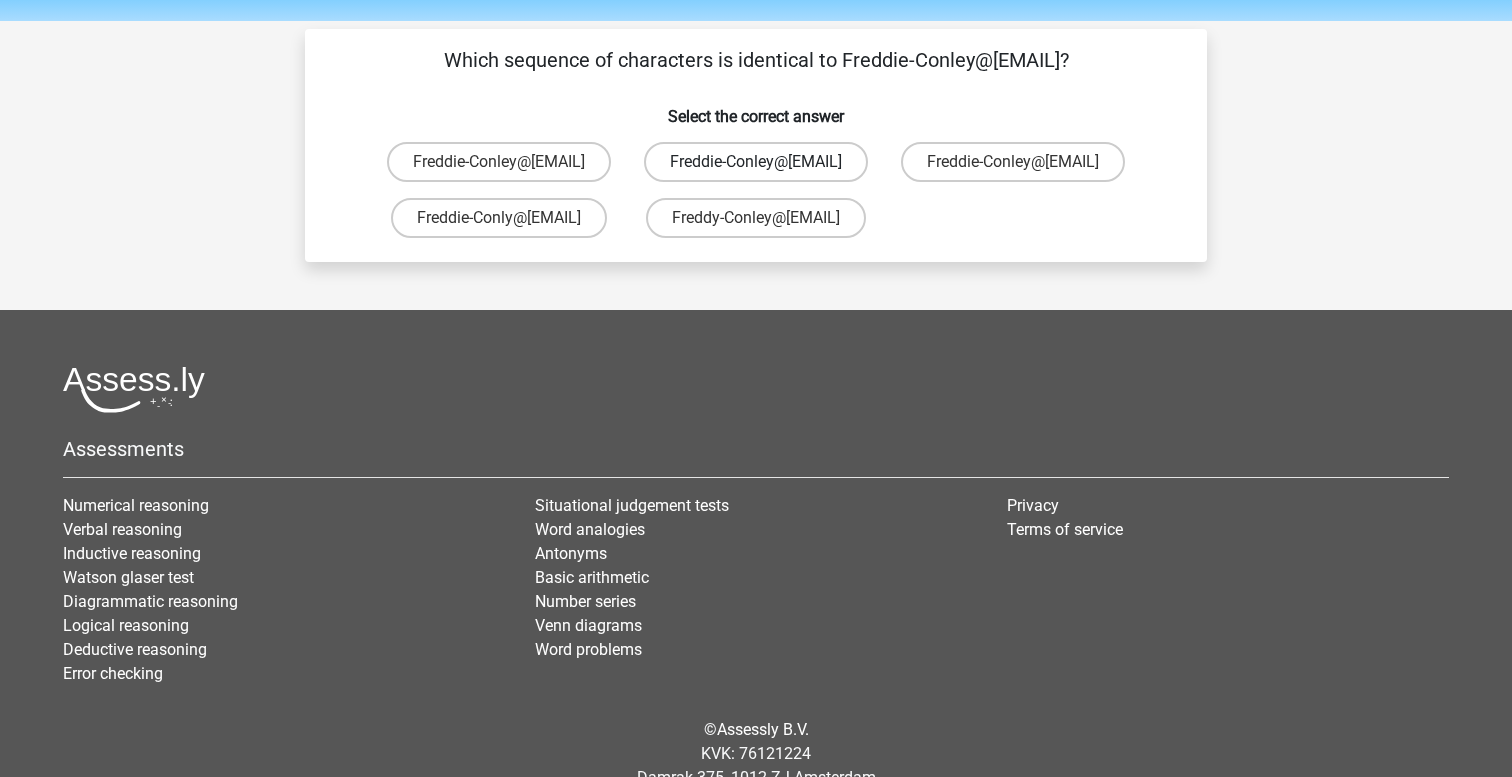 click on "Freddie-Conley@joinedmail.co.uk" at bounding box center [756, 162] 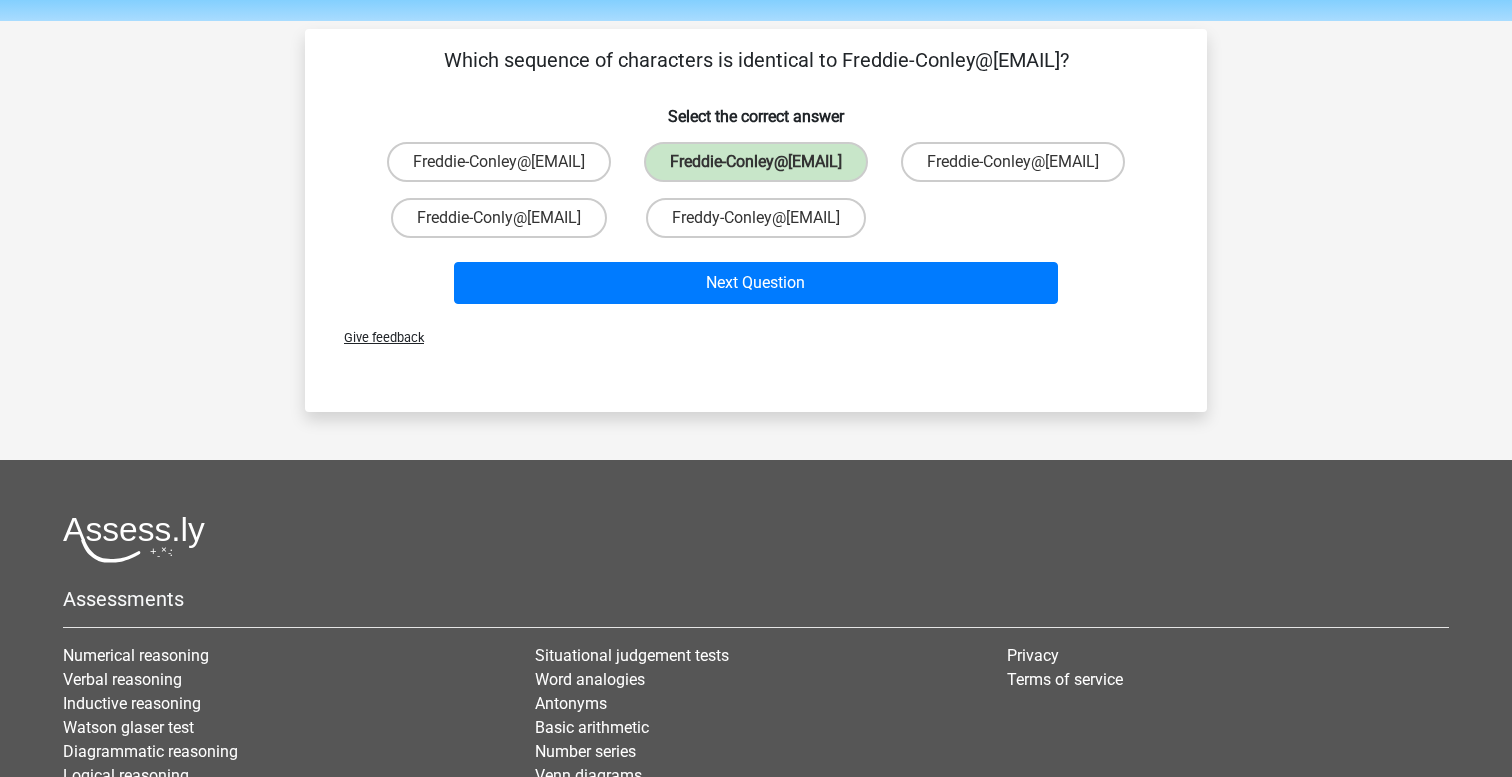 click on "Next Question" at bounding box center [756, 287] 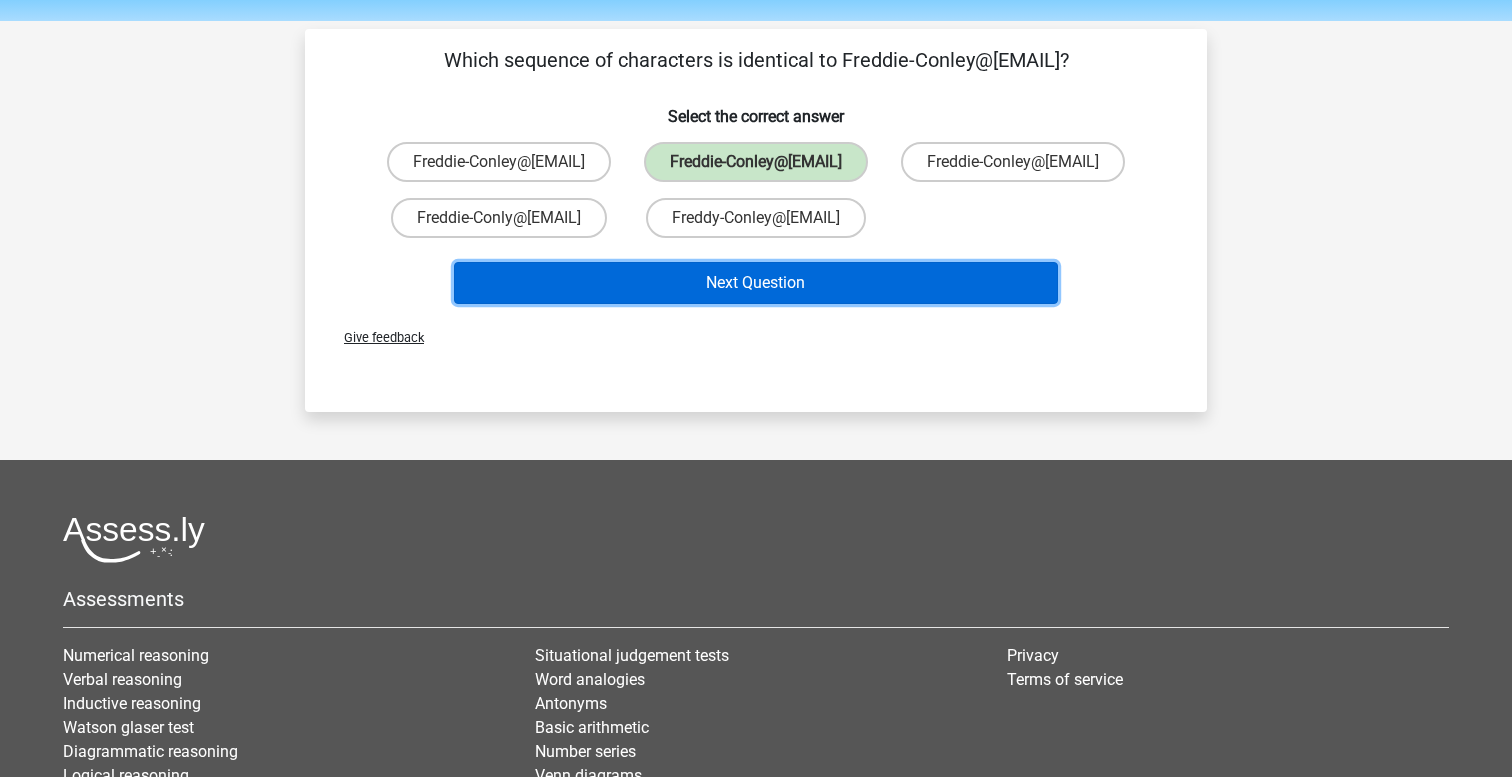 click on "Next Question" at bounding box center (756, 283) 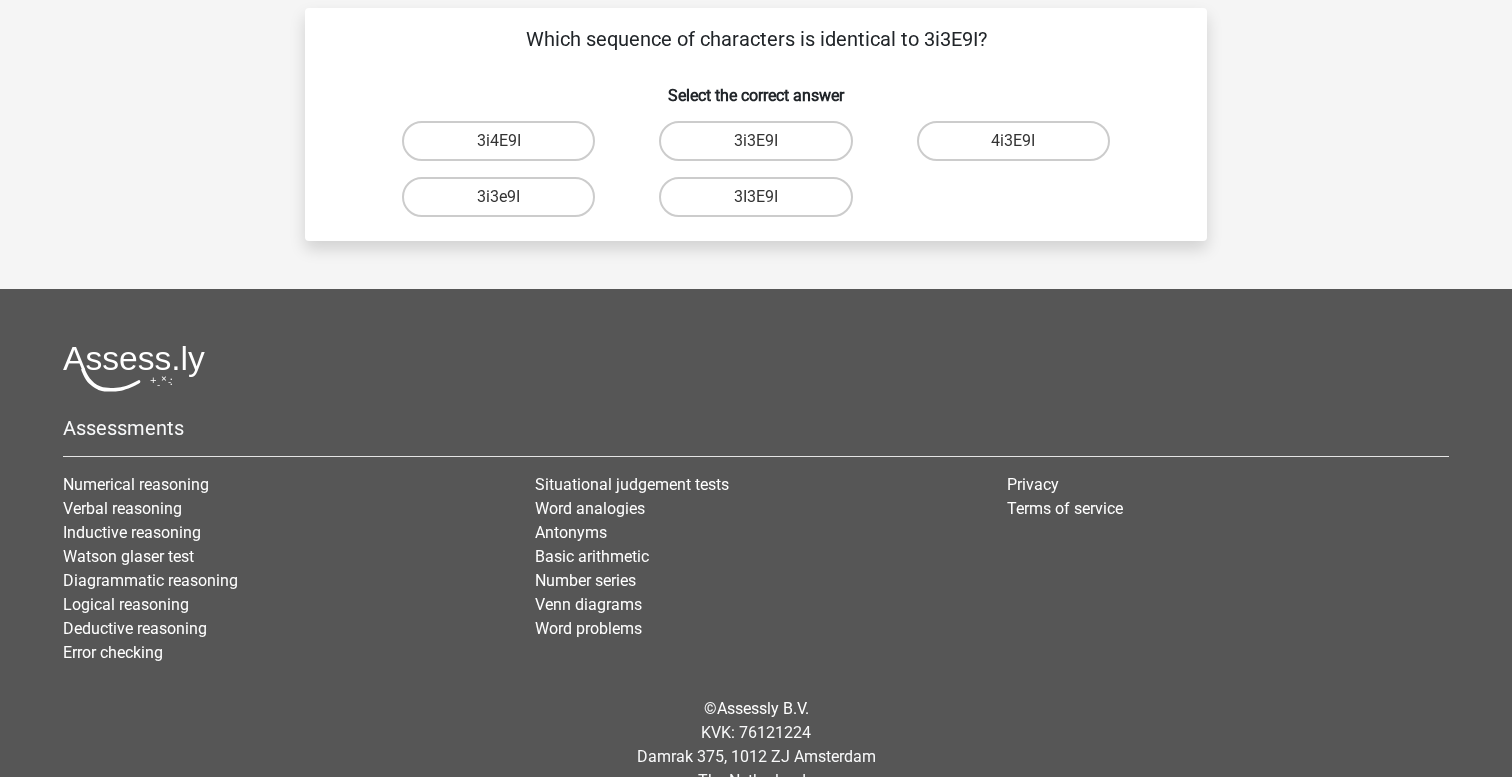 scroll, scrollTop: 83, scrollLeft: 0, axis: vertical 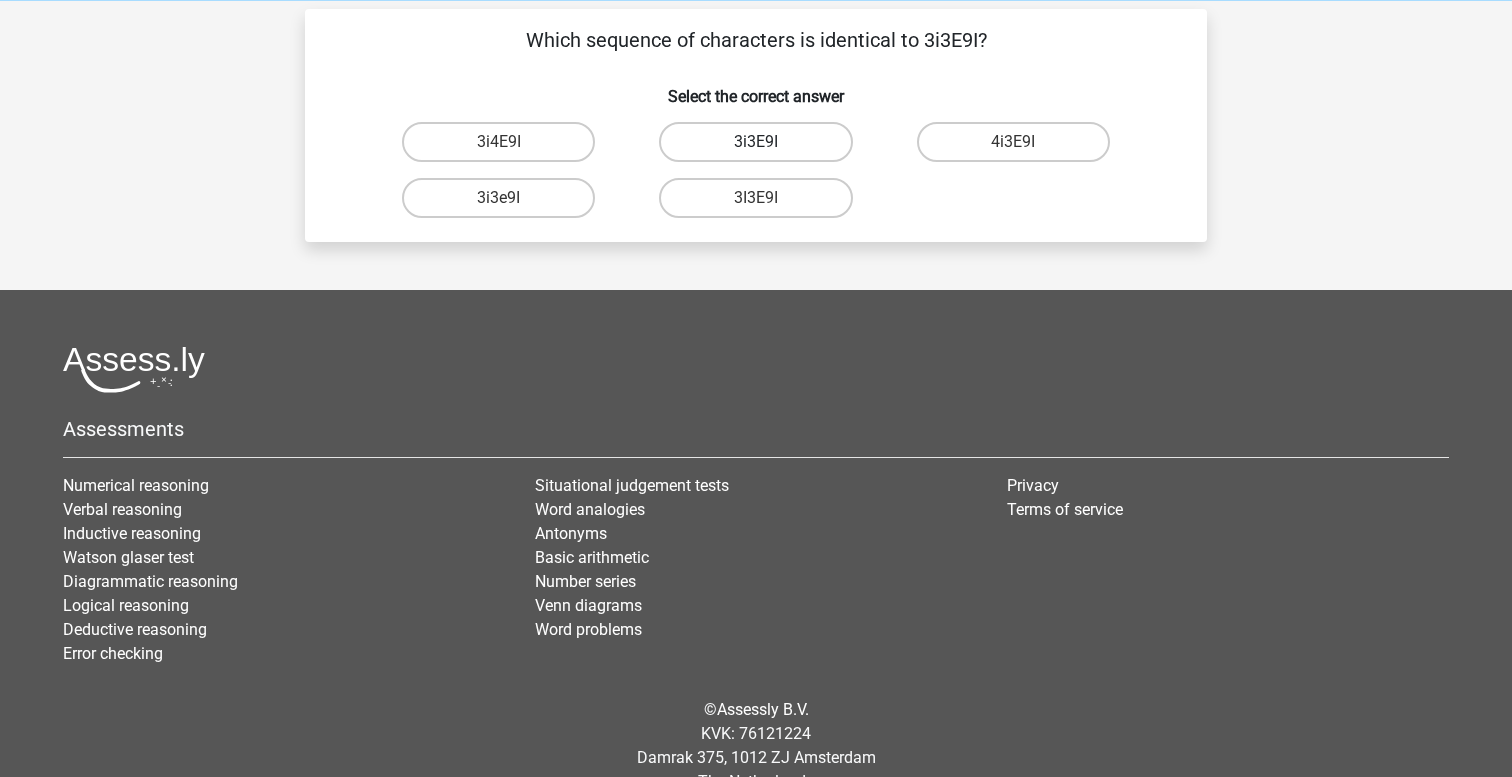 click on "3i3E9I" at bounding box center [755, 142] 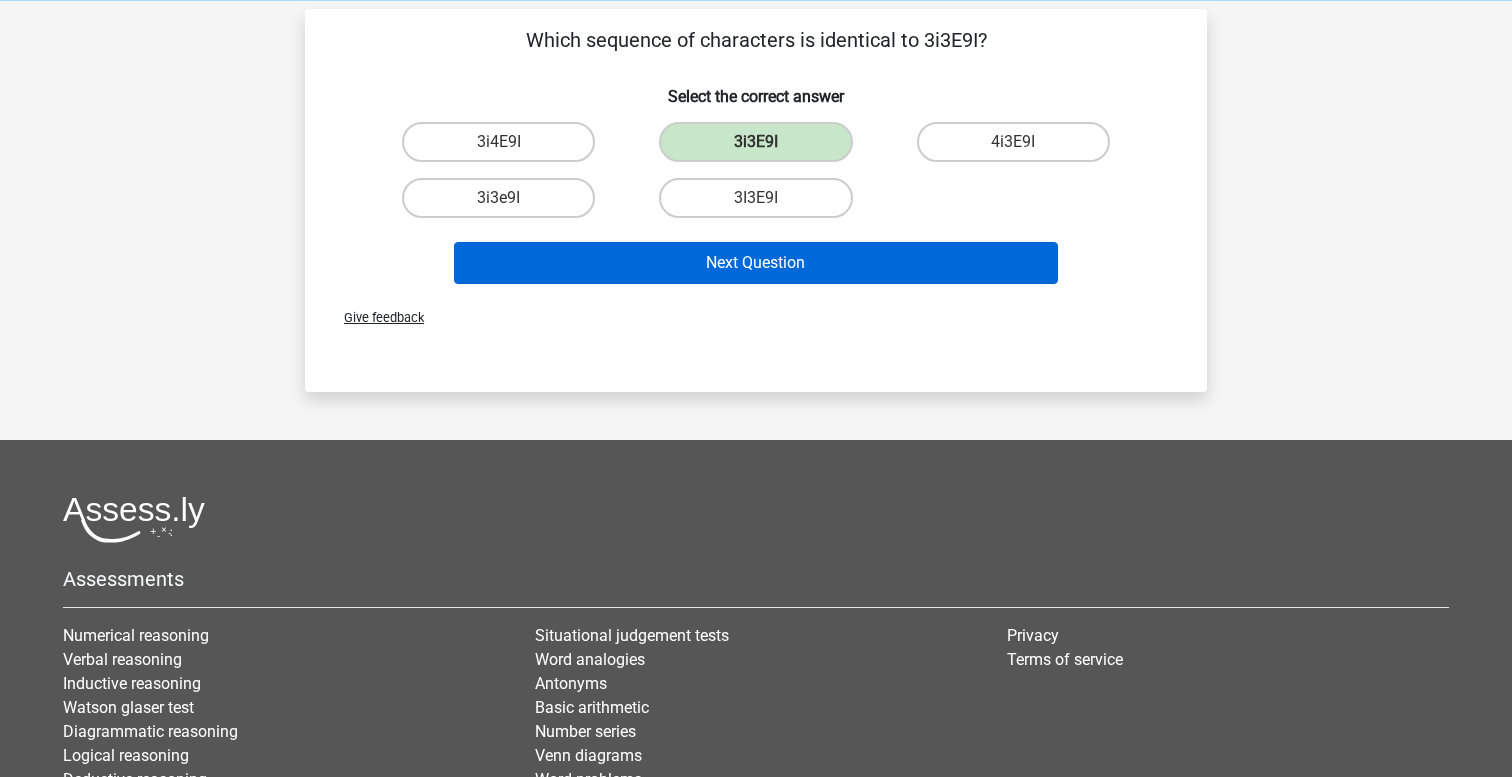 drag, startPoint x: 840, startPoint y: 233, endPoint x: 852, endPoint y: 255, distance: 25.059929 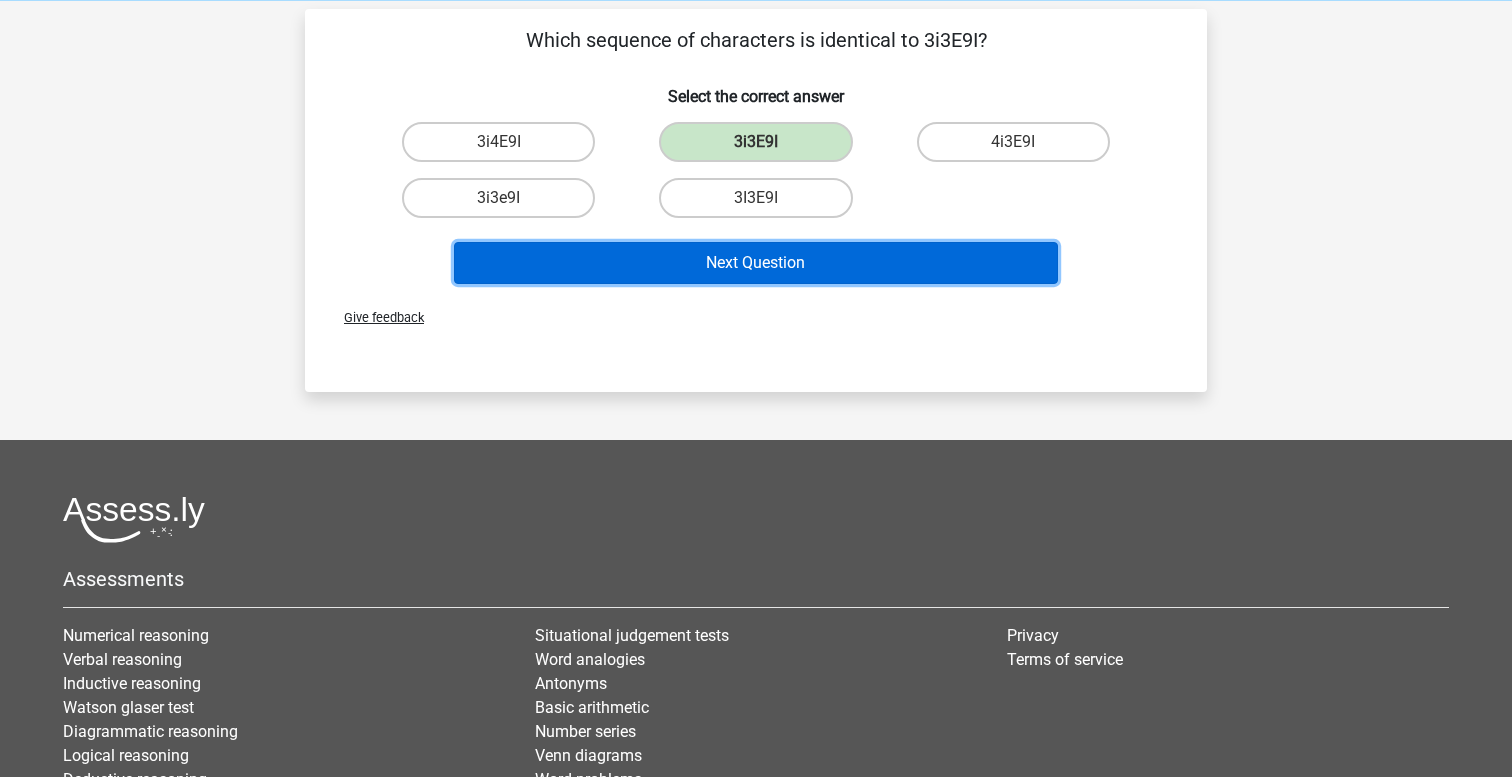 click on "Next Question" at bounding box center (756, 263) 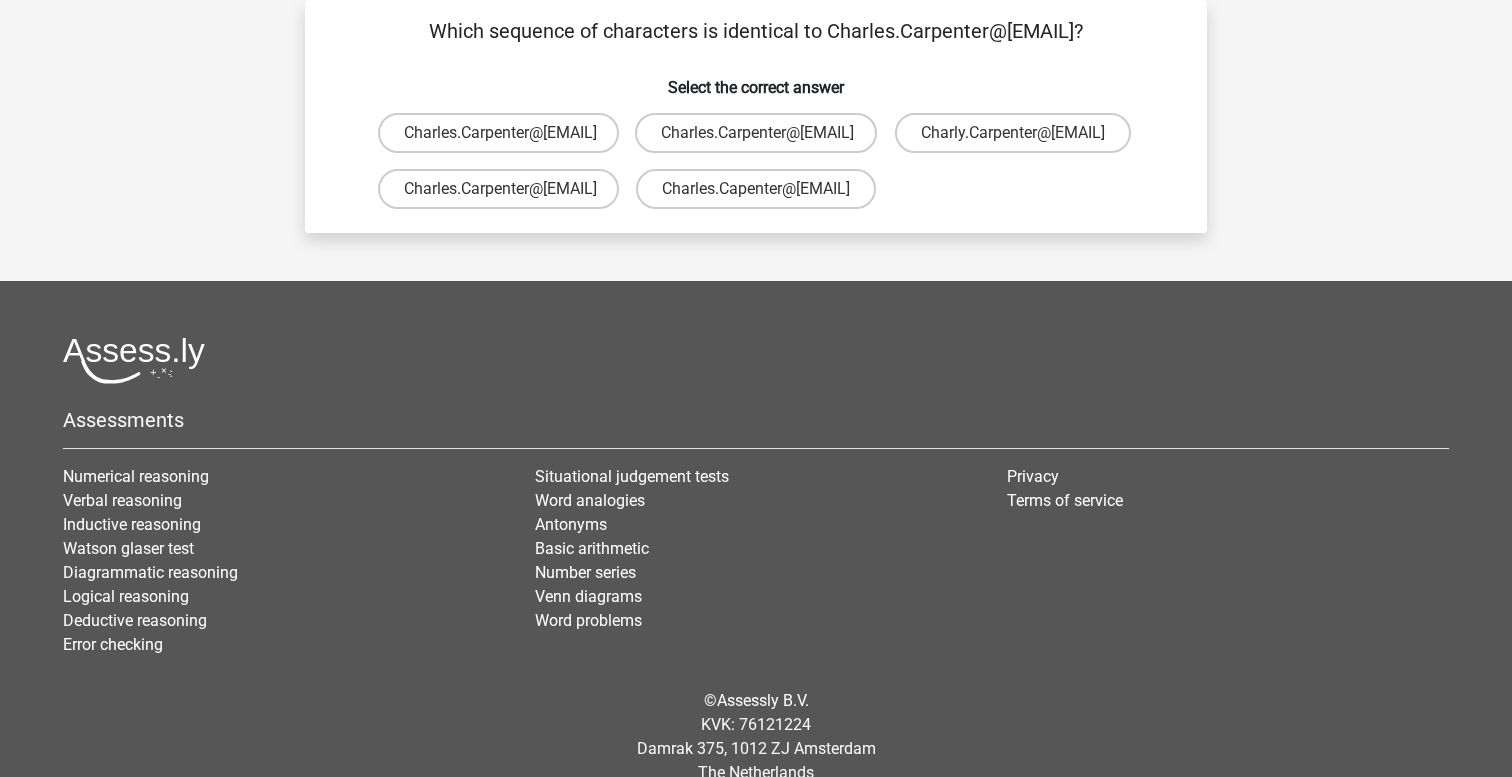 scroll, scrollTop: 58, scrollLeft: 0, axis: vertical 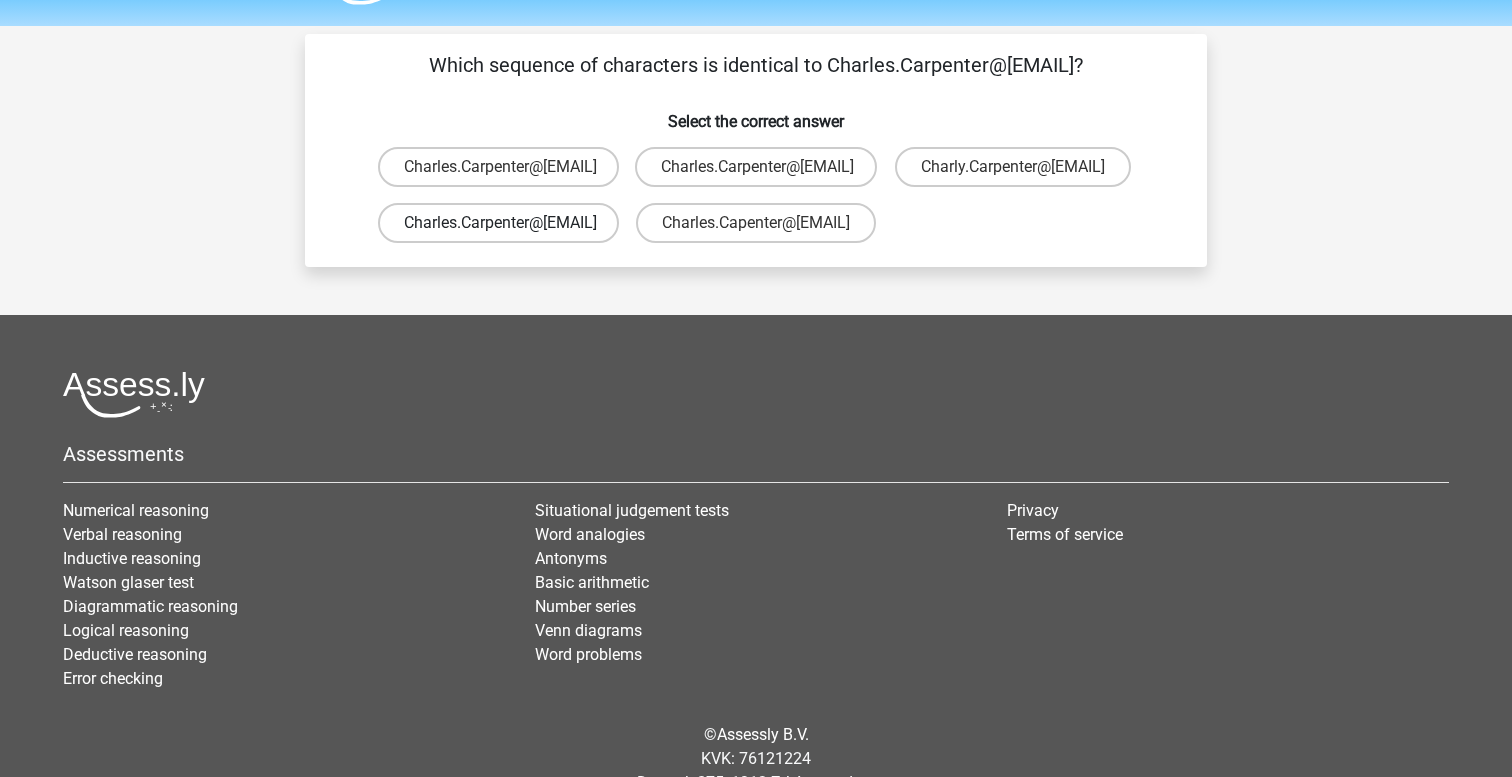 click on "Charles.Carpenter@hot-mail.br" at bounding box center (498, 223) 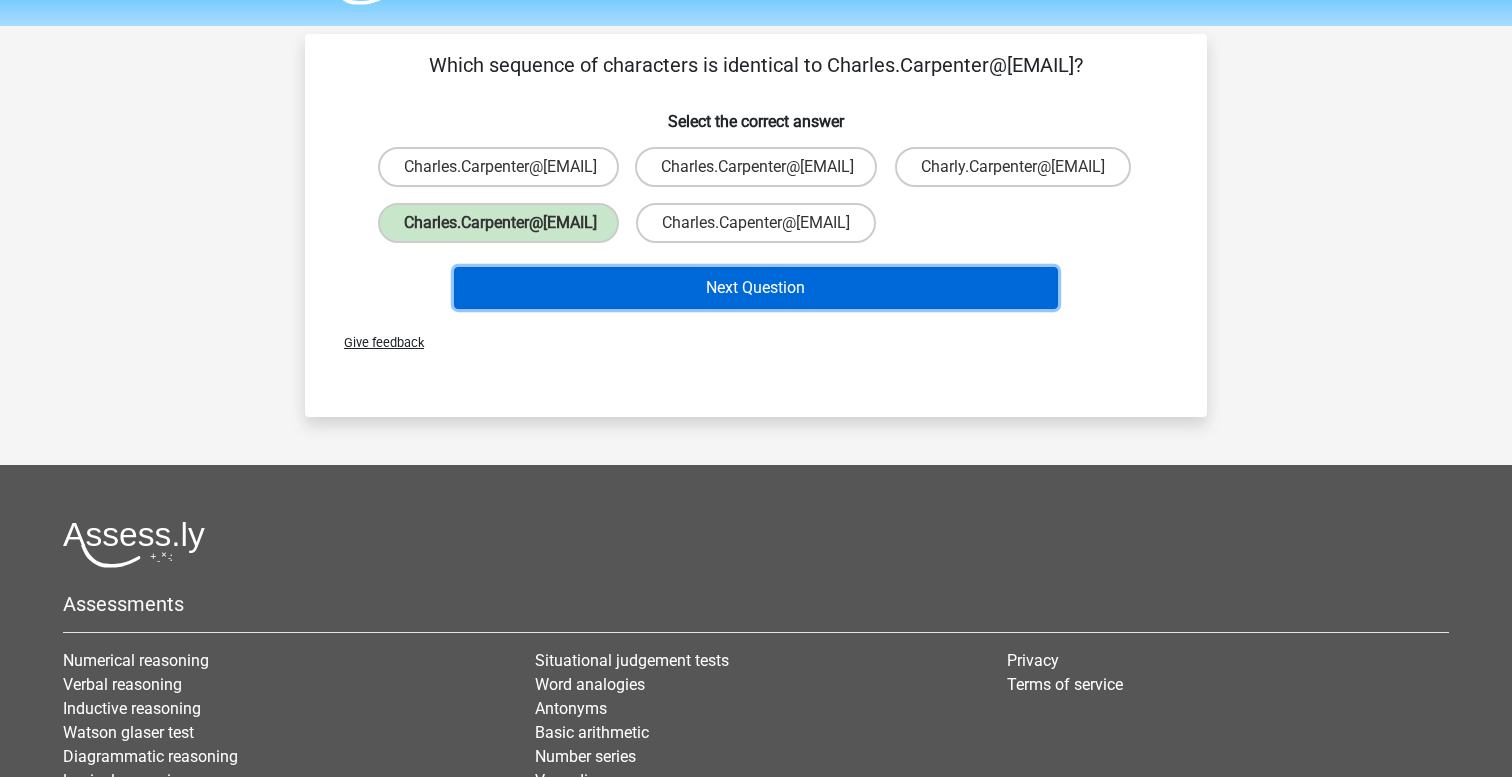 click on "Next Question" at bounding box center [756, 288] 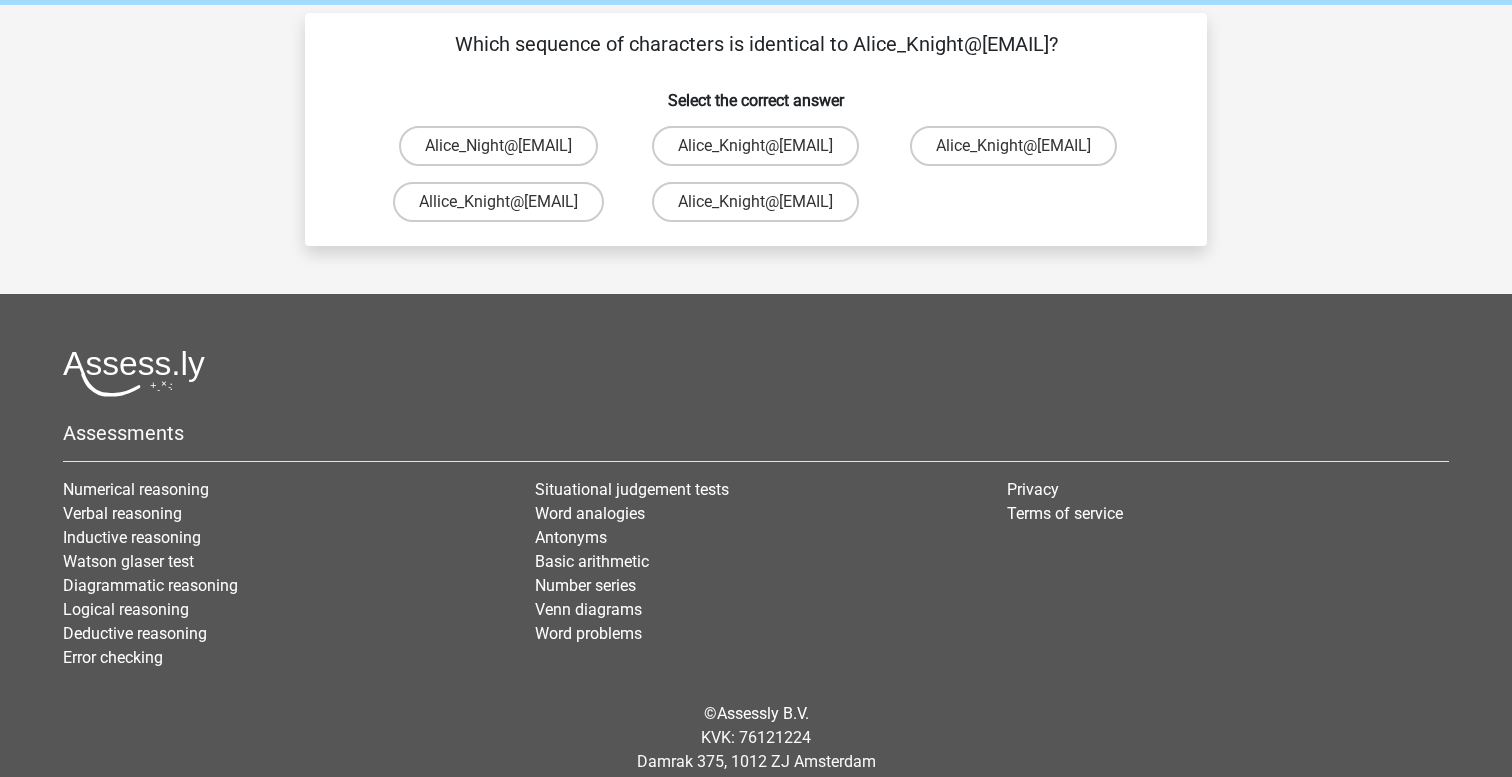 scroll, scrollTop: 66, scrollLeft: 0, axis: vertical 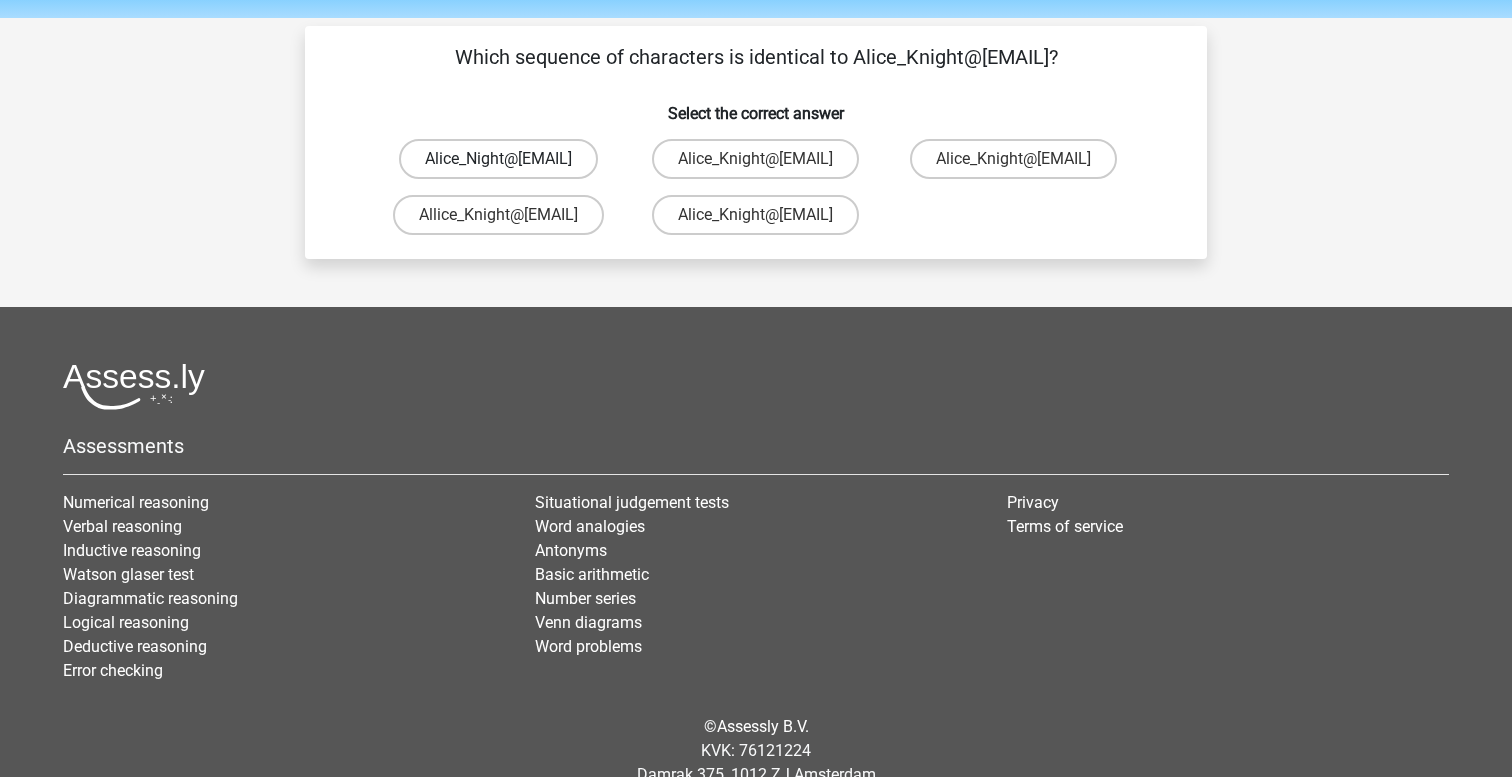 click on "Alice_Night@Gmail.gr" at bounding box center [498, 159] 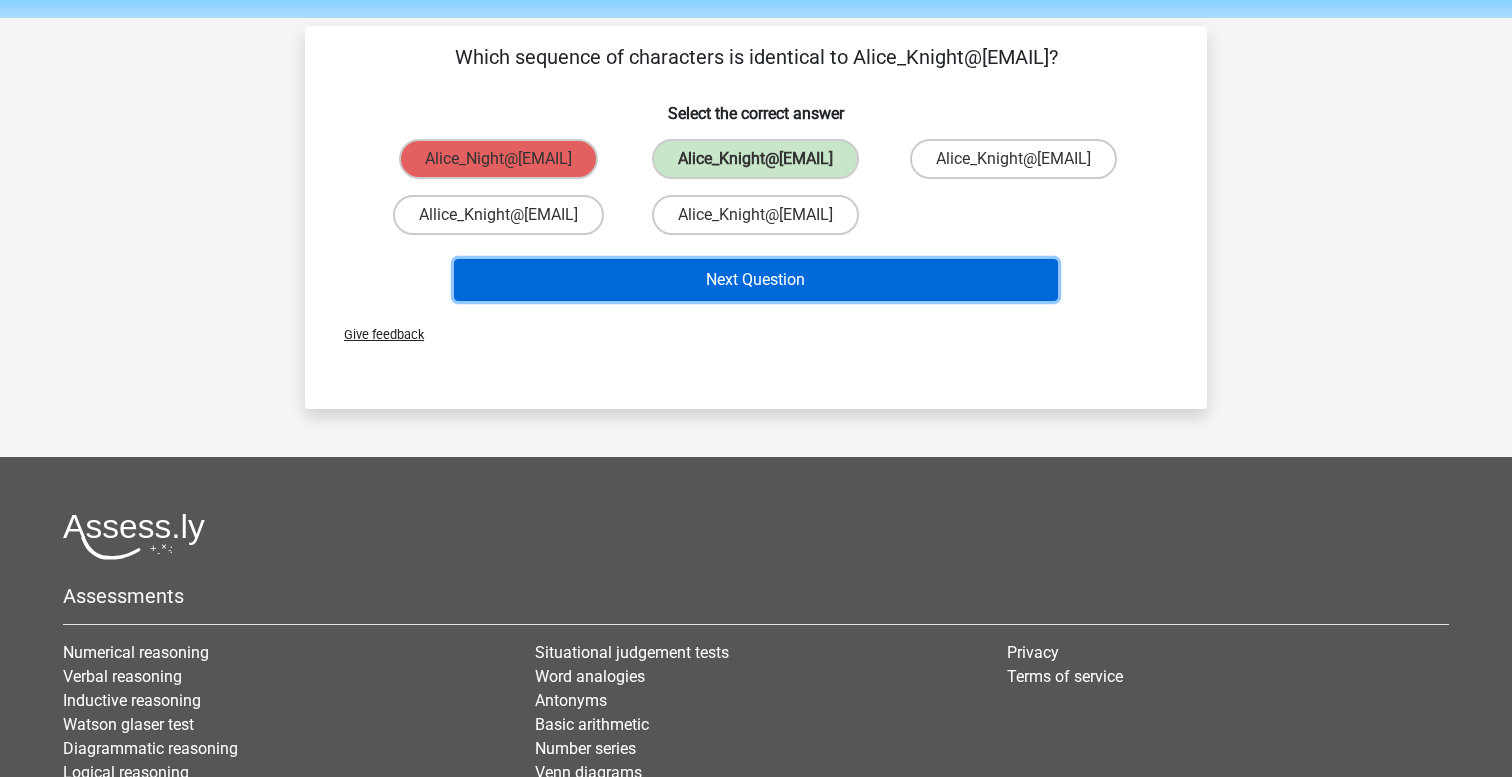 click on "Next Question" at bounding box center [756, 280] 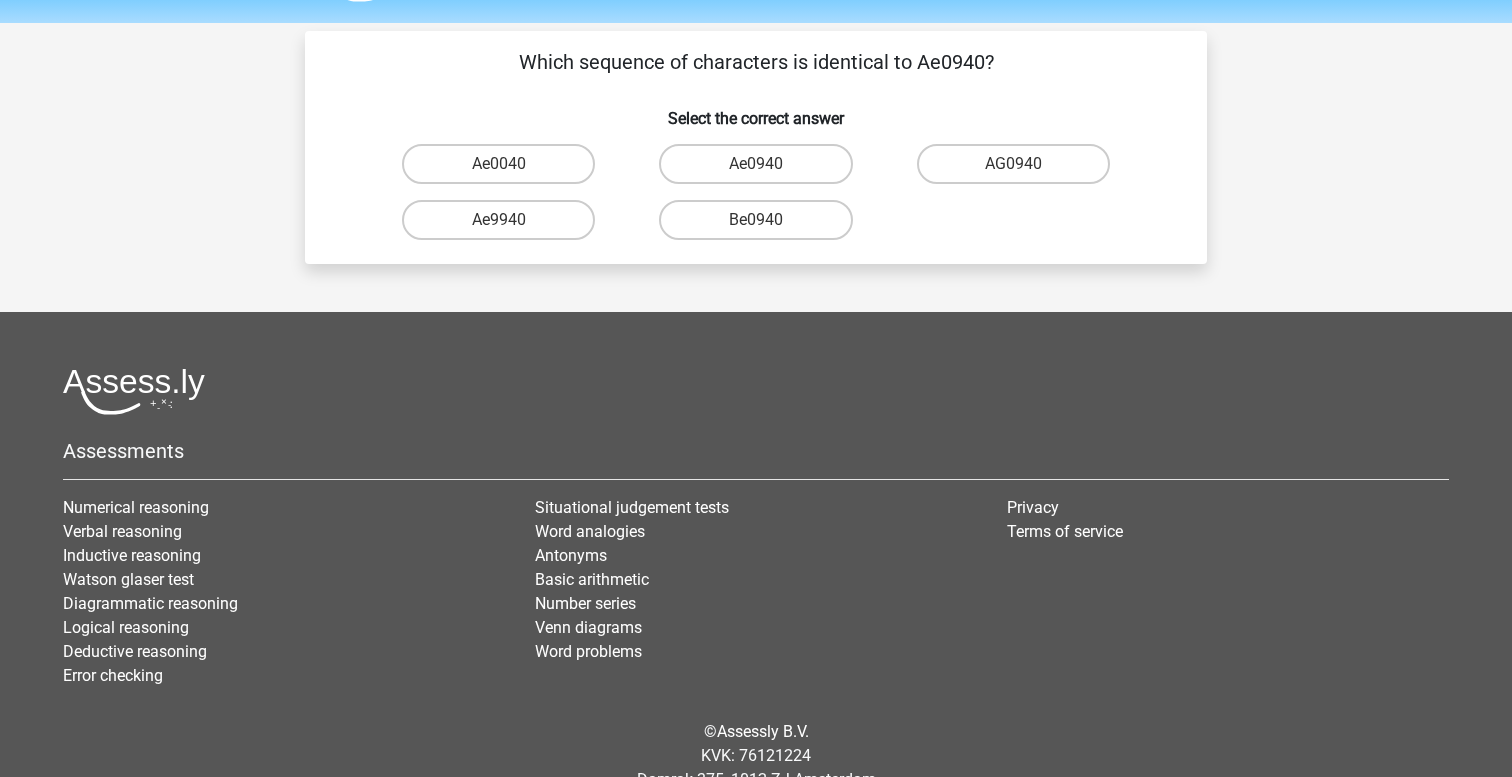 scroll, scrollTop: 60, scrollLeft: 0, axis: vertical 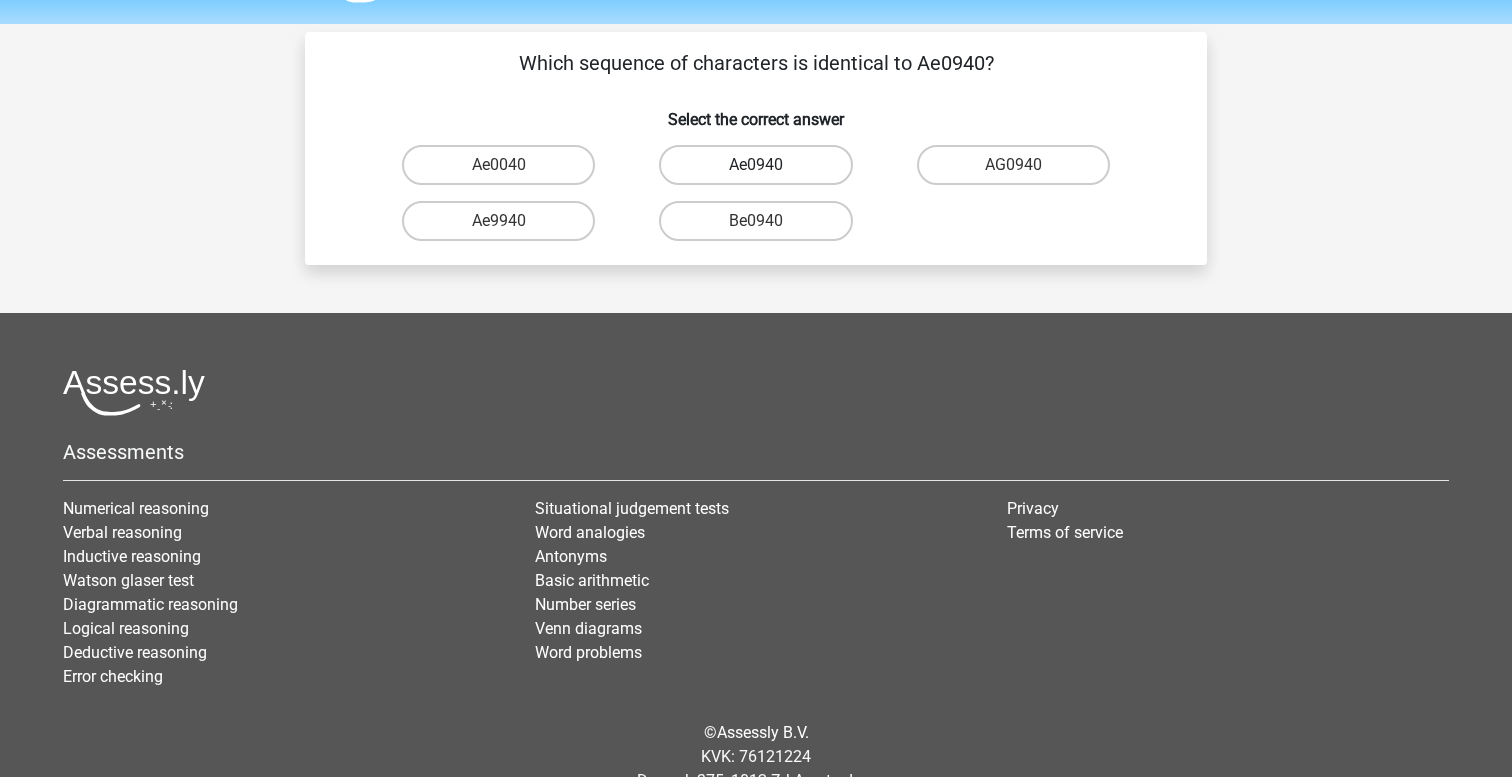 click on "Ae0940" at bounding box center (755, 165) 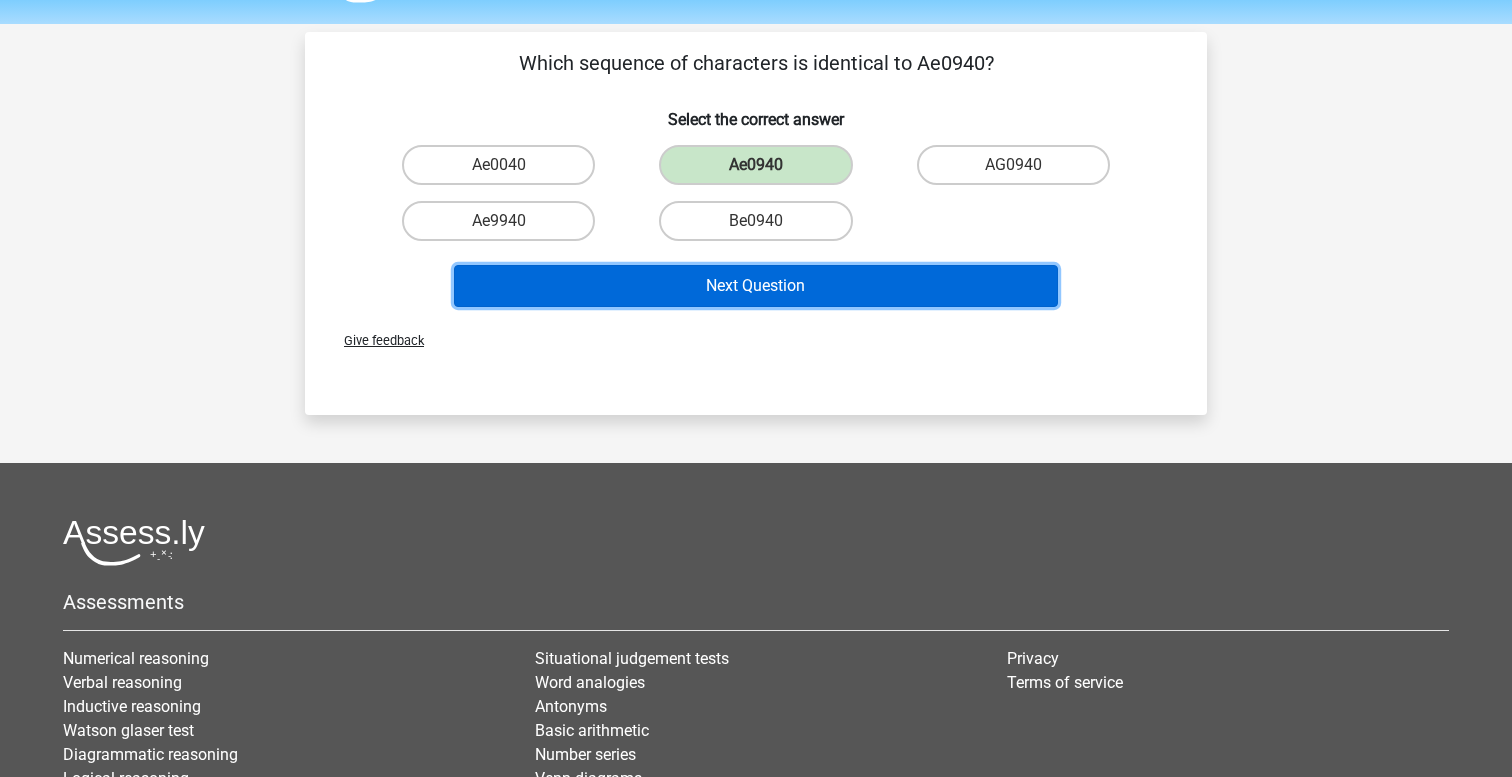 click on "Next Question" at bounding box center [756, 286] 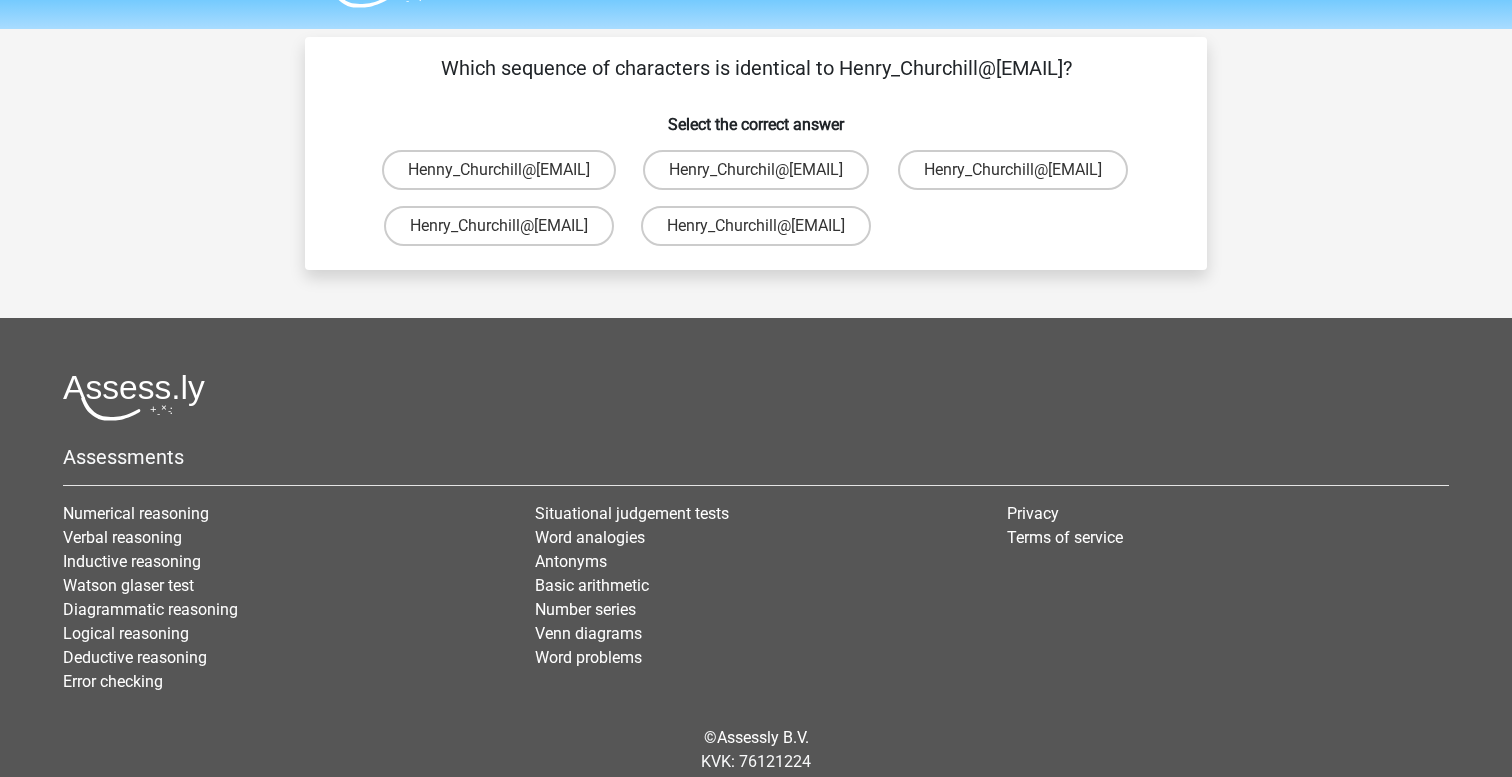 scroll, scrollTop: 54, scrollLeft: 0, axis: vertical 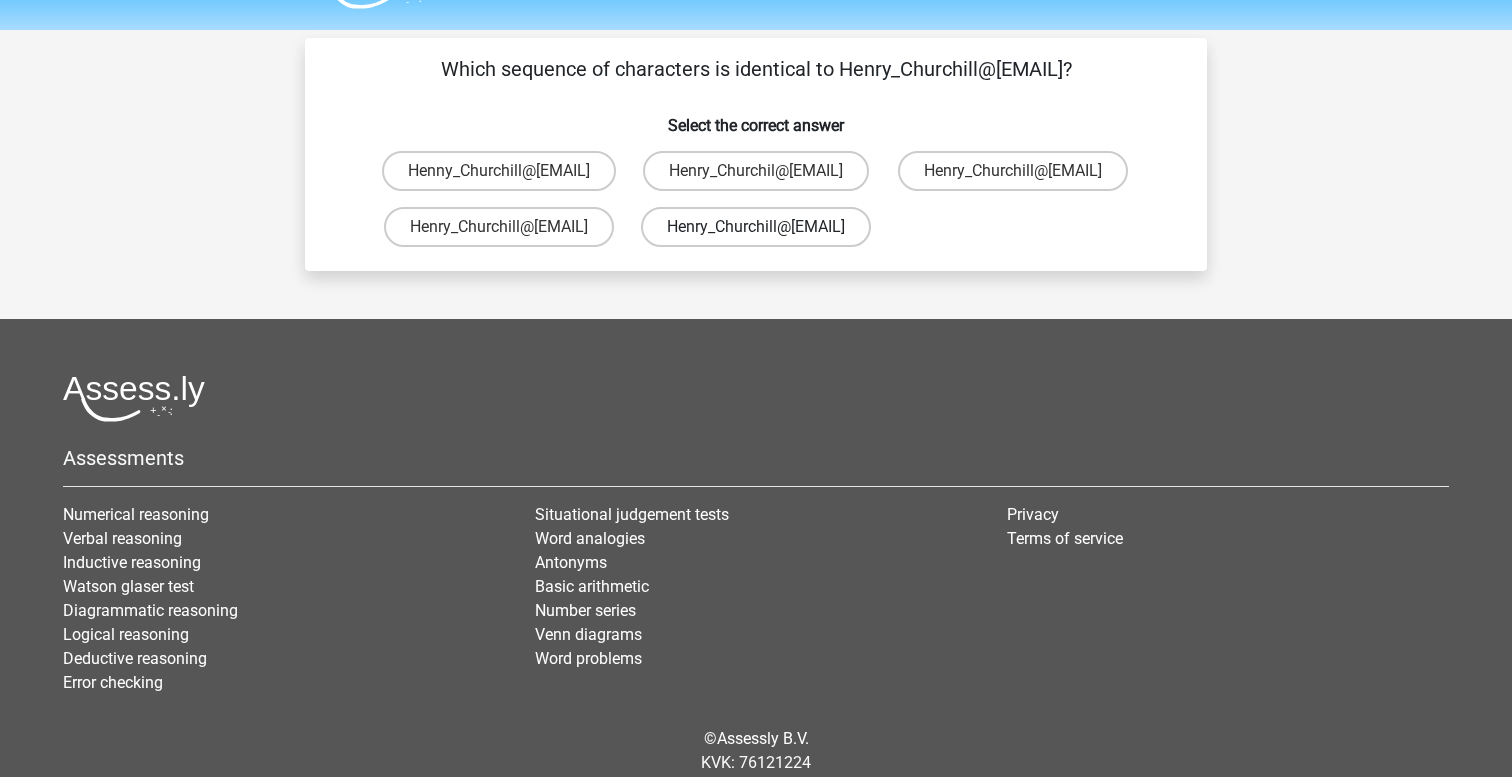 click on "Henry_Churchill@Gmail.com.co" at bounding box center (756, 227) 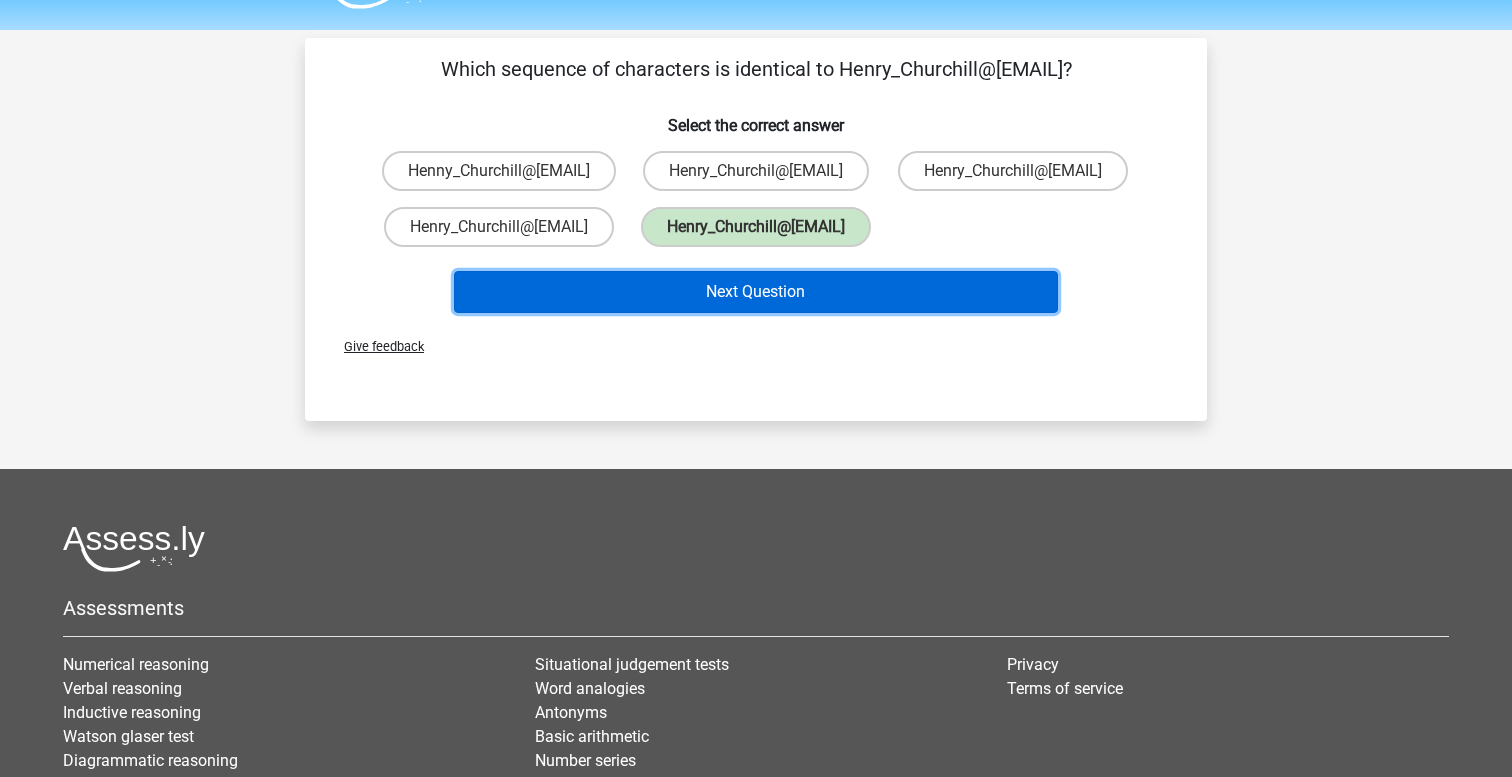 click on "Next Question" at bounding box center [756, 292] 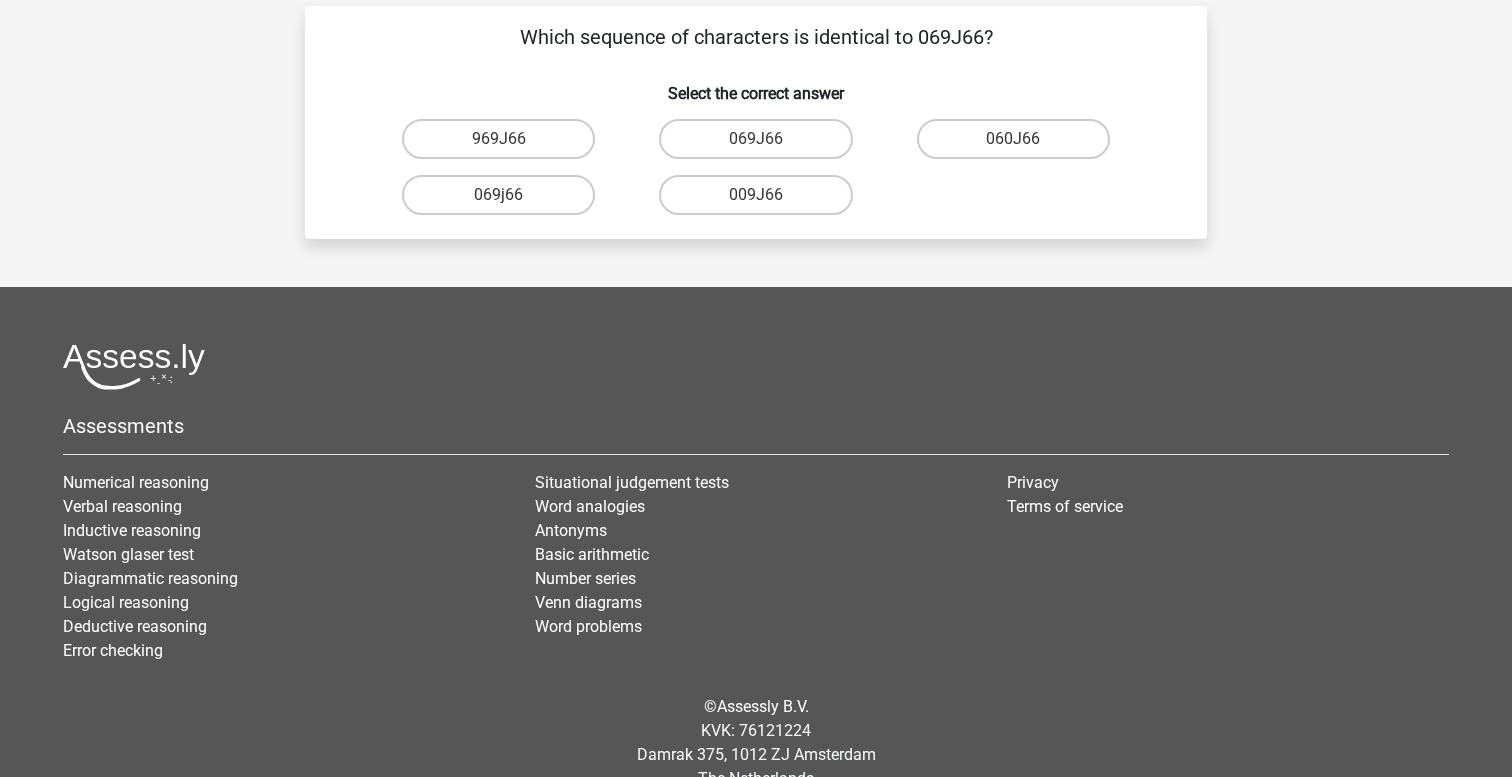 scroll, scrollTop: 84, scrollLeft: 0, axis: vertical 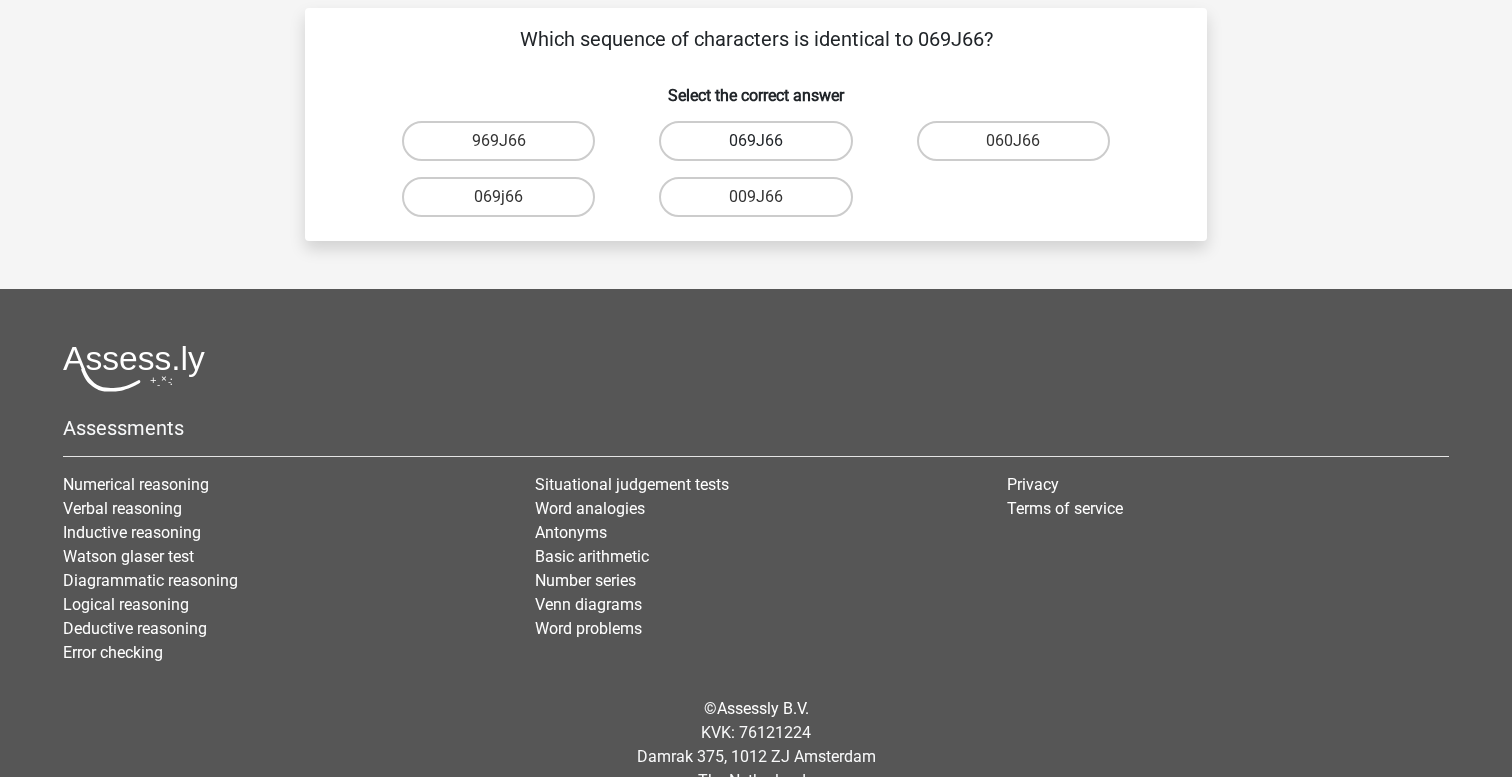 click on "069J66" at bounding box center (755, 141) 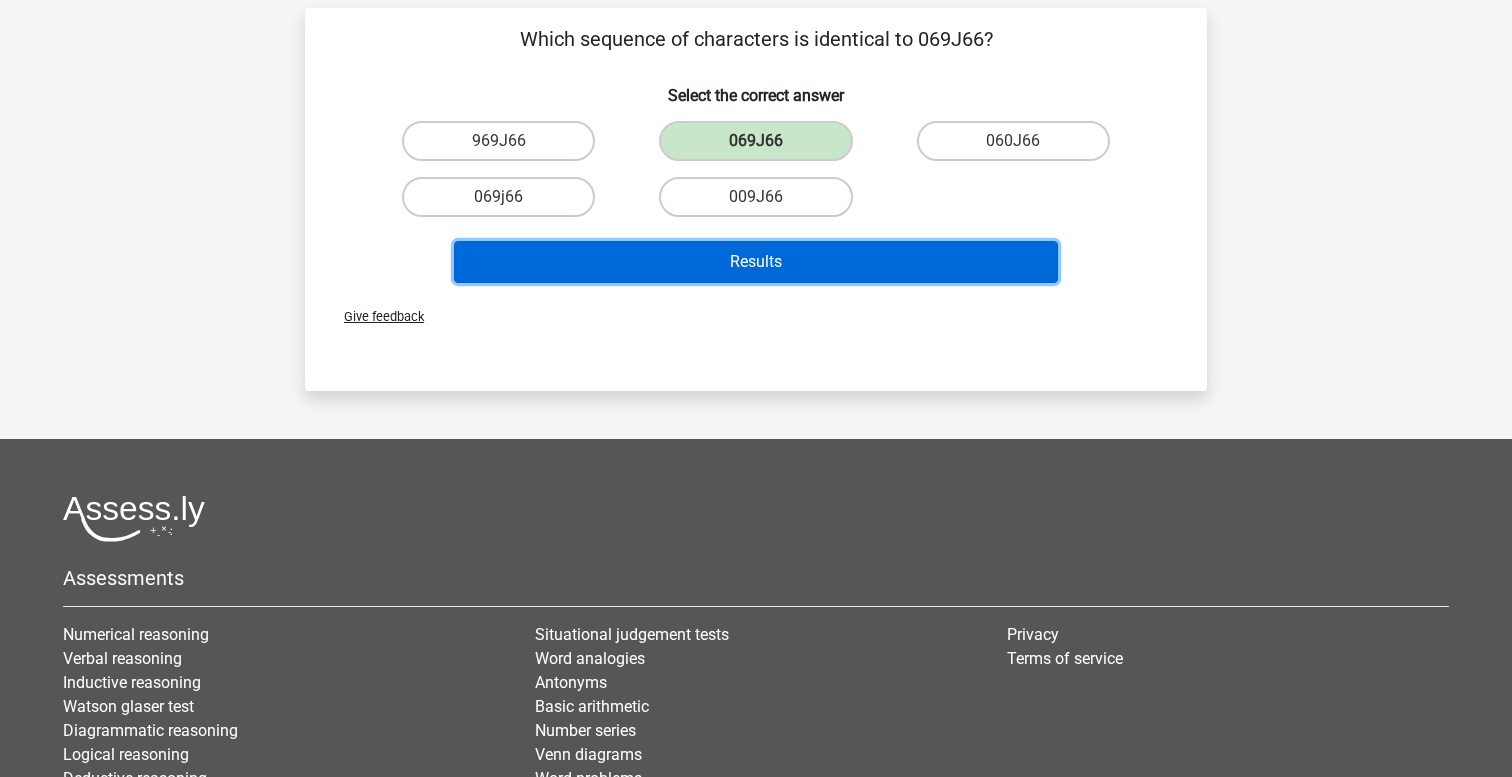 click on "Results" at bounding box center (756, 262) 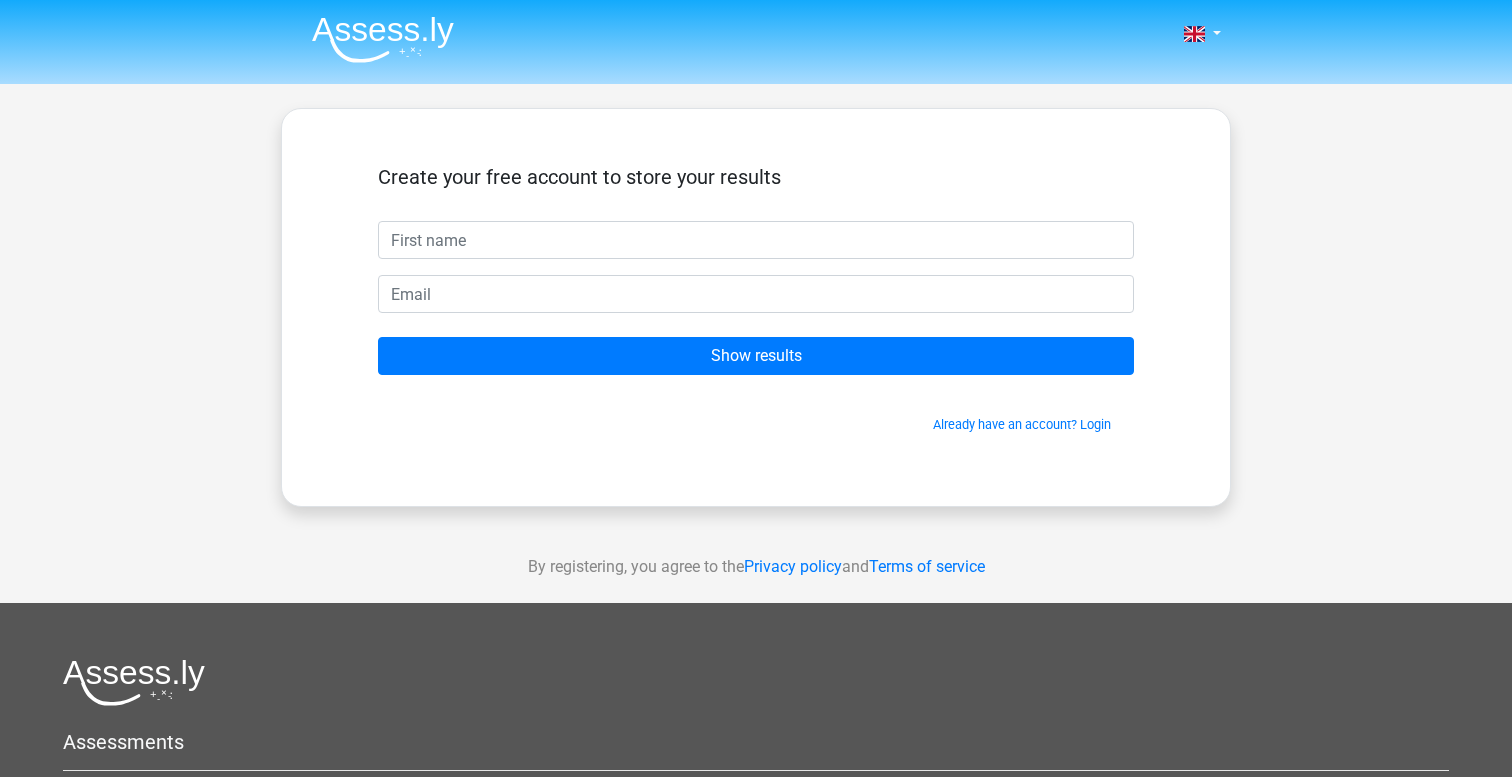scroll, scrollTop: 0, scrollLeft: 0, axis: both 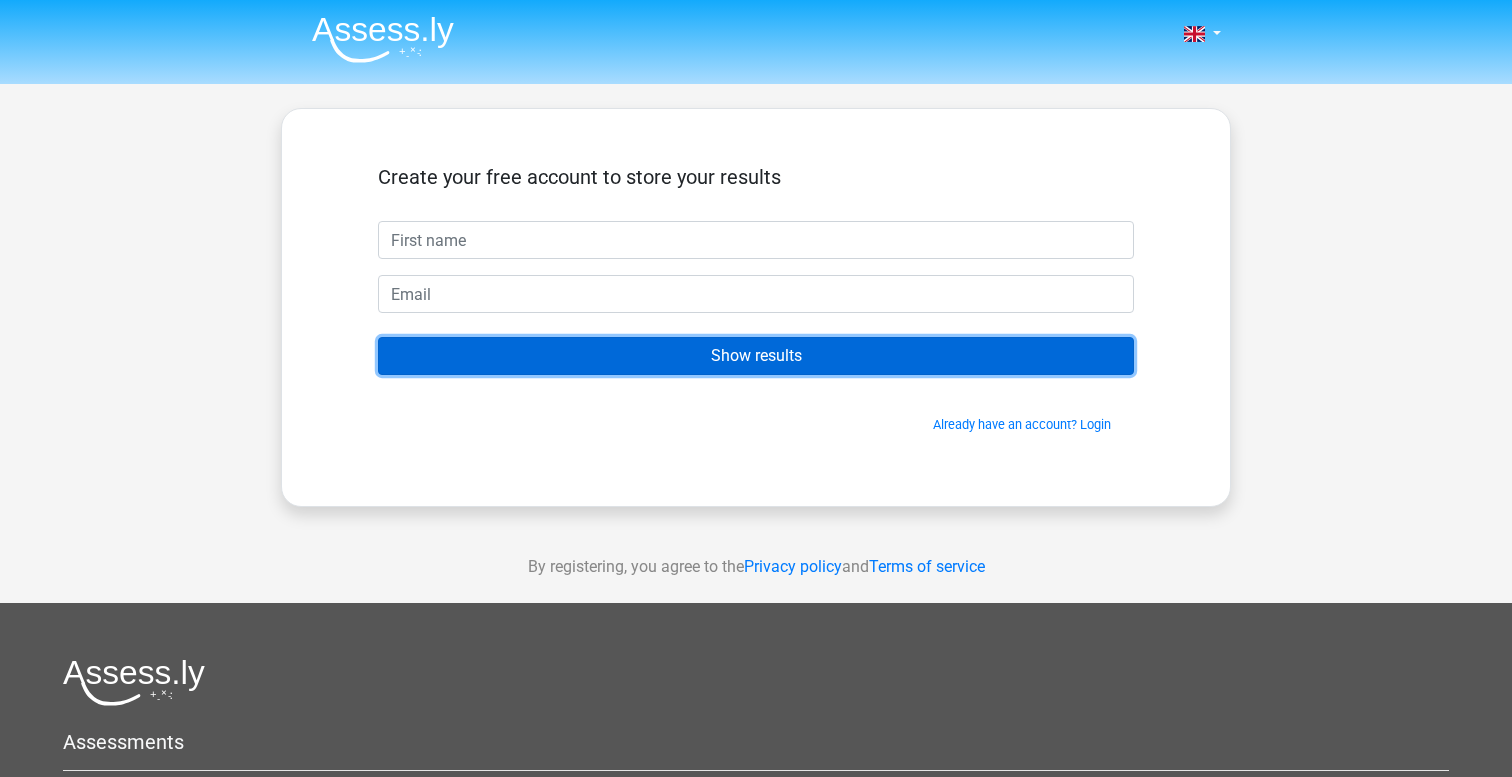 click on "Show results" at bounding box center (756, 356) 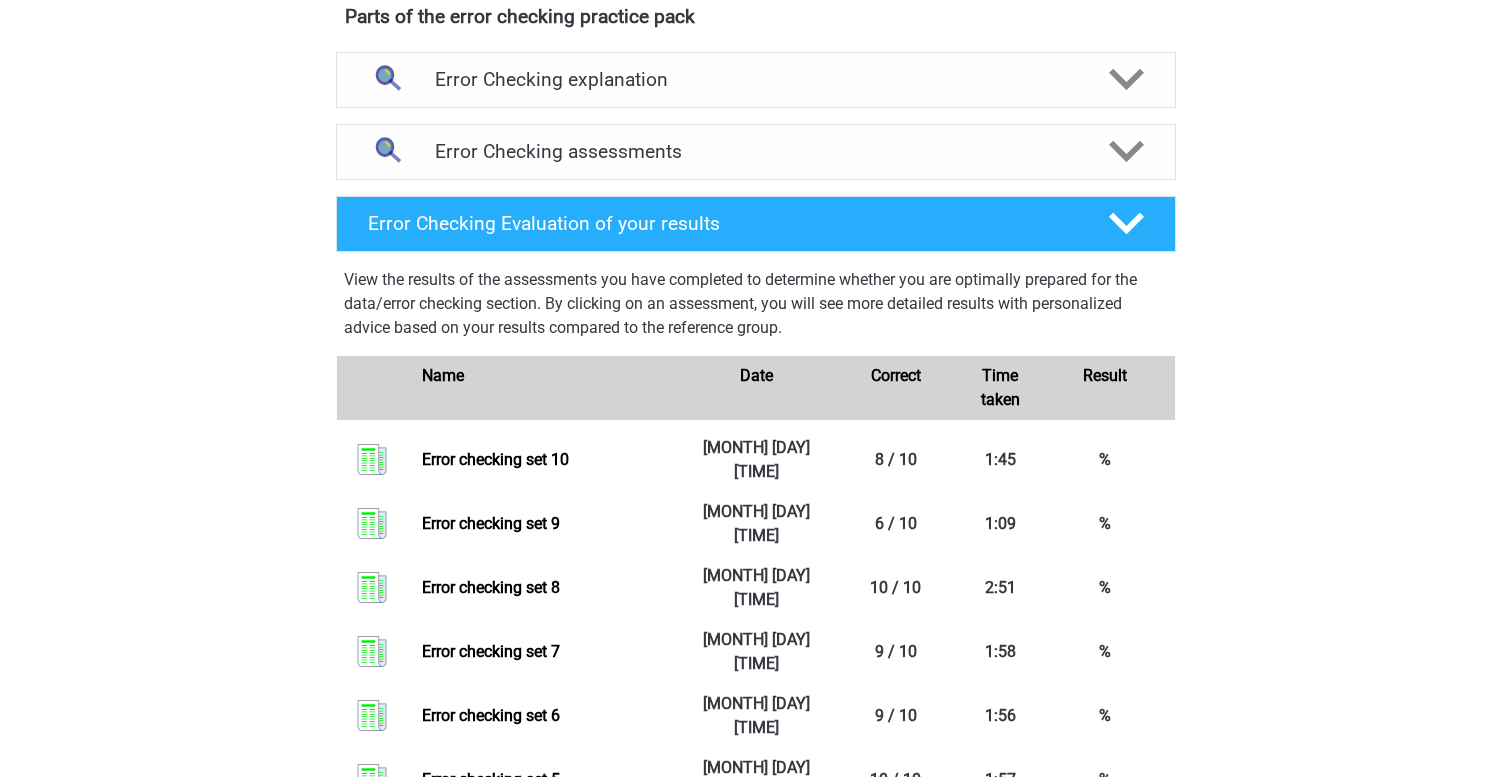 scroll, scrollTop: 885, scrollLeft: 0, axis: vertical 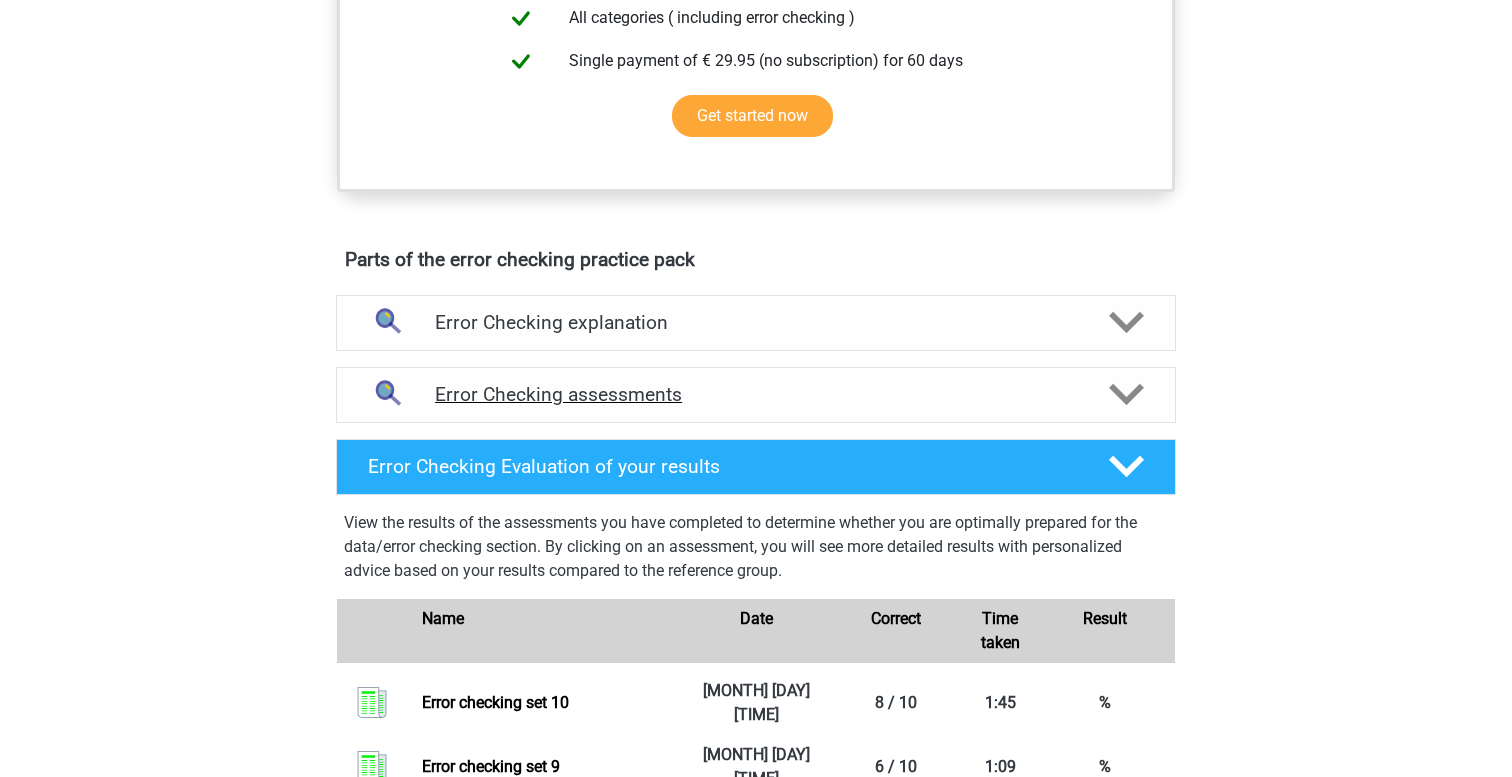 click on "Error Checking assessments" at bounding box center [756, 394] 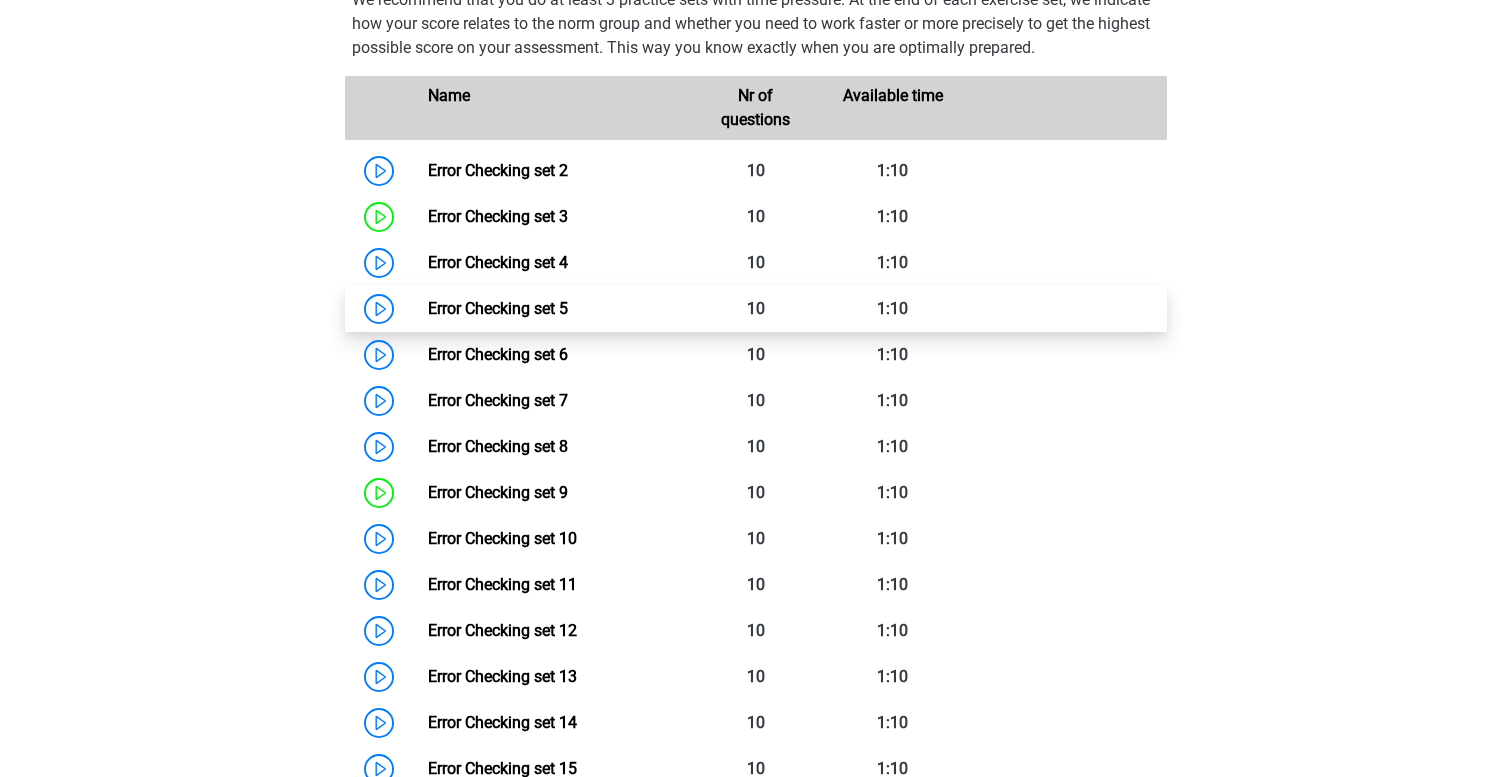 scroll, scrollTop: 1378, scrollLeft: 0, axis: vertical 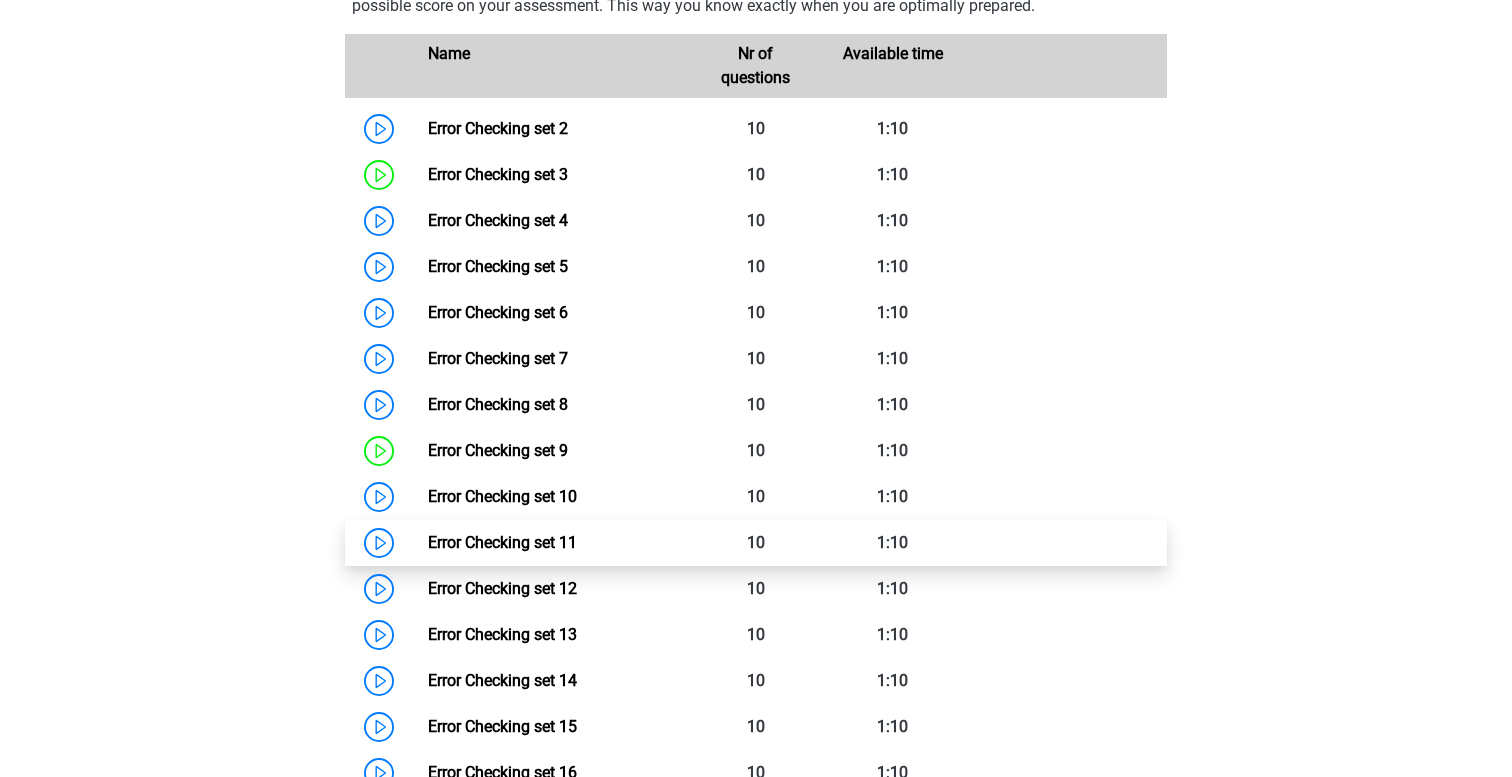 click on "Error Checking
set 11" at bounding box center [502, 542] 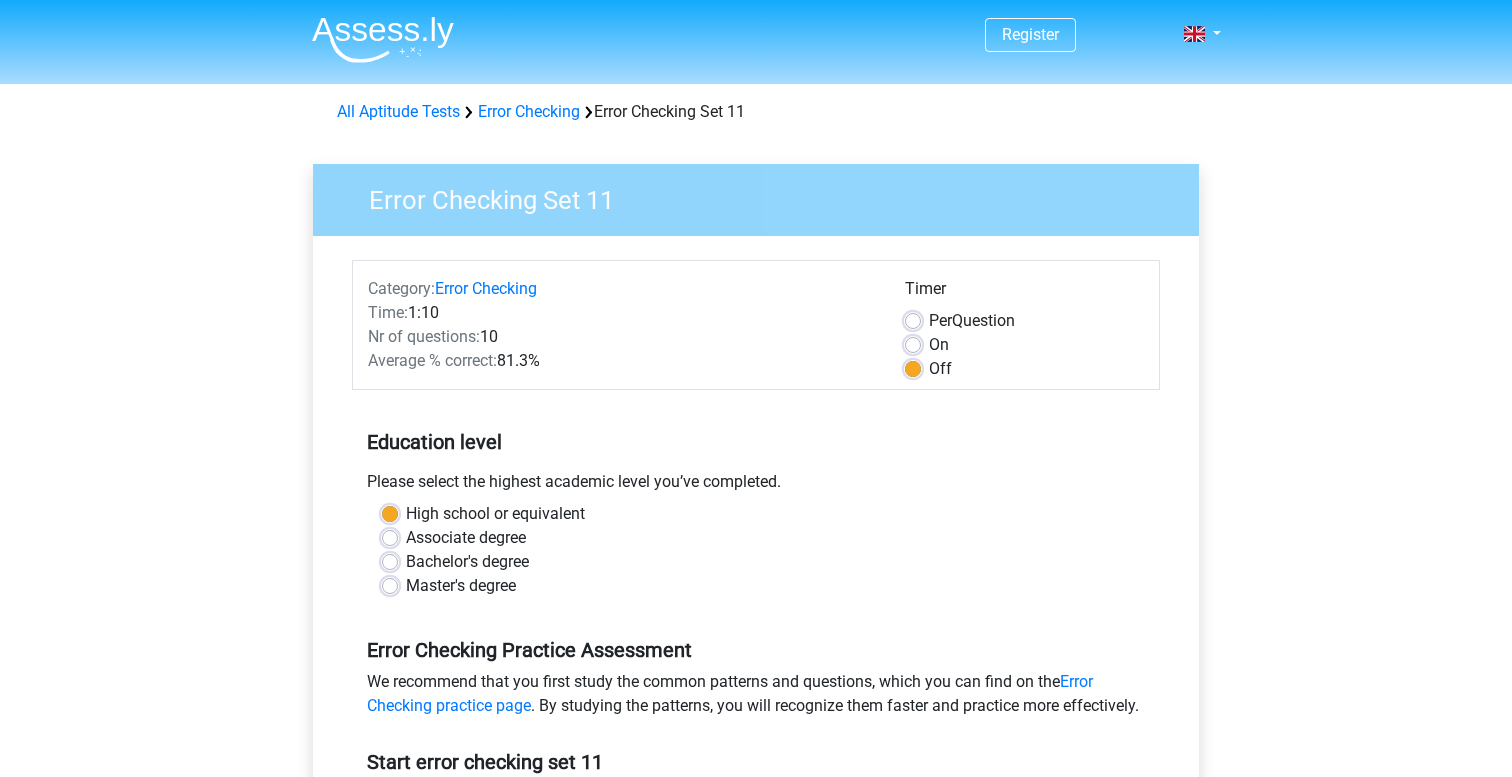 scroll, scrollTop: 0, scrollLeft: 0, axis: both 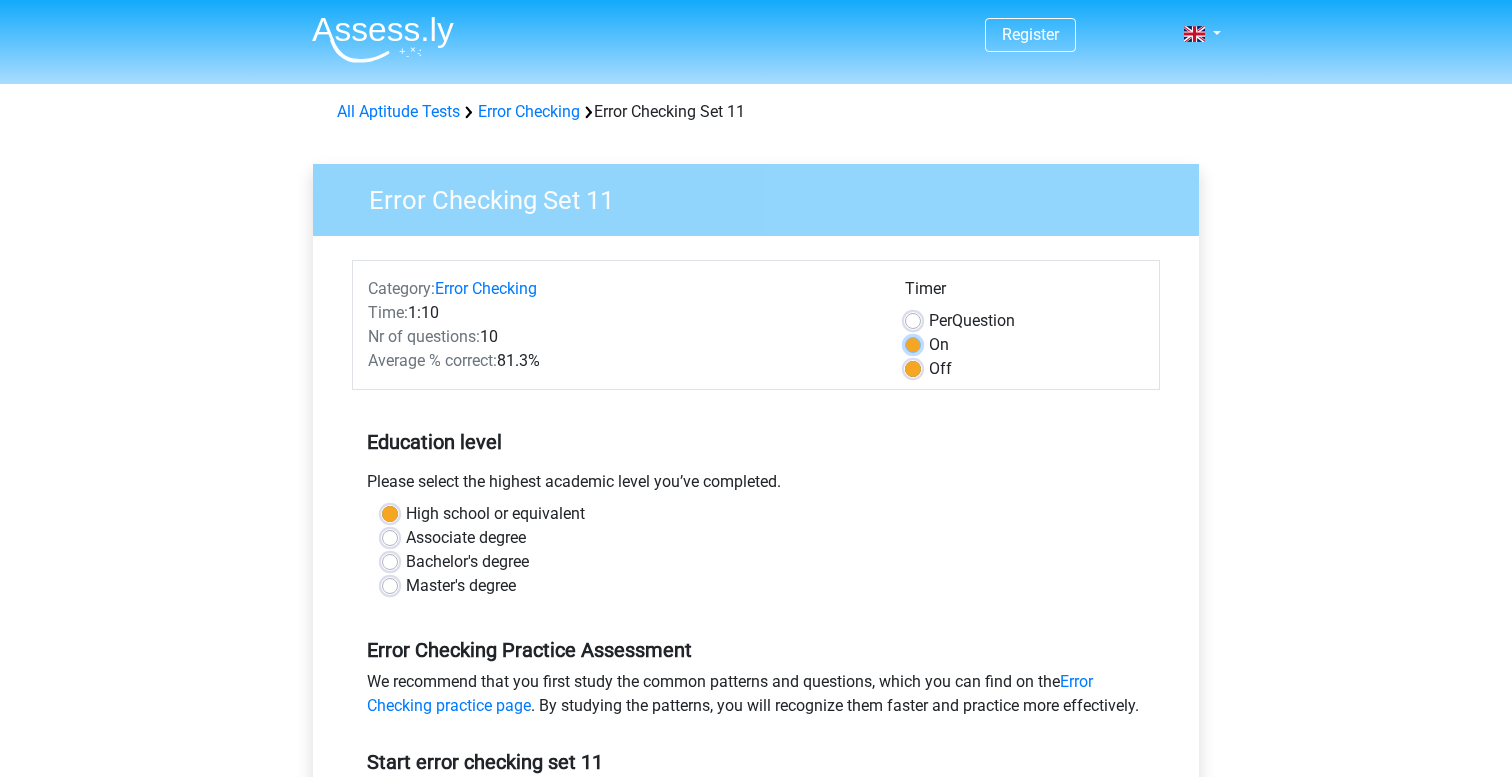 click on "On" at bounding box center [913, 343] 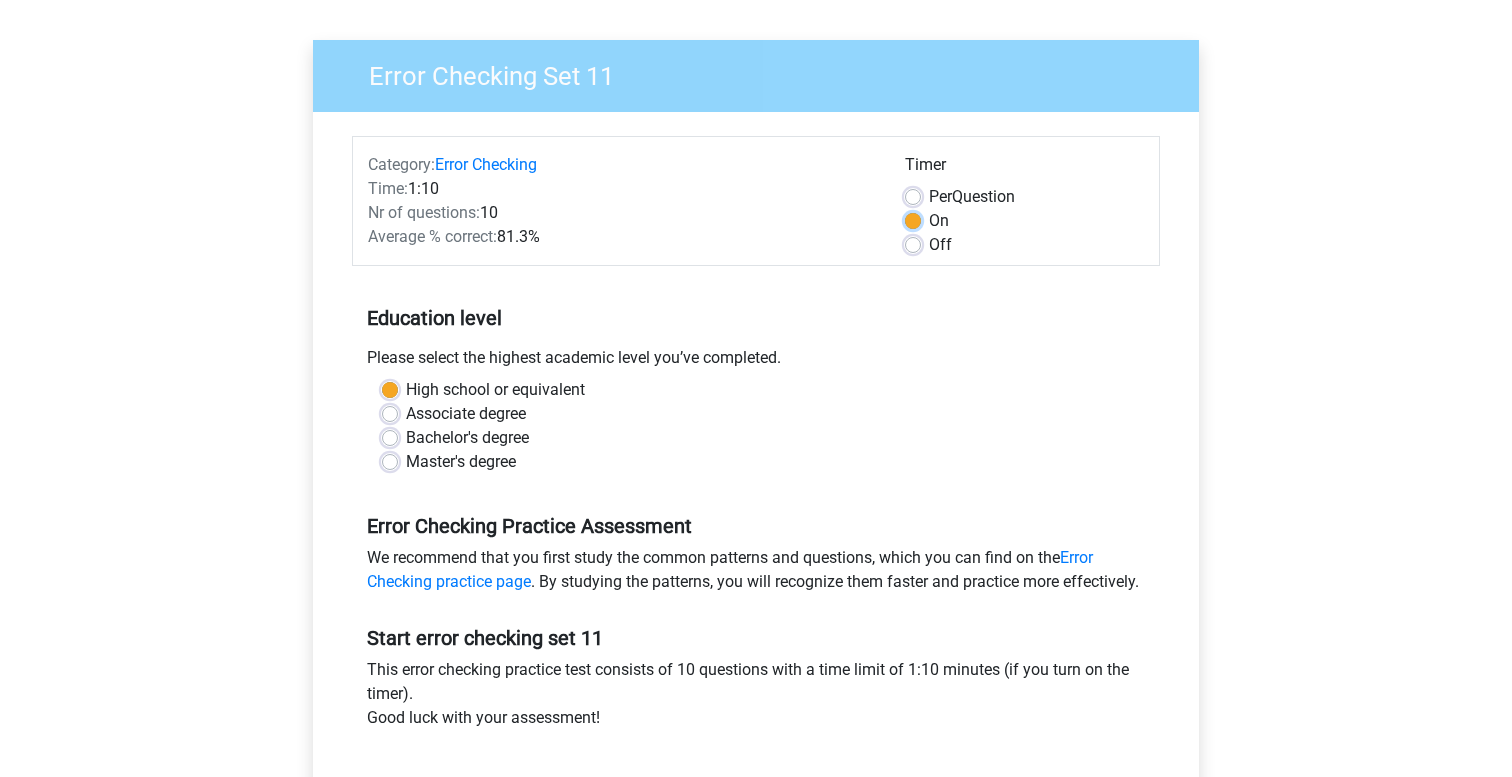 scroll, scrollTop: 252, scrollLeft: 0, axis: vertical 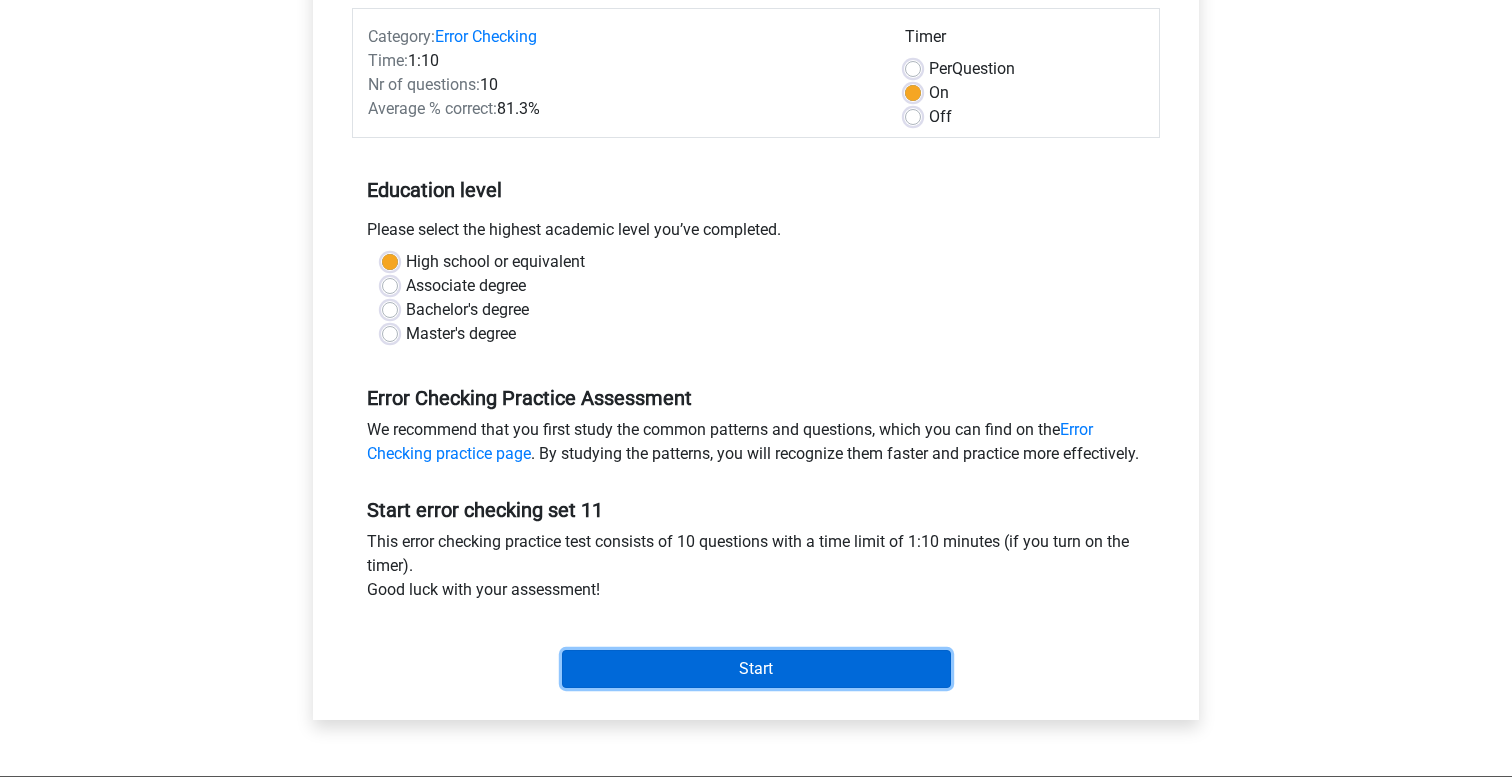 click on "Start" at bounding box center [756, 669] 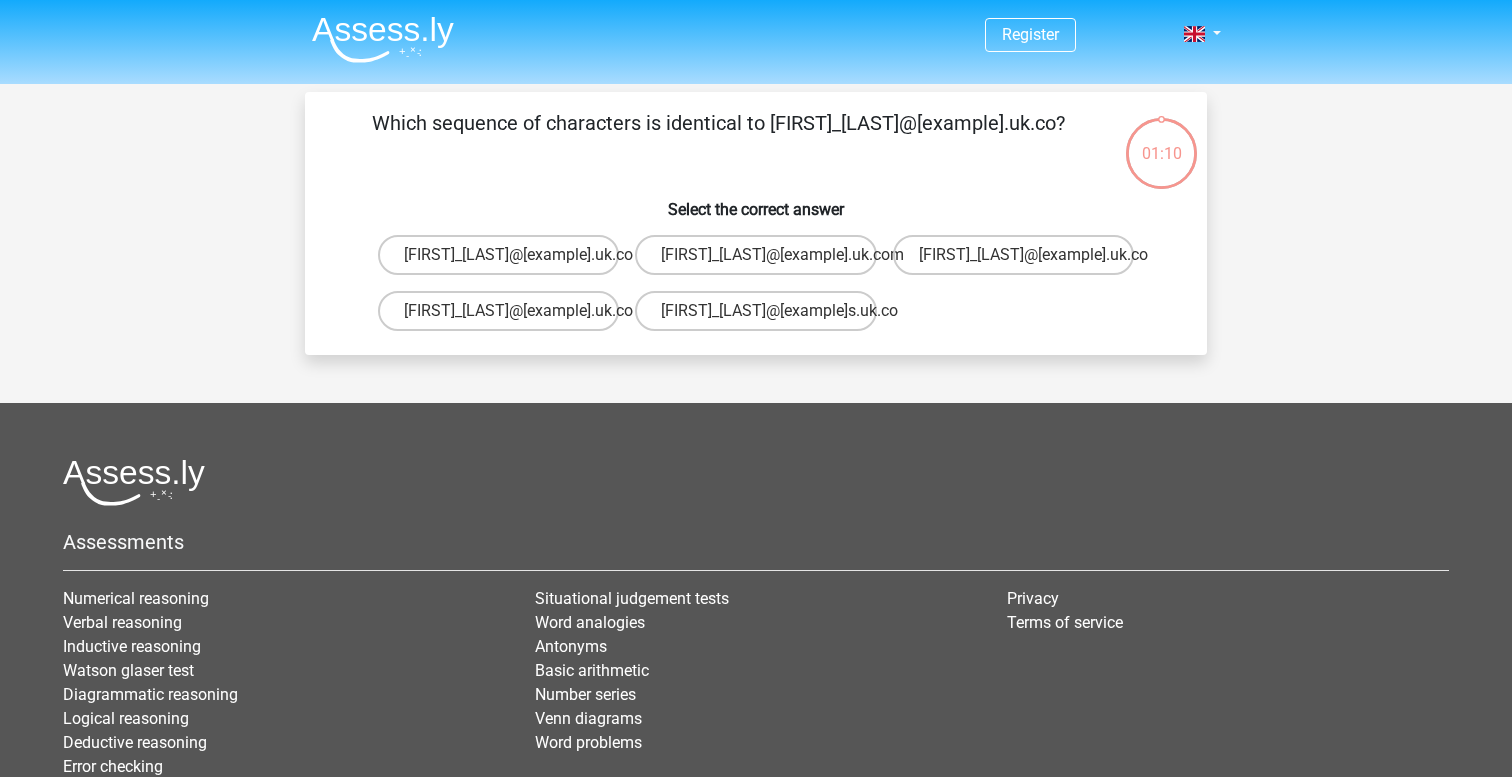 scroll, scrollTop: 0, scrollLeft: 0, axis: both 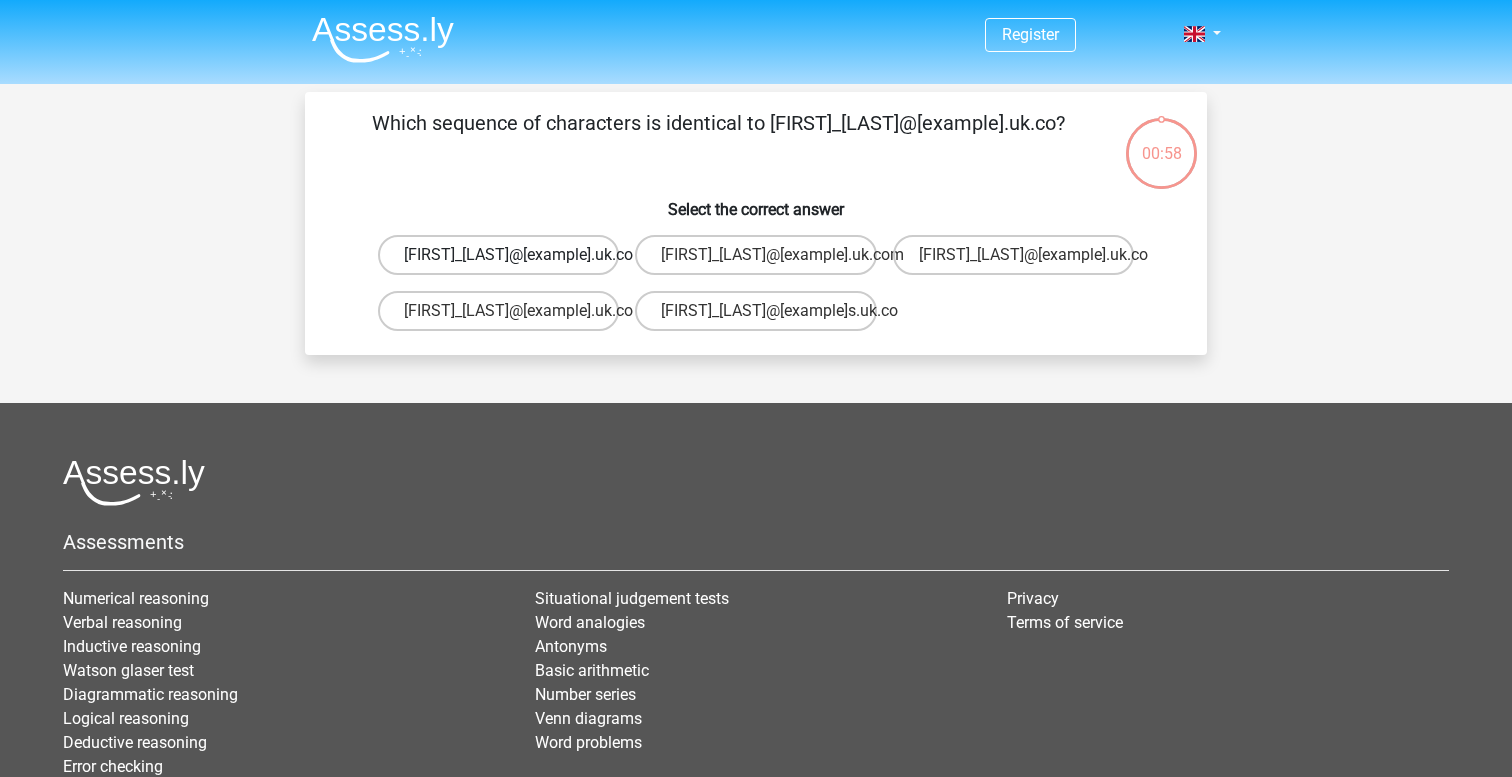 click on "[FIRST]_[LAST]@[example].uk.co" at bounding box center [498, 255] 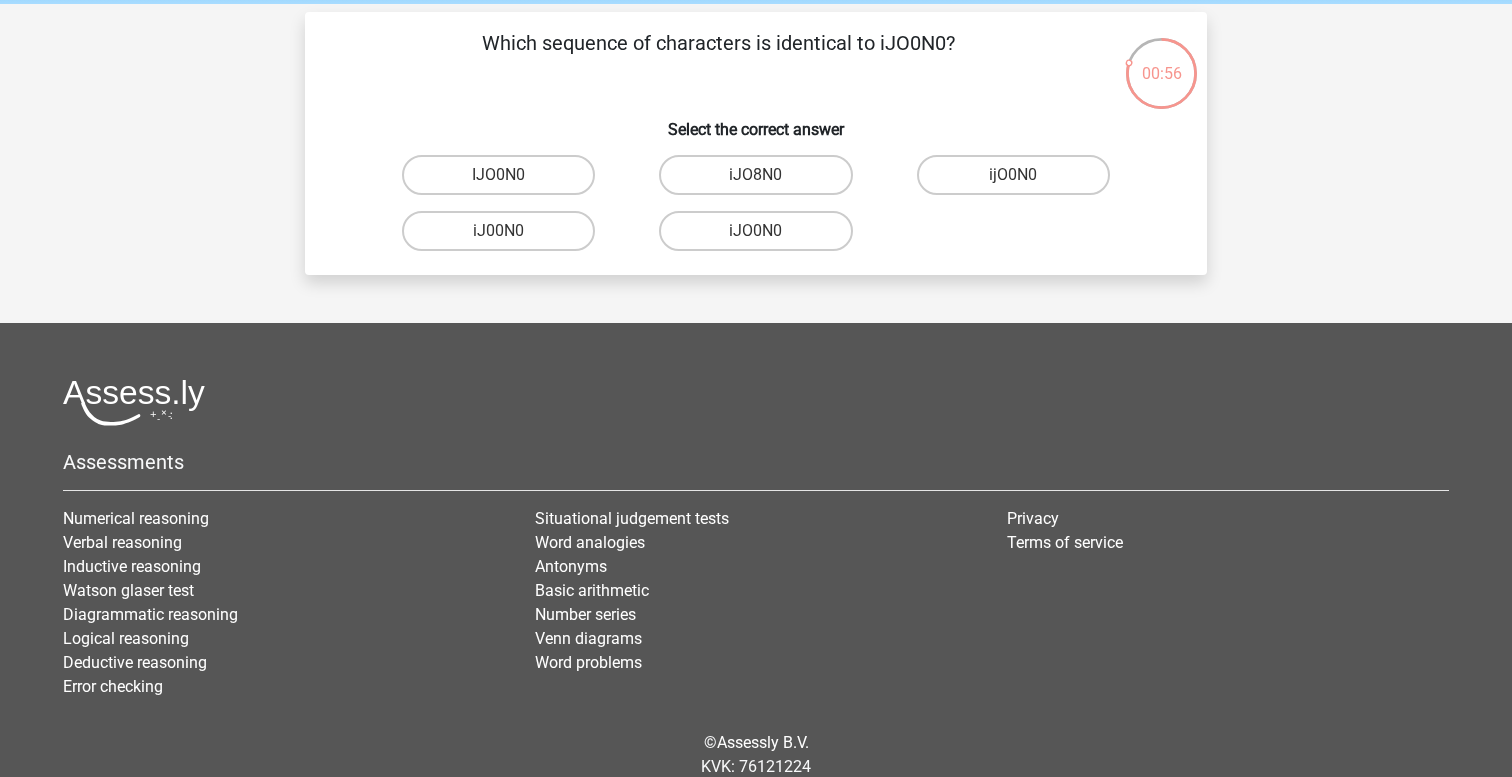 scroll, scrollTop: 65, scrollLeft: 0, axis: vertical 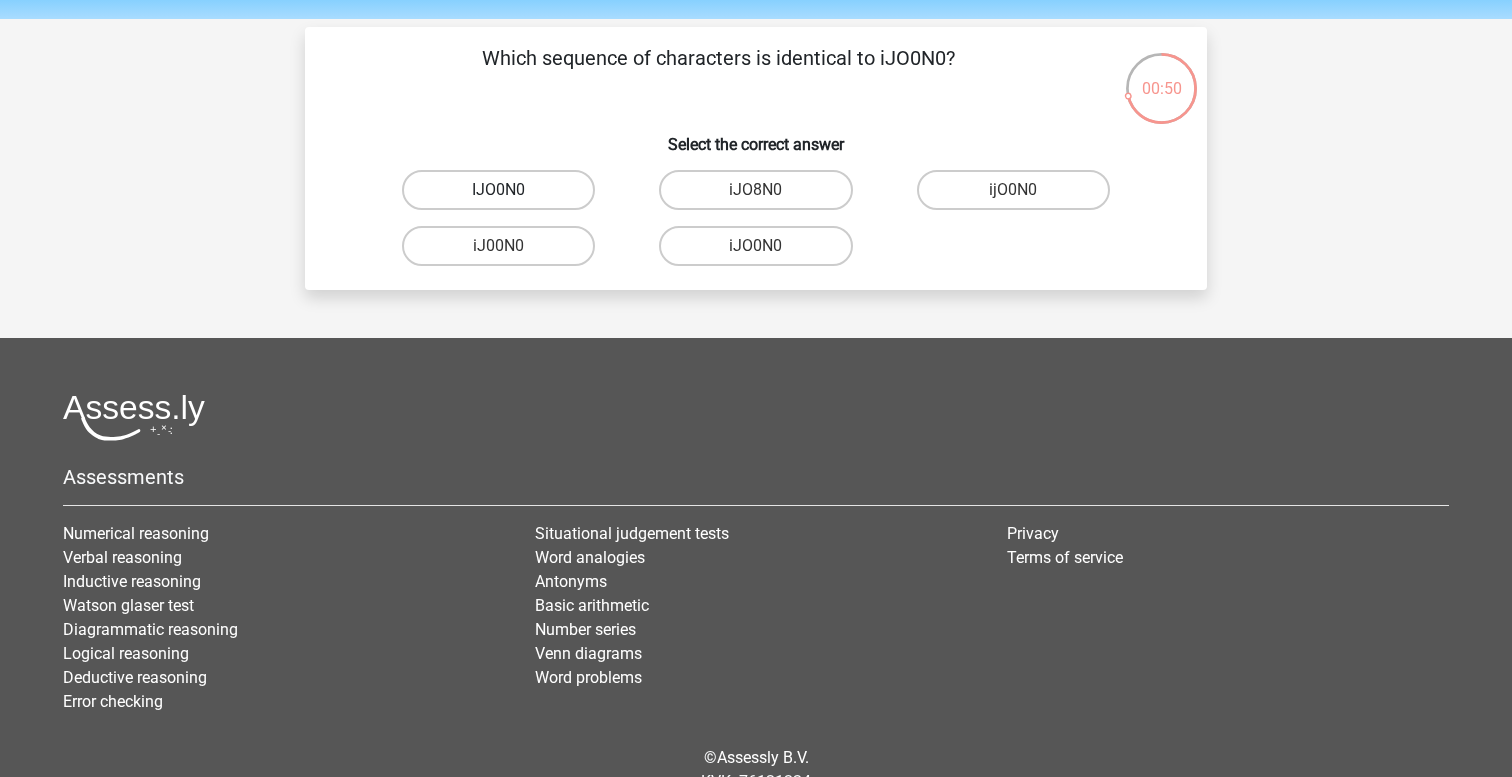 click on "IJO0N0" at bounding box center (498, 190) 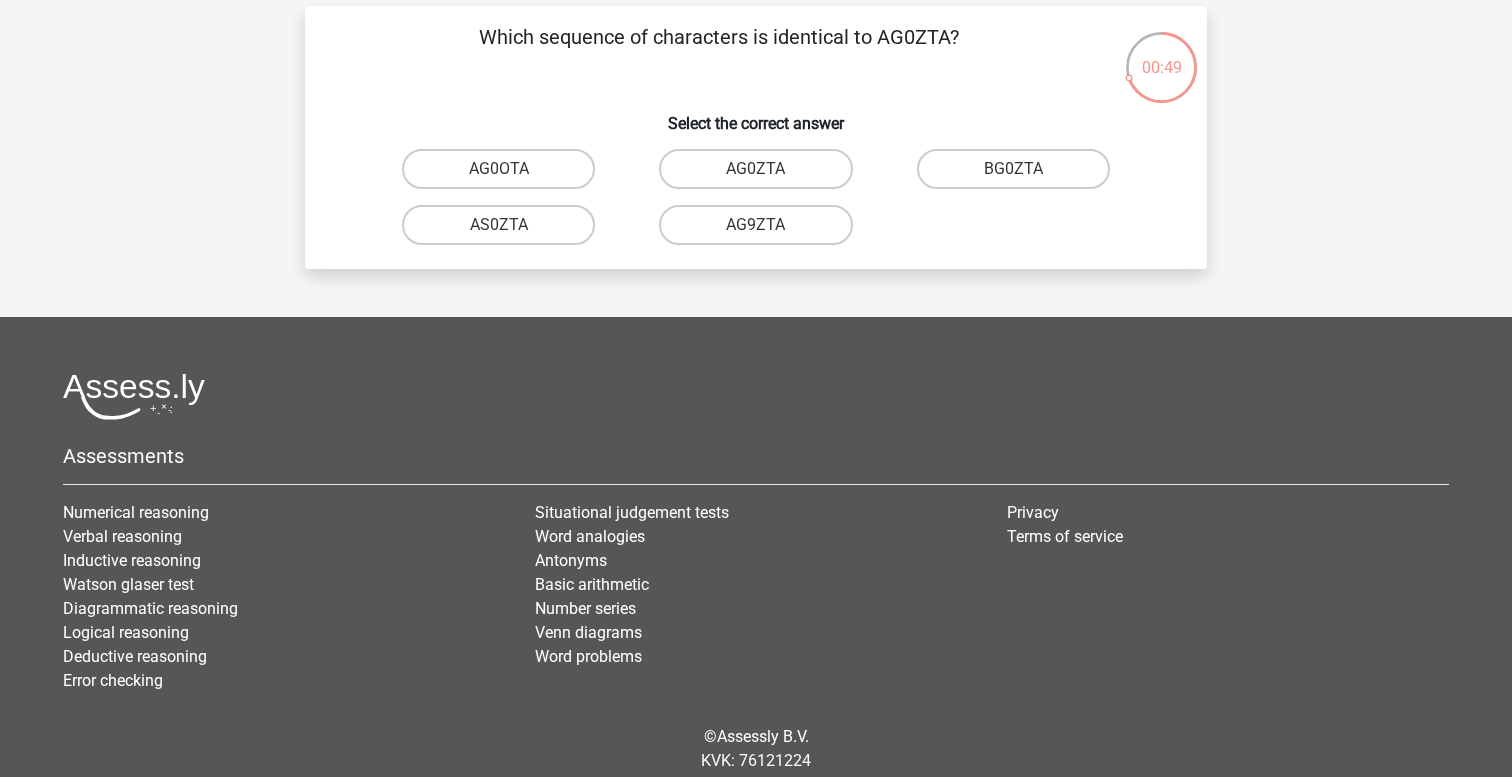 scroll, scrollTop: 72, scrollLeft: 0, axis: vertical 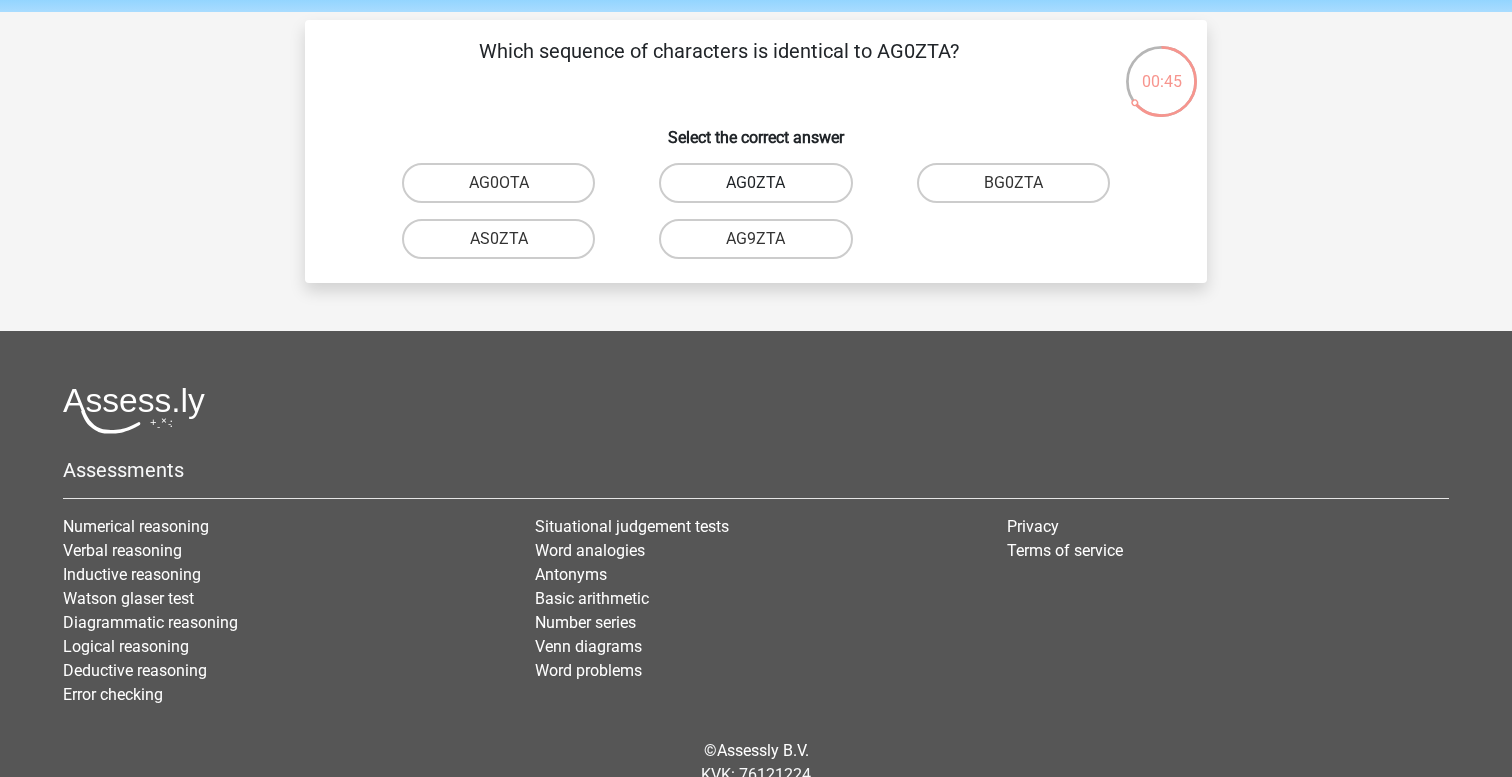 click on "AG0ZTA" at bounding box center (755, 183) 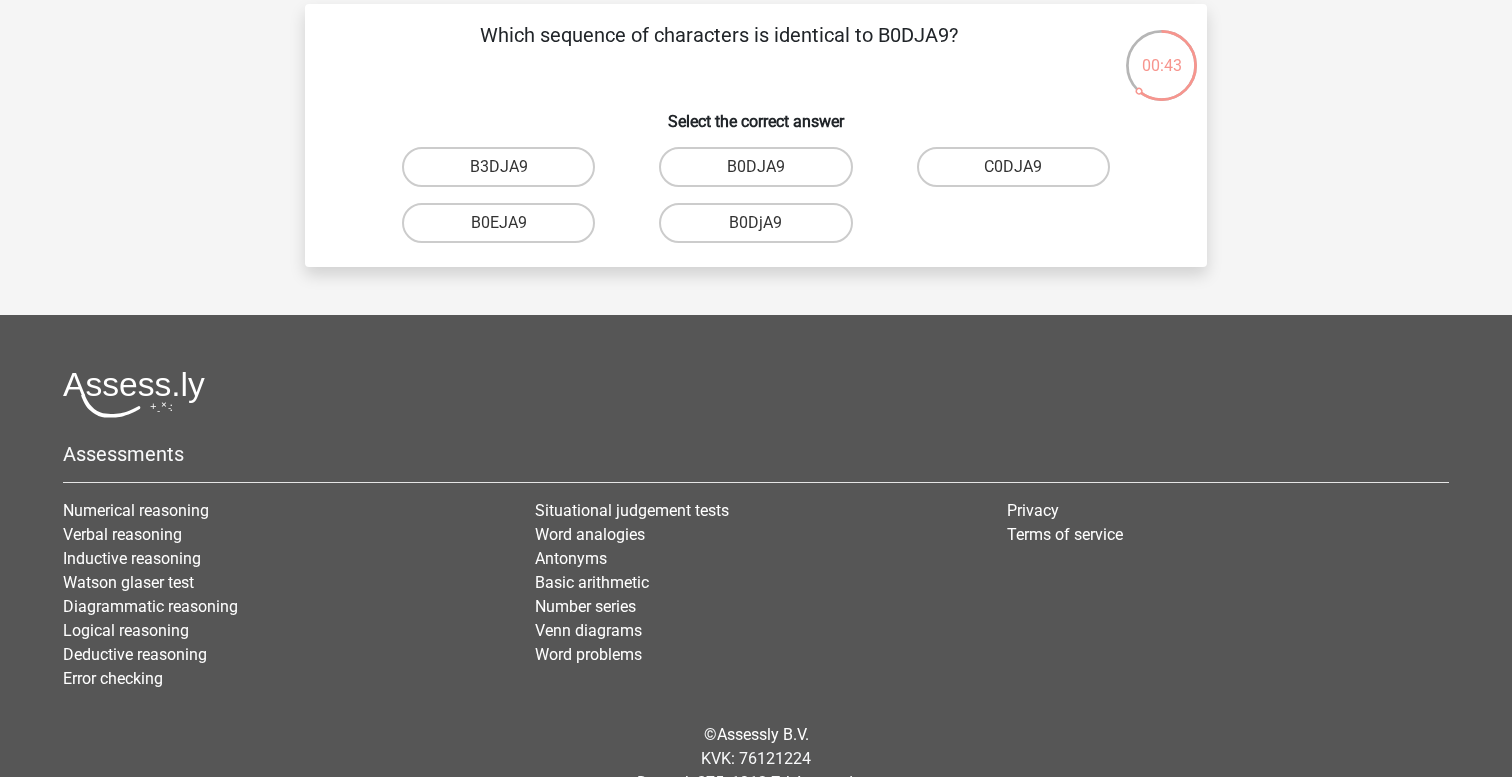 scroll, scrollTop: 84, scrollLeft: 0, axis: vertical 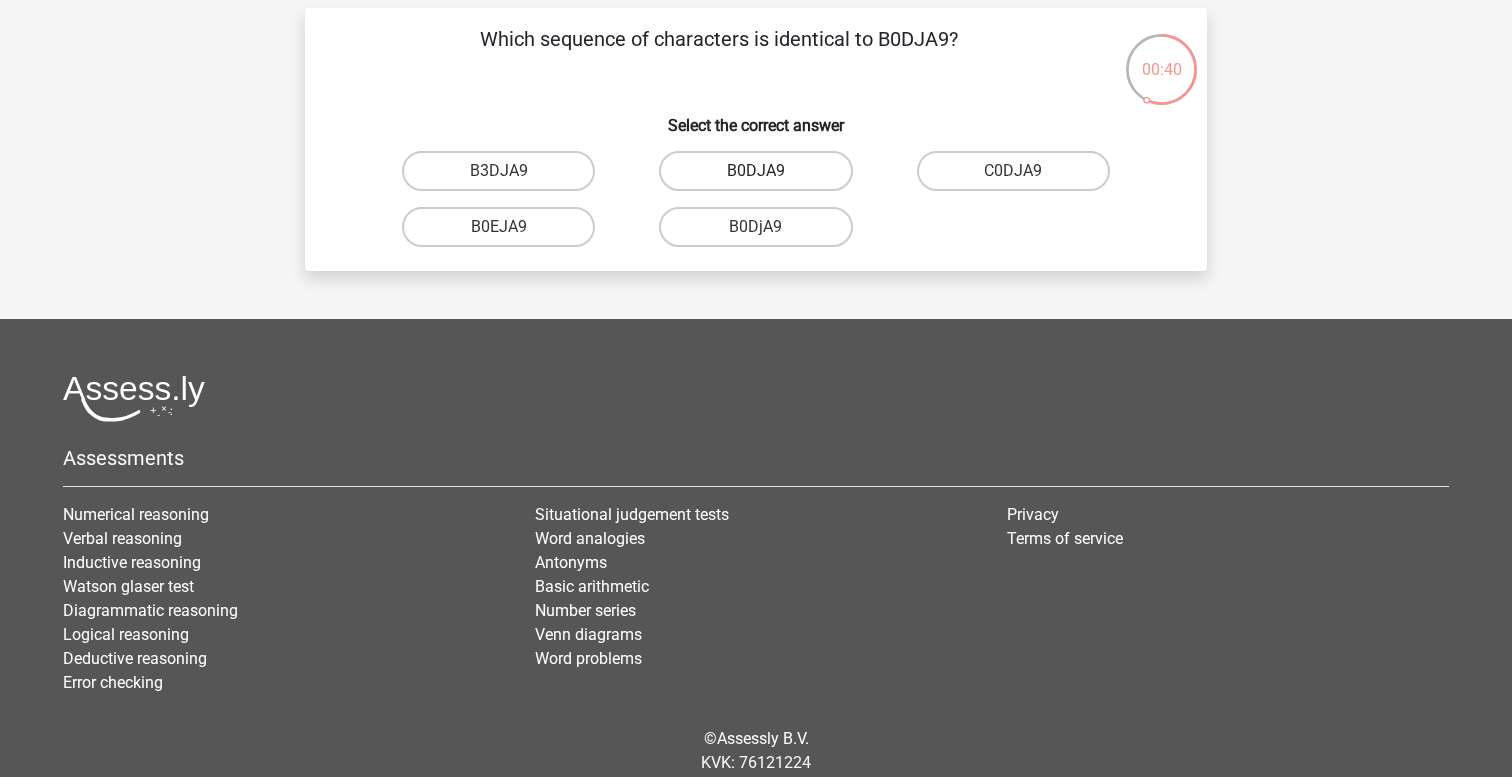 click on "B0DJA9" at bounding box center (755, 171) 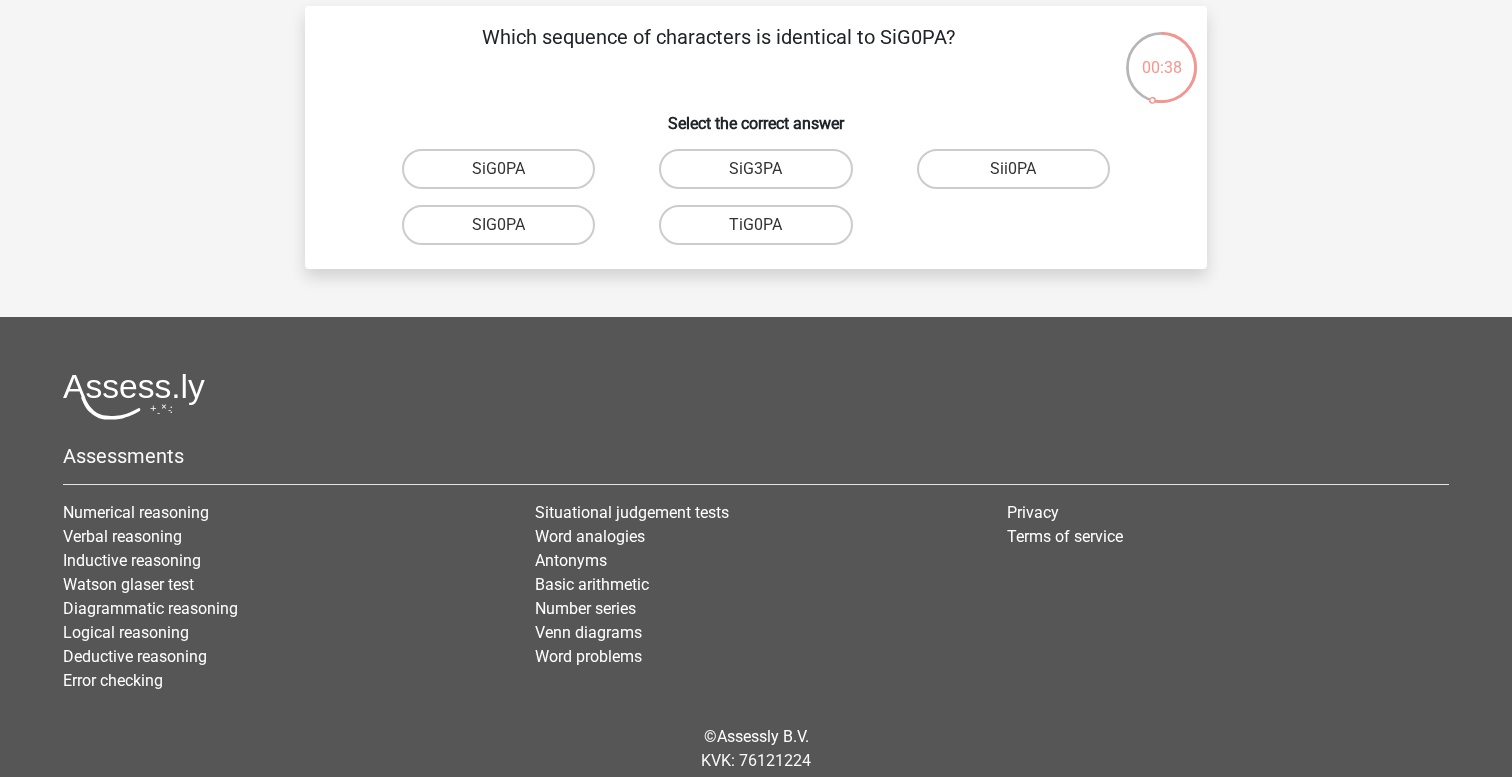 scroll, scrollTop: 83, scrollLeft: 0, axis: vertical 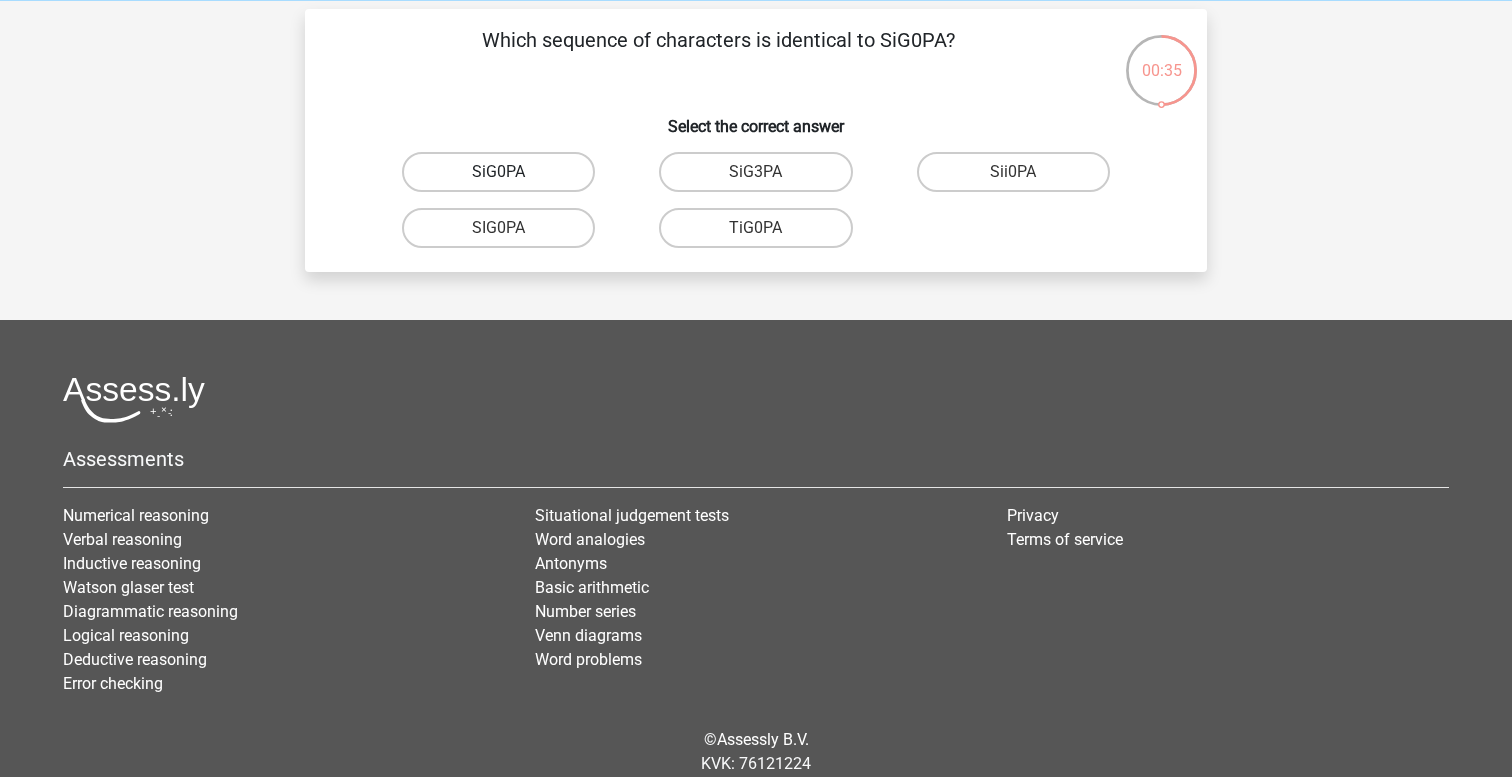 click on "SiG0PA" at bounding box center [498, 172] 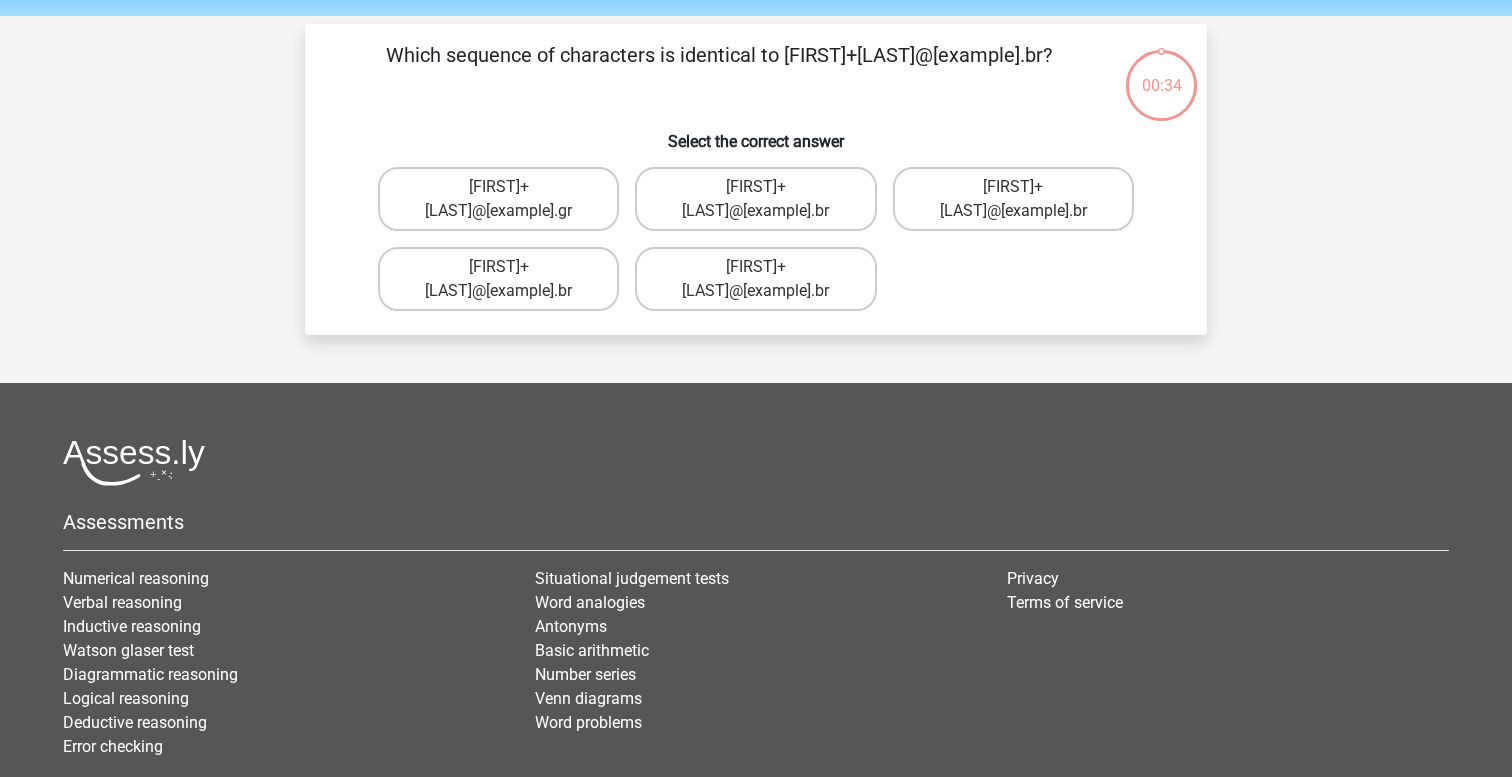scroll, scrollTop: 67, scrollLeft: 0, axis: vertical 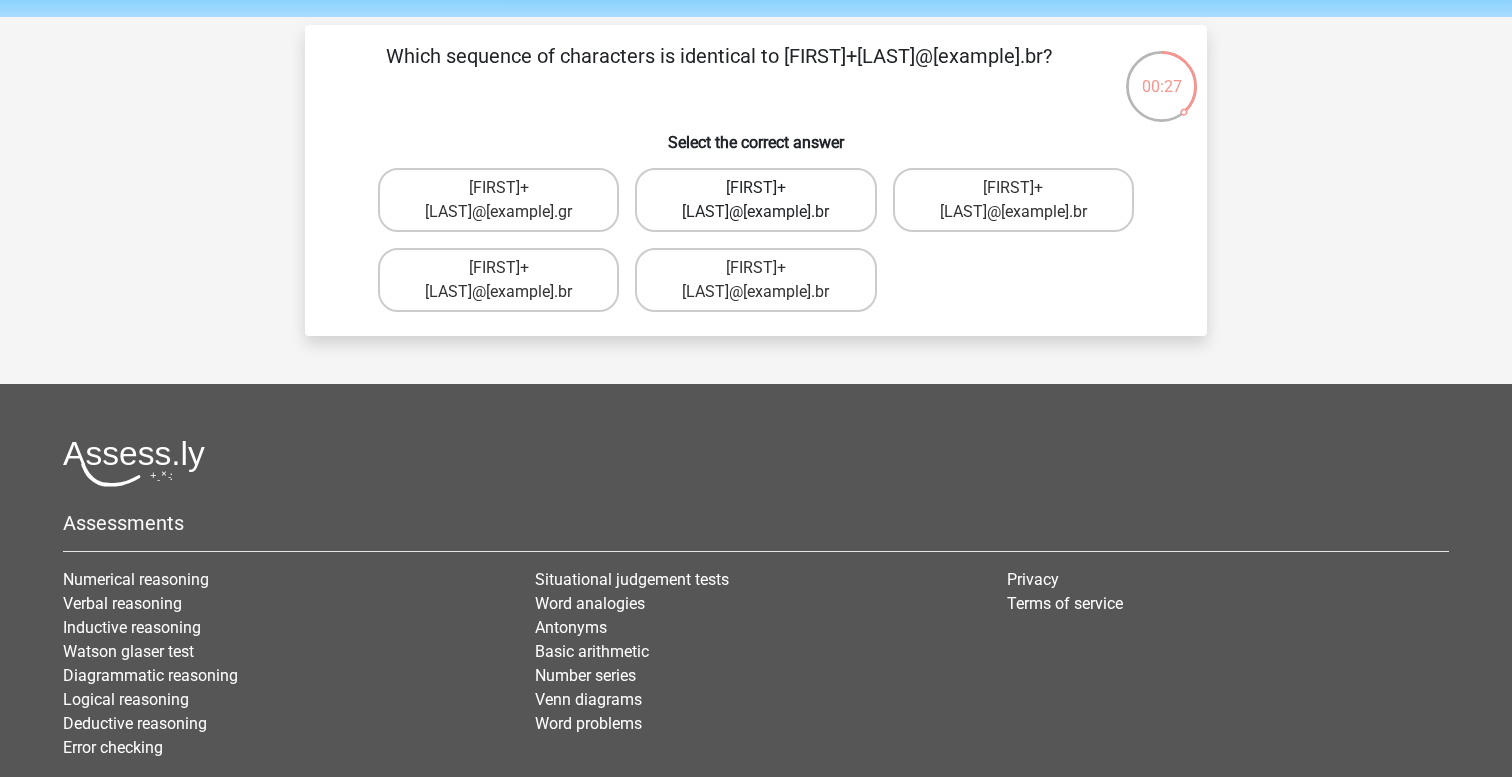 click on "Isla+Barker@jointmail.br" at bounding box center (755, 200) 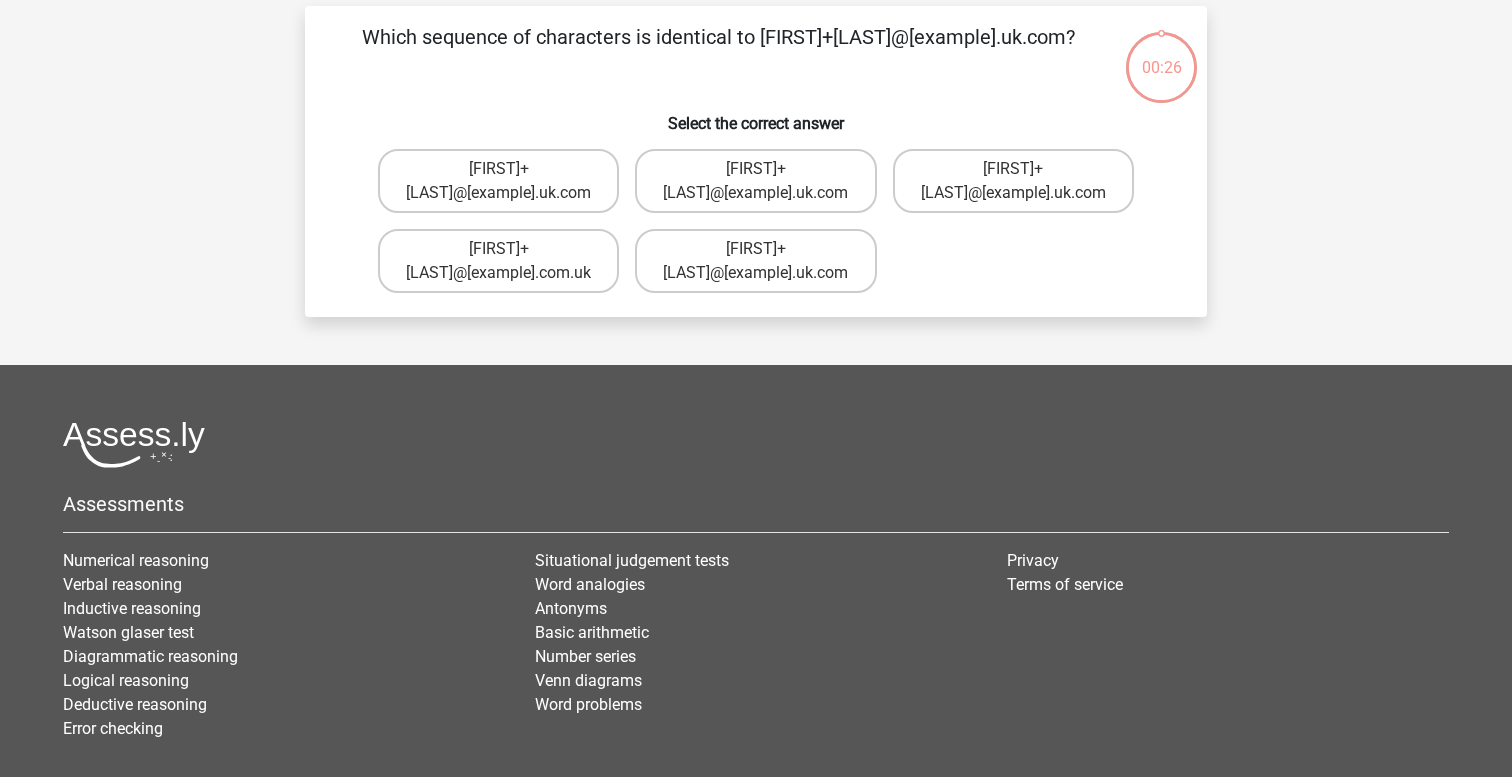 scroll, scrollTop: 75, scrollLeft: 0, axis: vertical 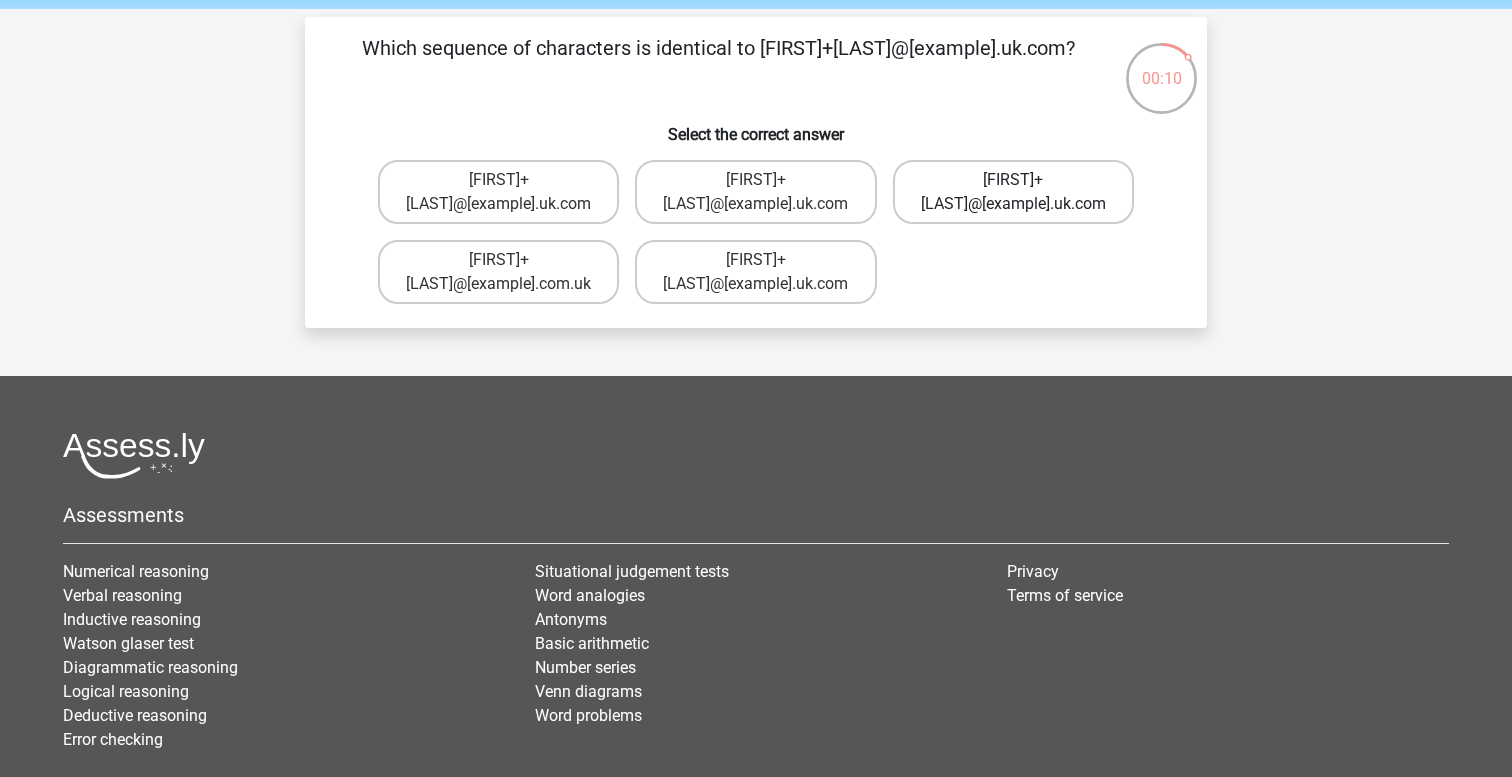 click on "Freddie+Pierson@g-mail.uk.com" at bounding box center (1013, 192) 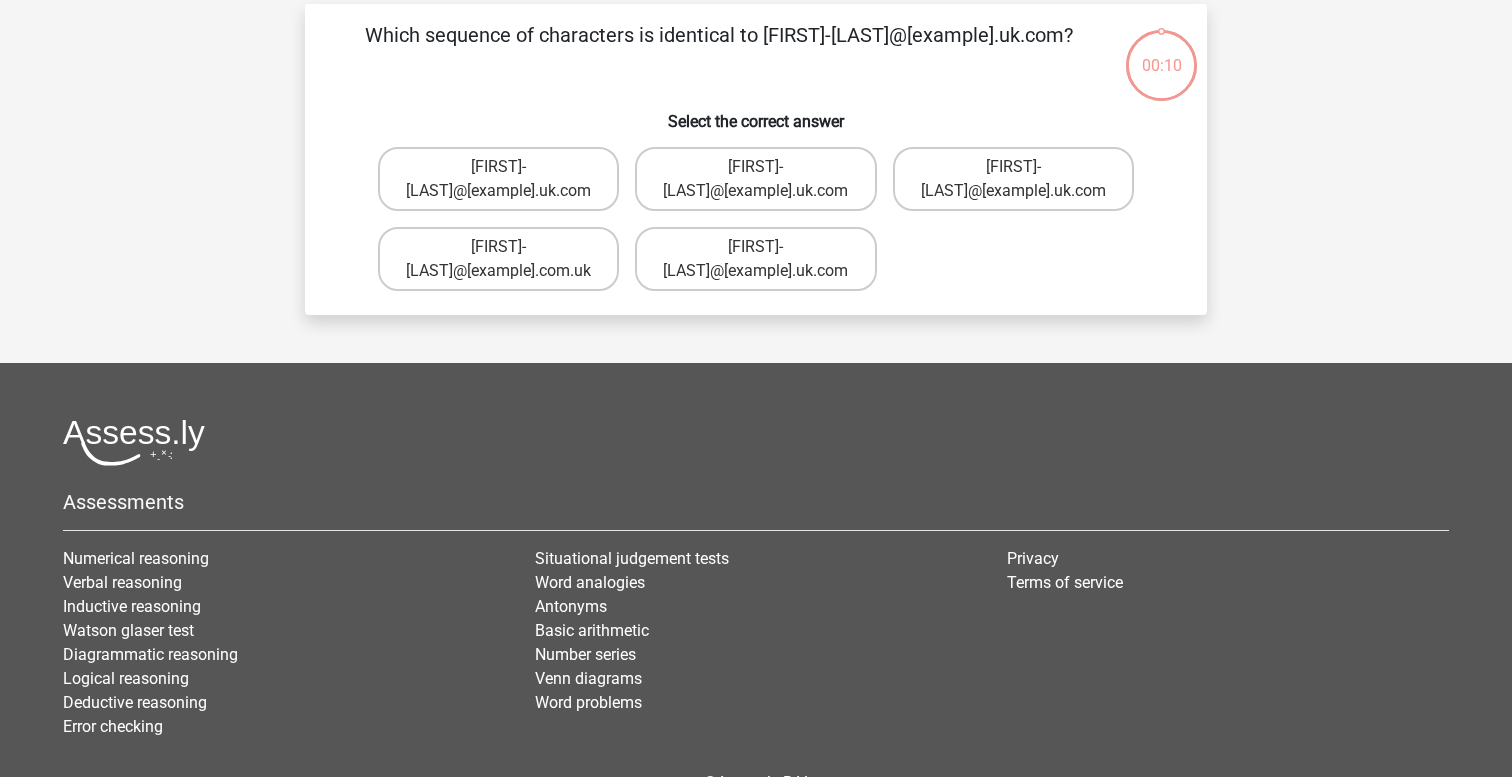 scroll, scrollTop: 84, scrollLeft: 0, axis: vertical 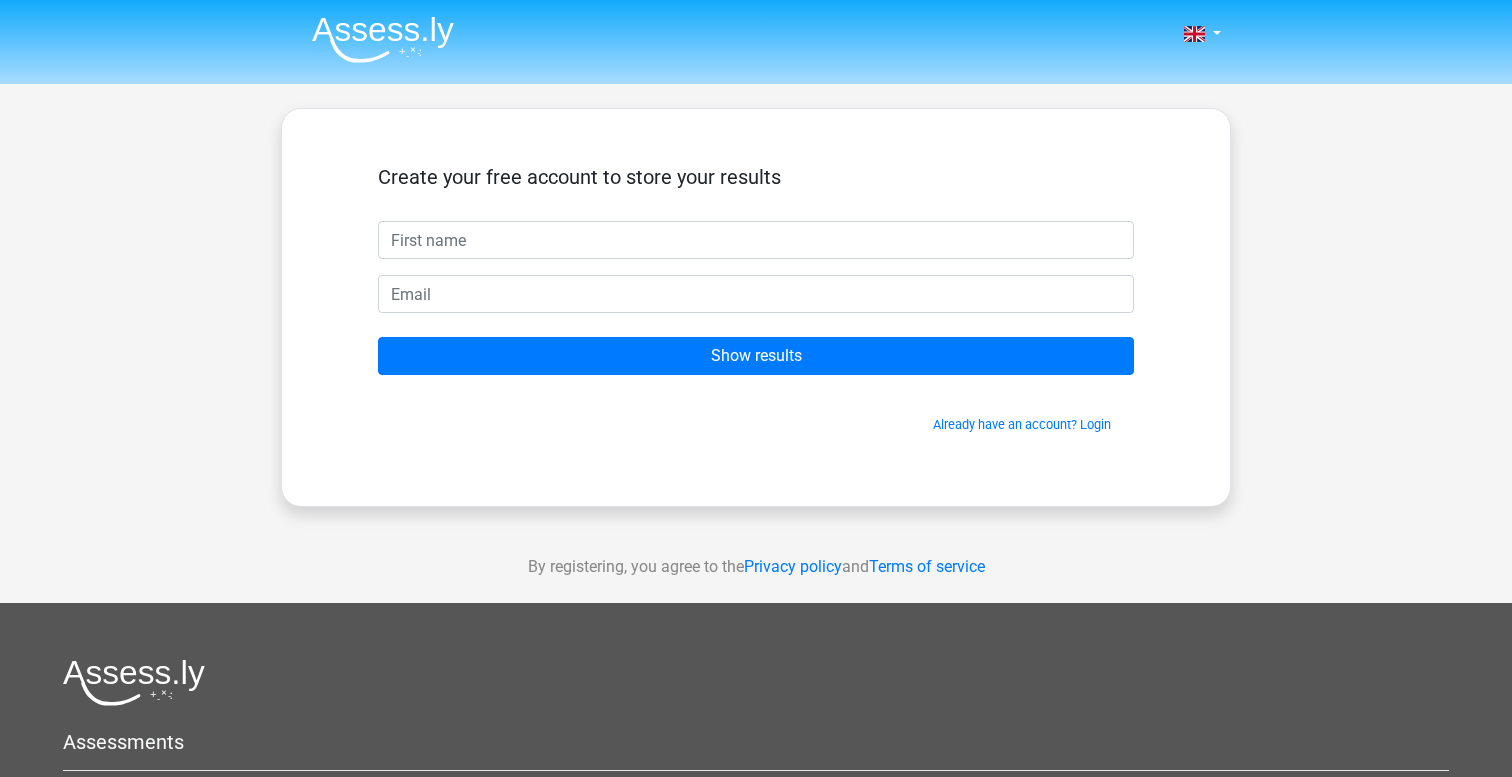 click on "Create your free account to store your results" at bounding box center [756, 177] 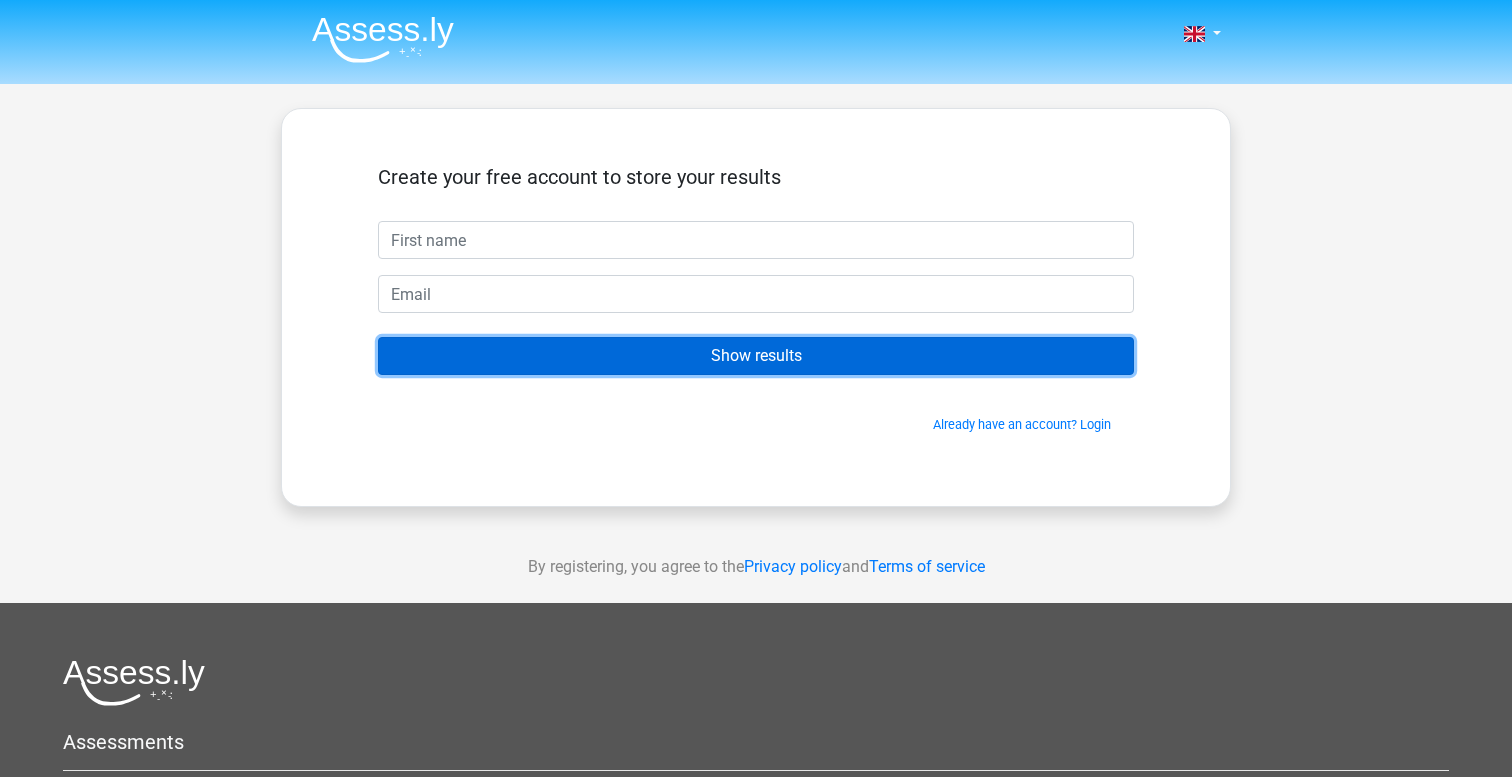 click on "Show results" at bounding box center [756, 356] 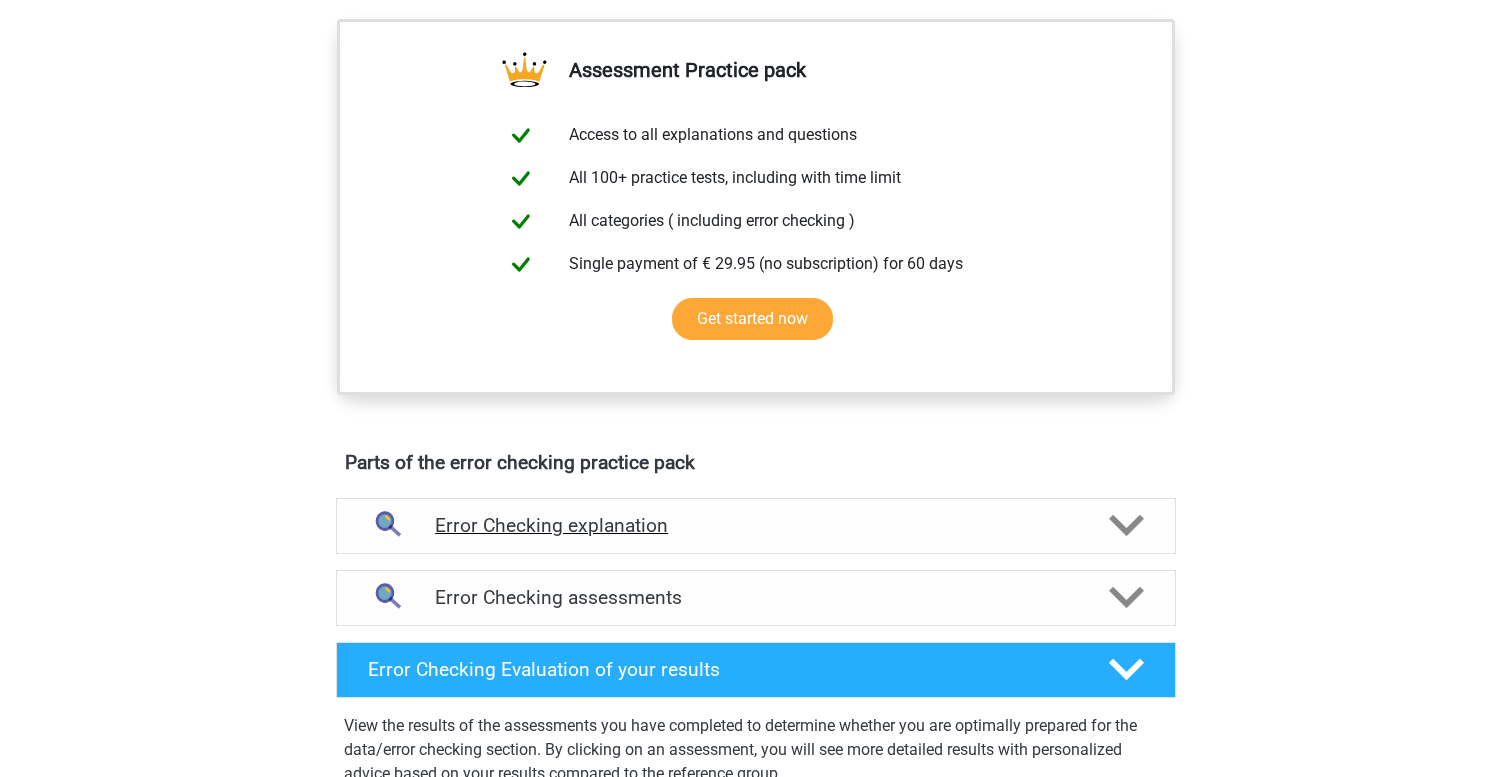 scroll, scrollTop: 665, scrollLeft: 0, axis: vertical 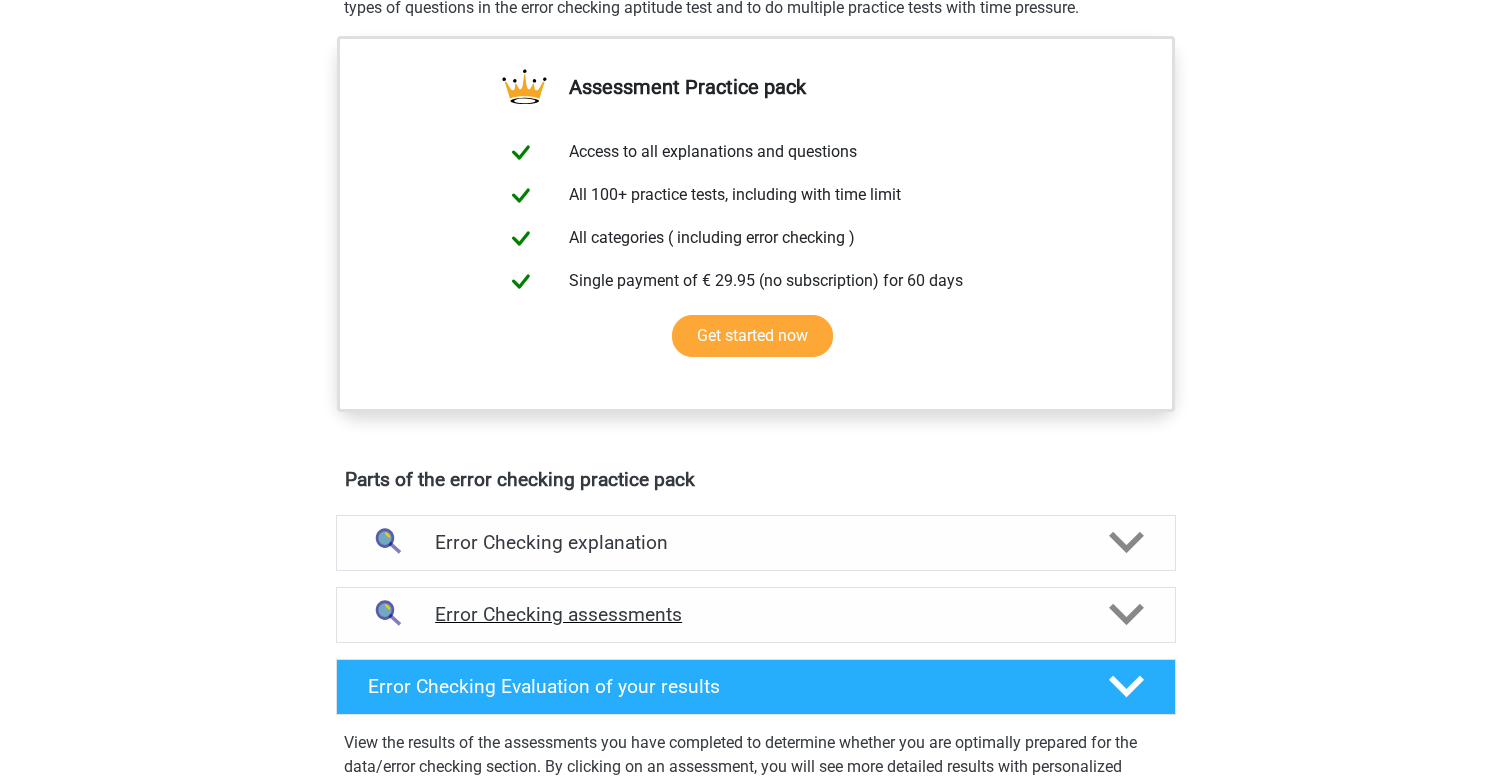 click on "Error Checking assessments" at bounding box center [756, 614] 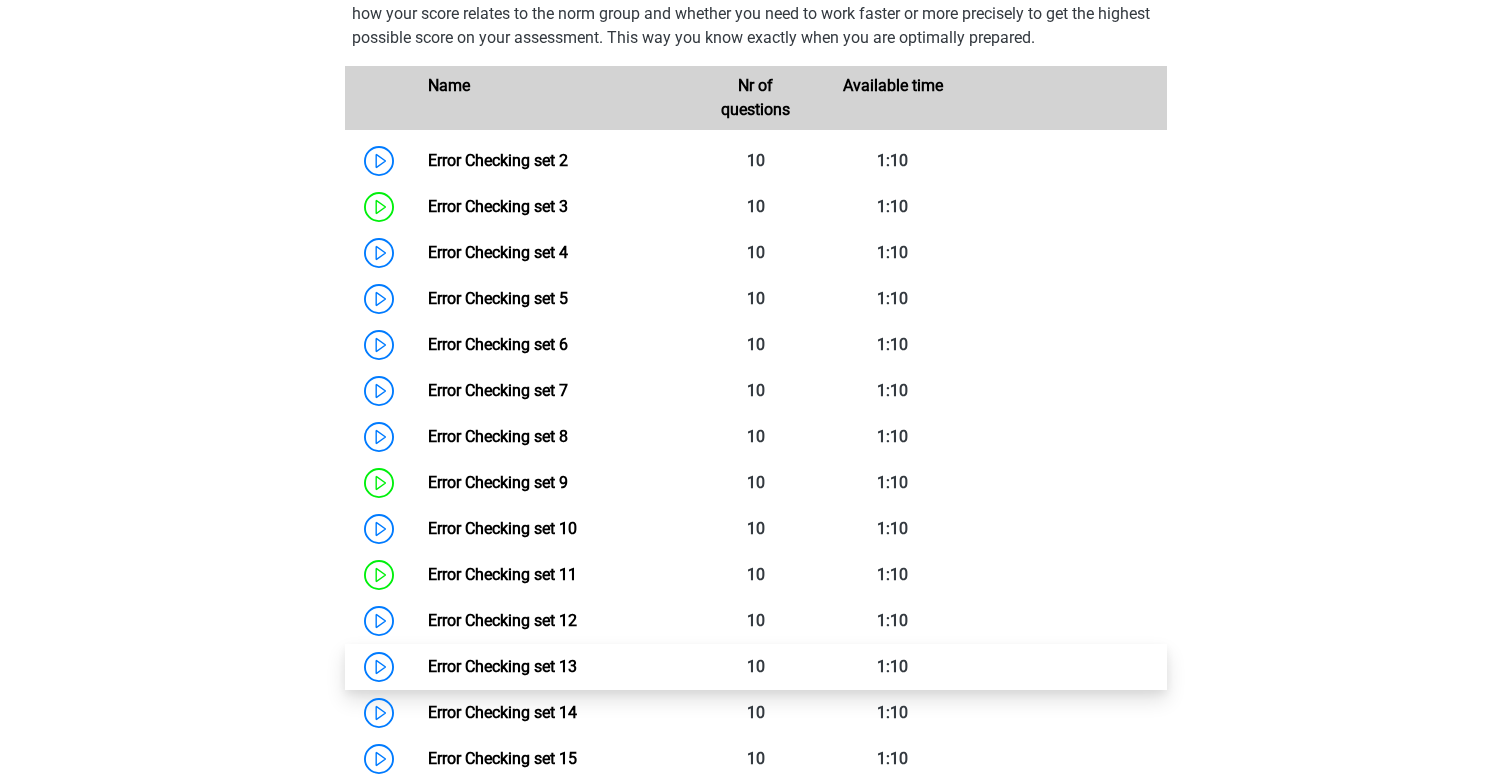 scroll, scrollTop: 1350, scrollLeft: 0, axis: vertical 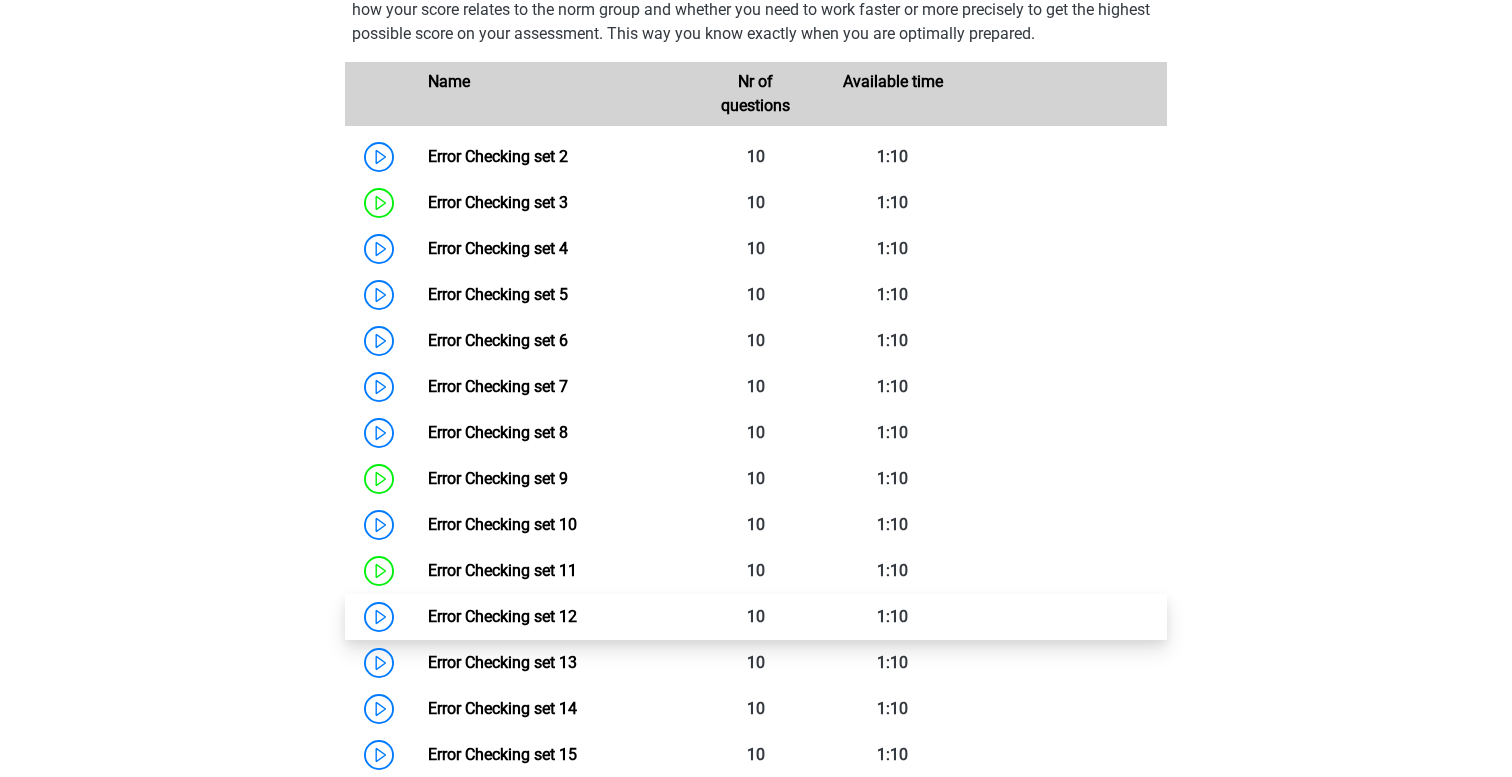click on "Error Checking
set 12" at bounding box center [502, 616] 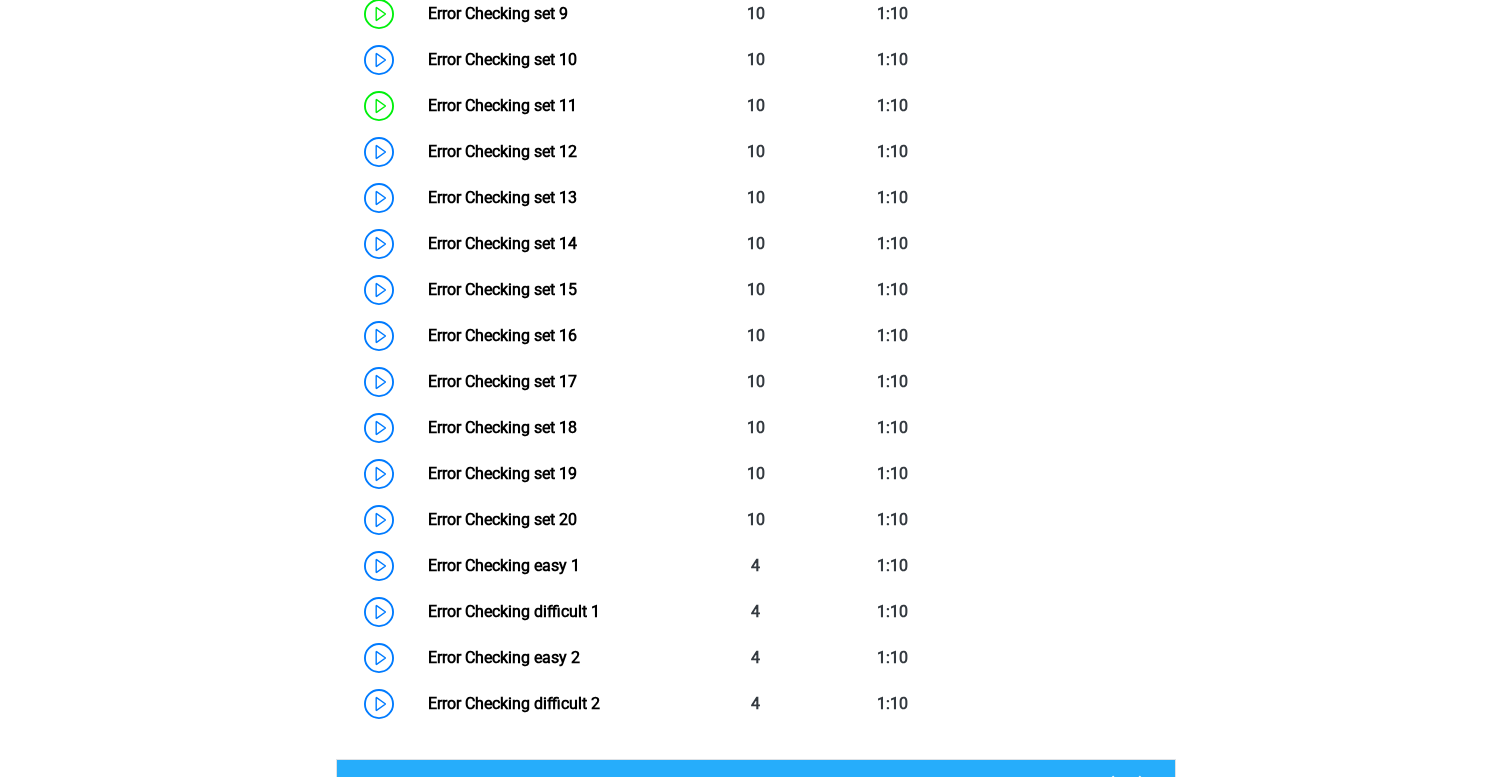 scroll, scrollTop: 1874, scrollLeft: 0, axis: vertical 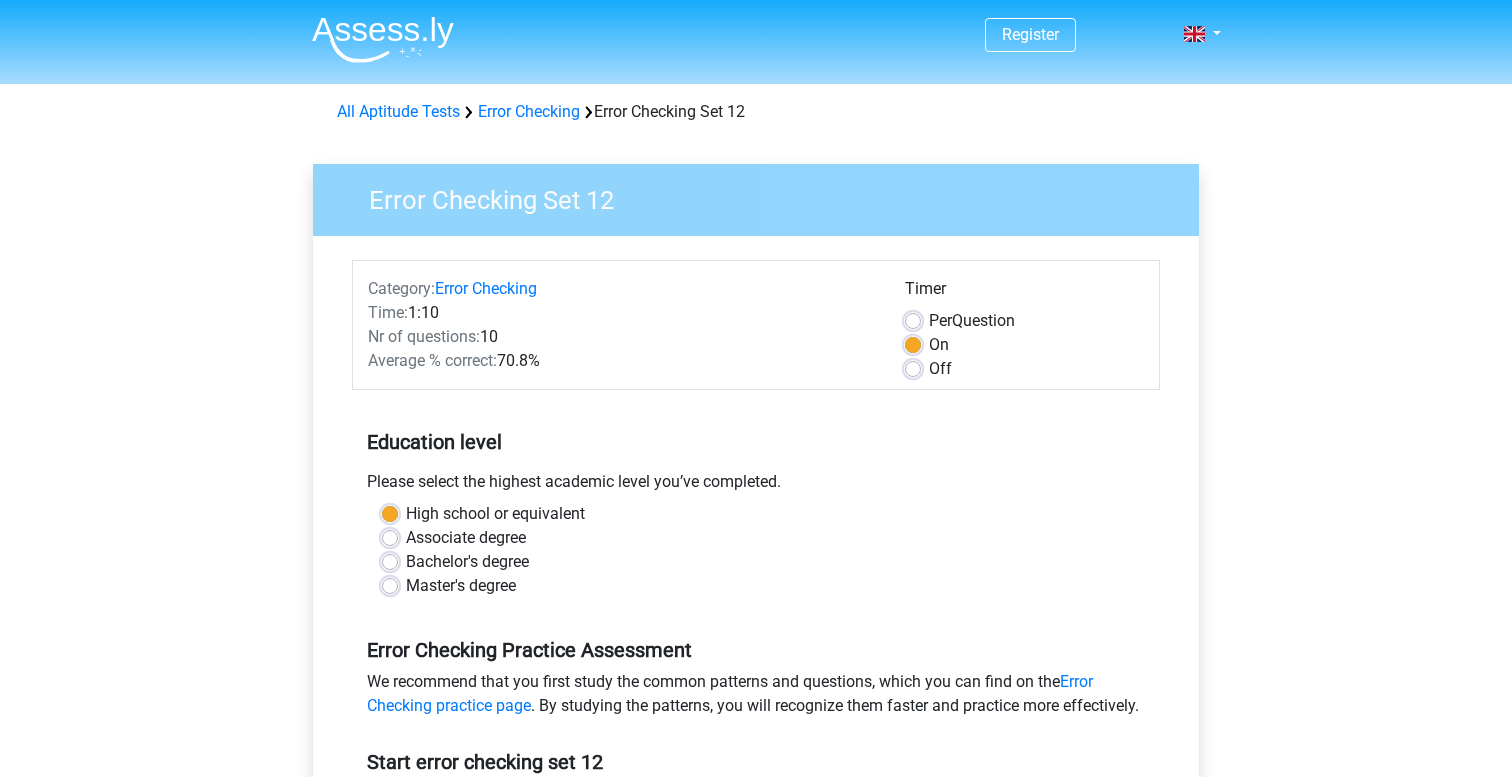 click on "Off" at bounding box center (940, 369) 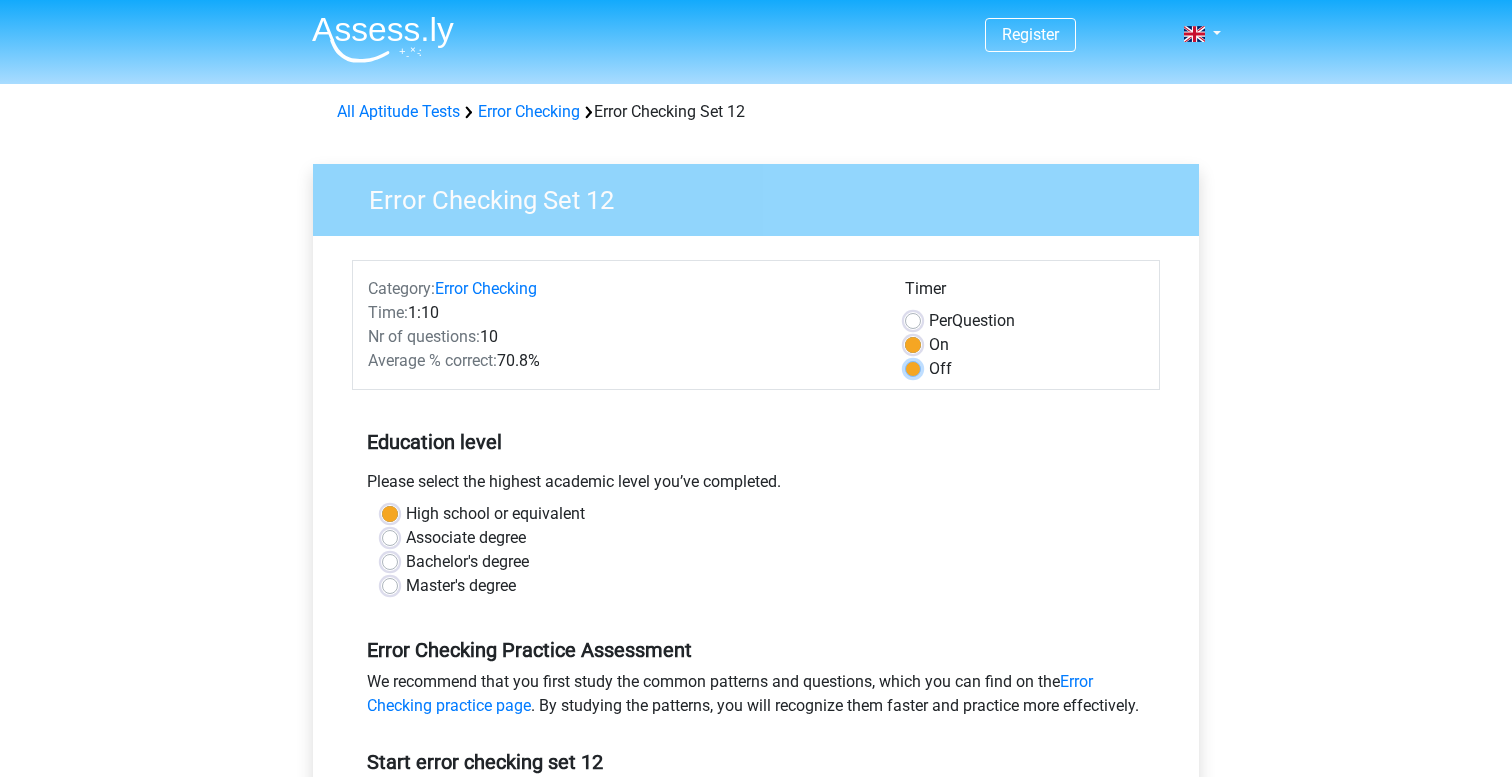 click on "Off" at bounding box center [913, 367] 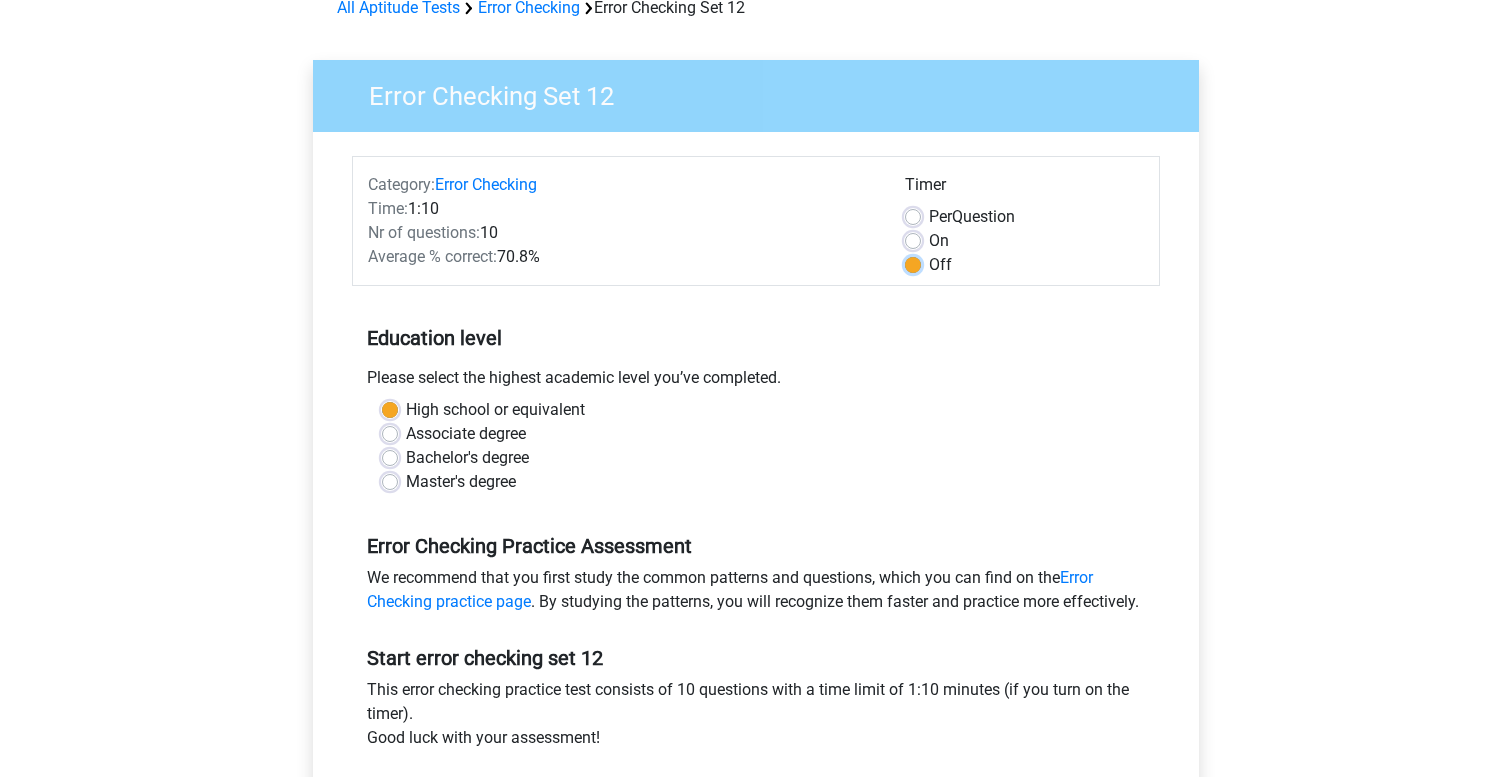 scroll, scrollTop: 347, scrollLeft: 0, axis: vertical 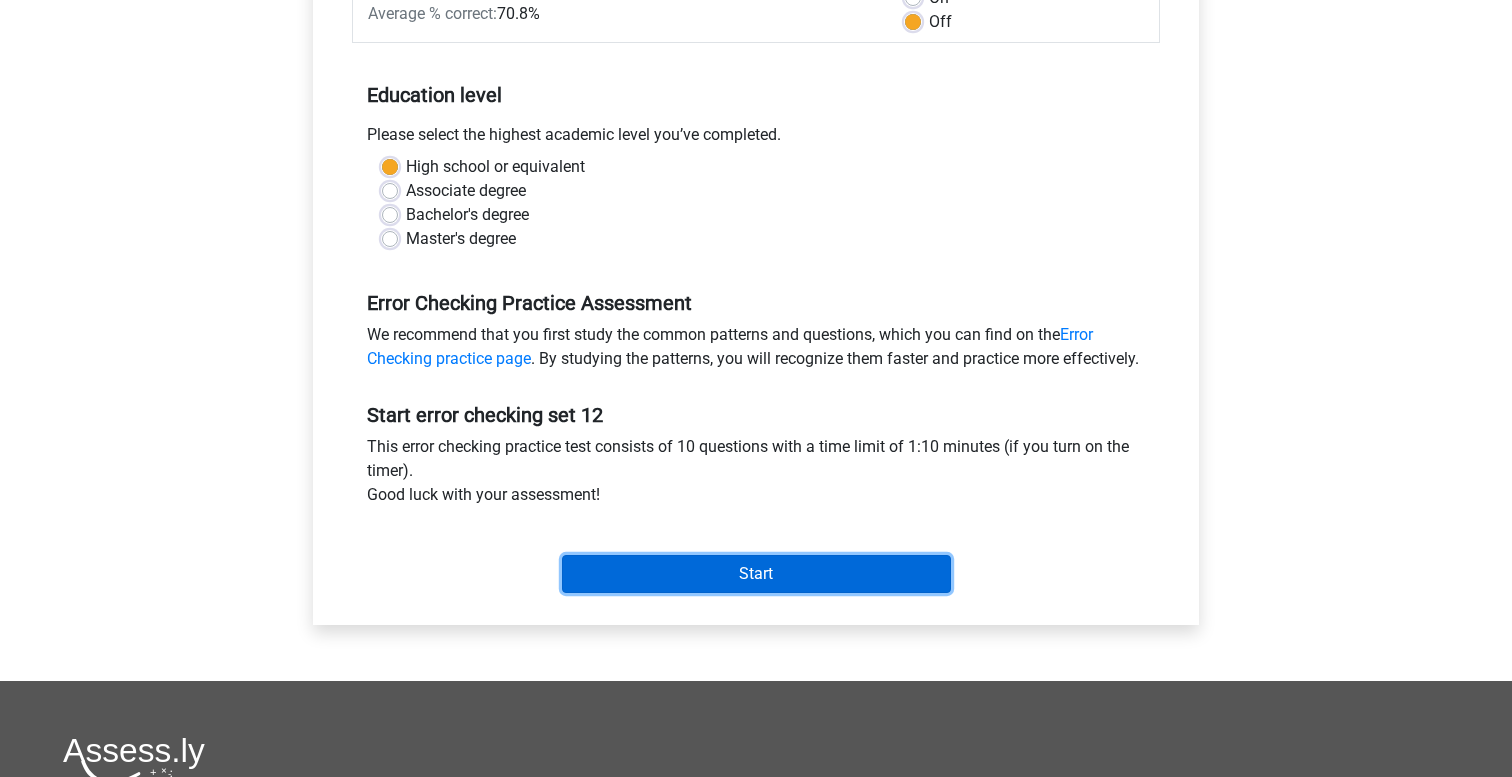 click on "Start" at bounding box center (756, 574) 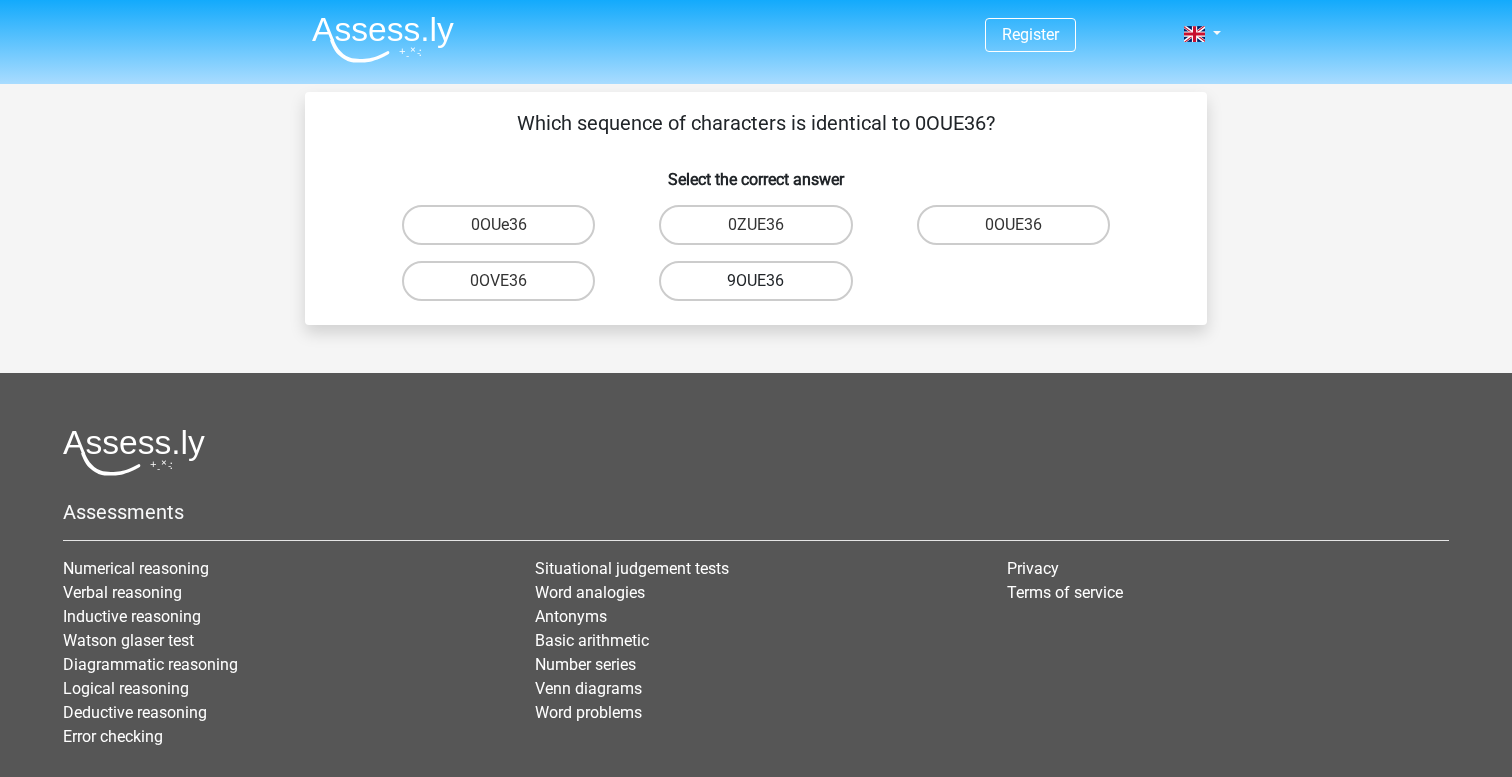 scroll, scrollTop: 0, scrollLeft: 0, axis: both 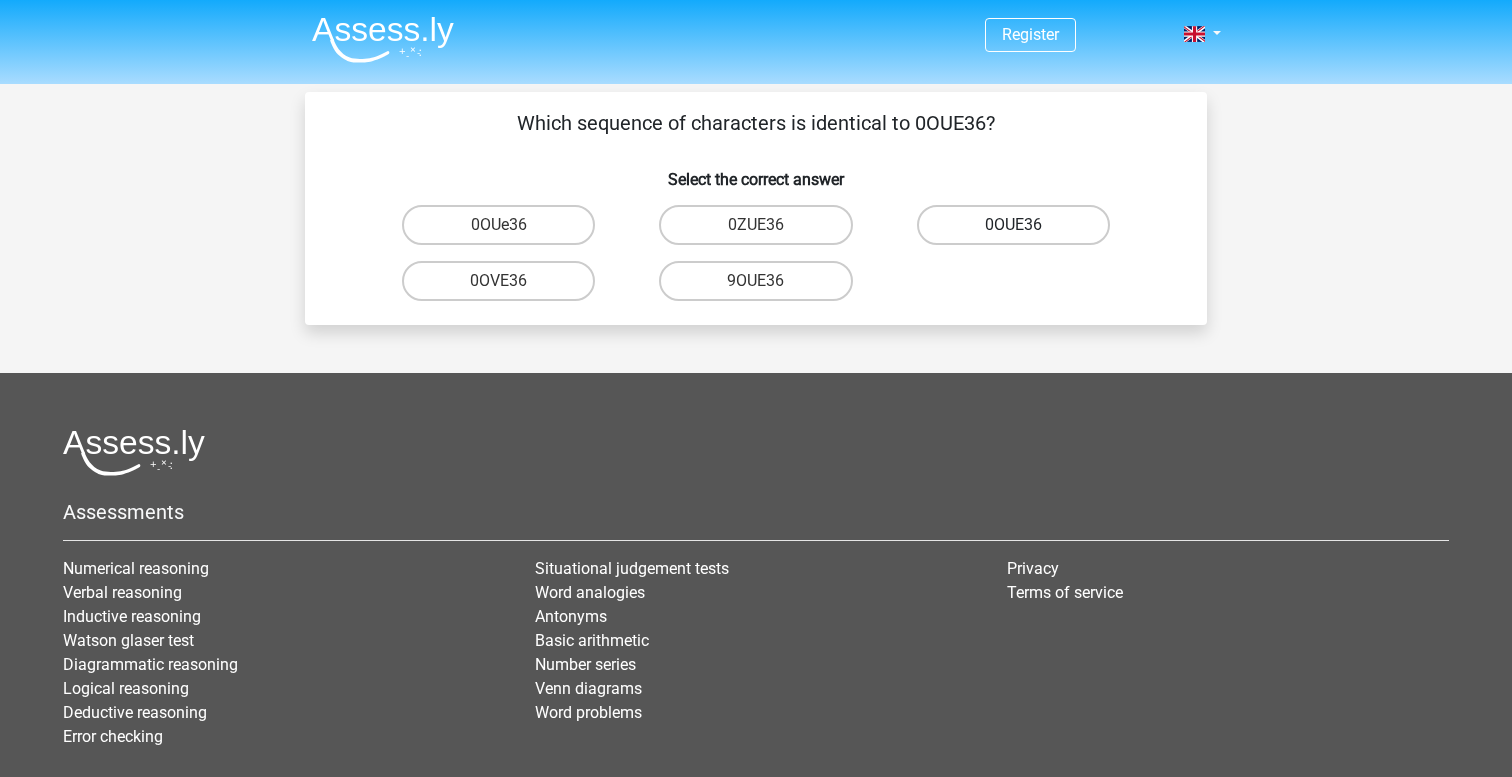 click on "0OUE36" at bounding box center [1013, 225] 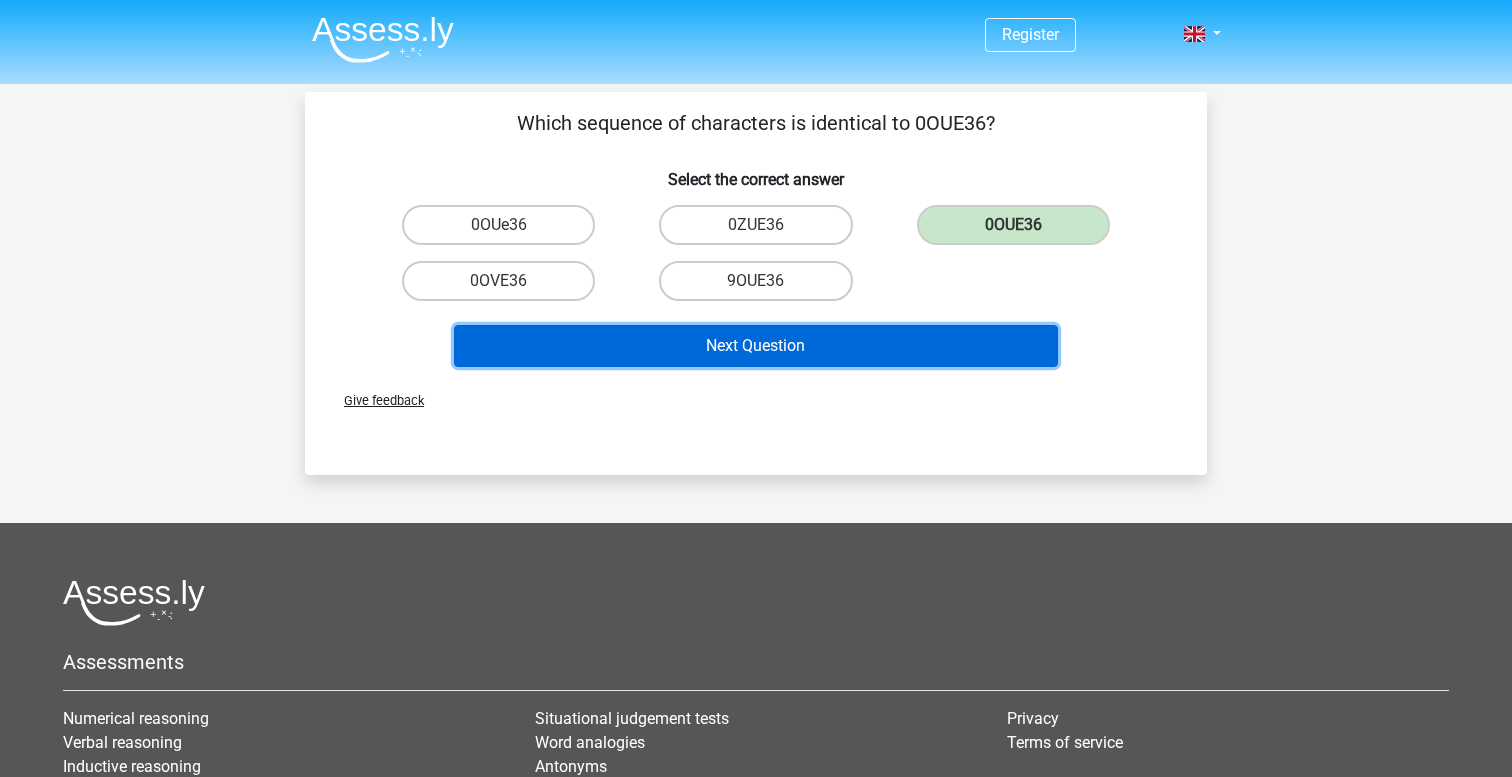 click on "Next Question" at bounding box center [756, 346] 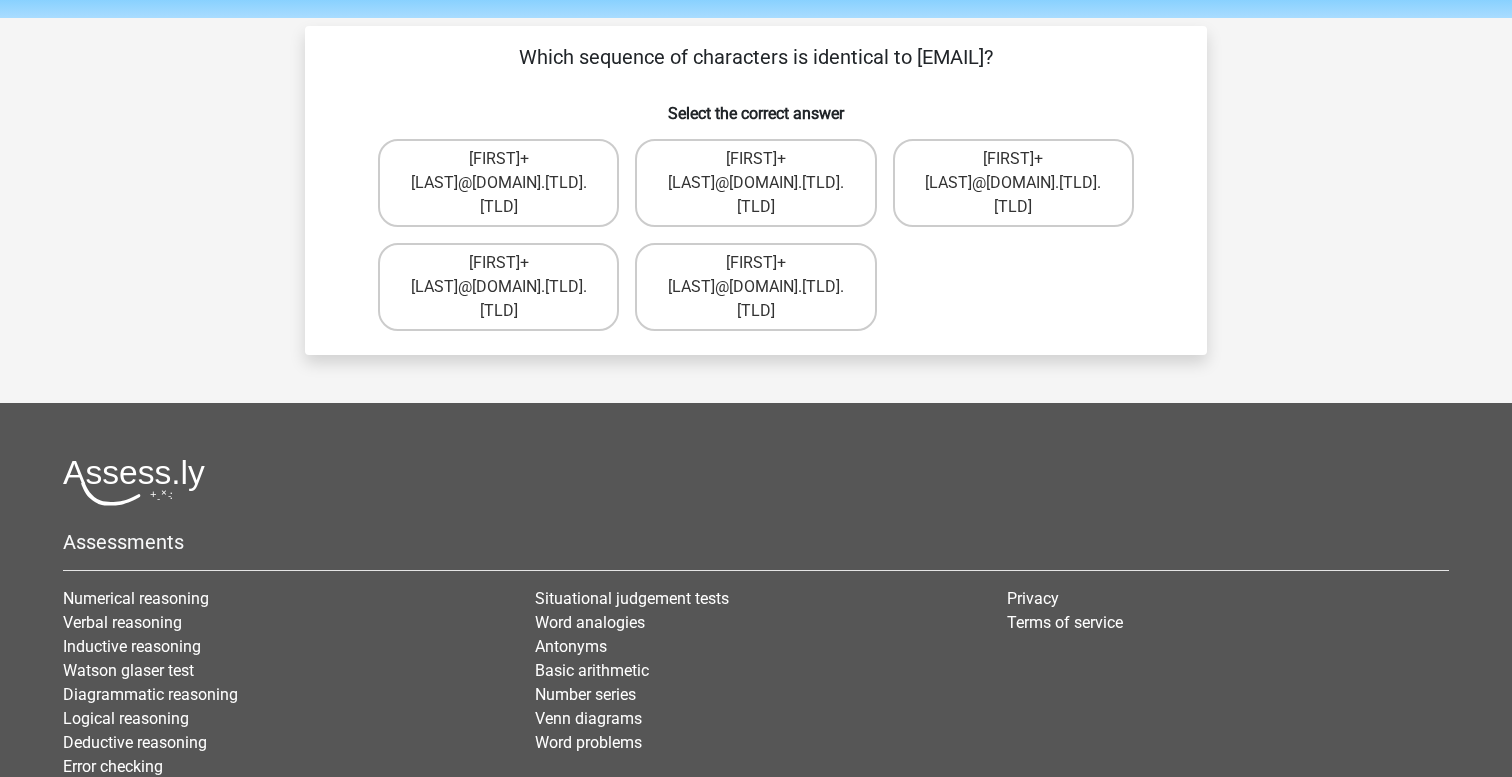 scroll, scrollTop: 62, scrollLeft: 0, axis: vertical 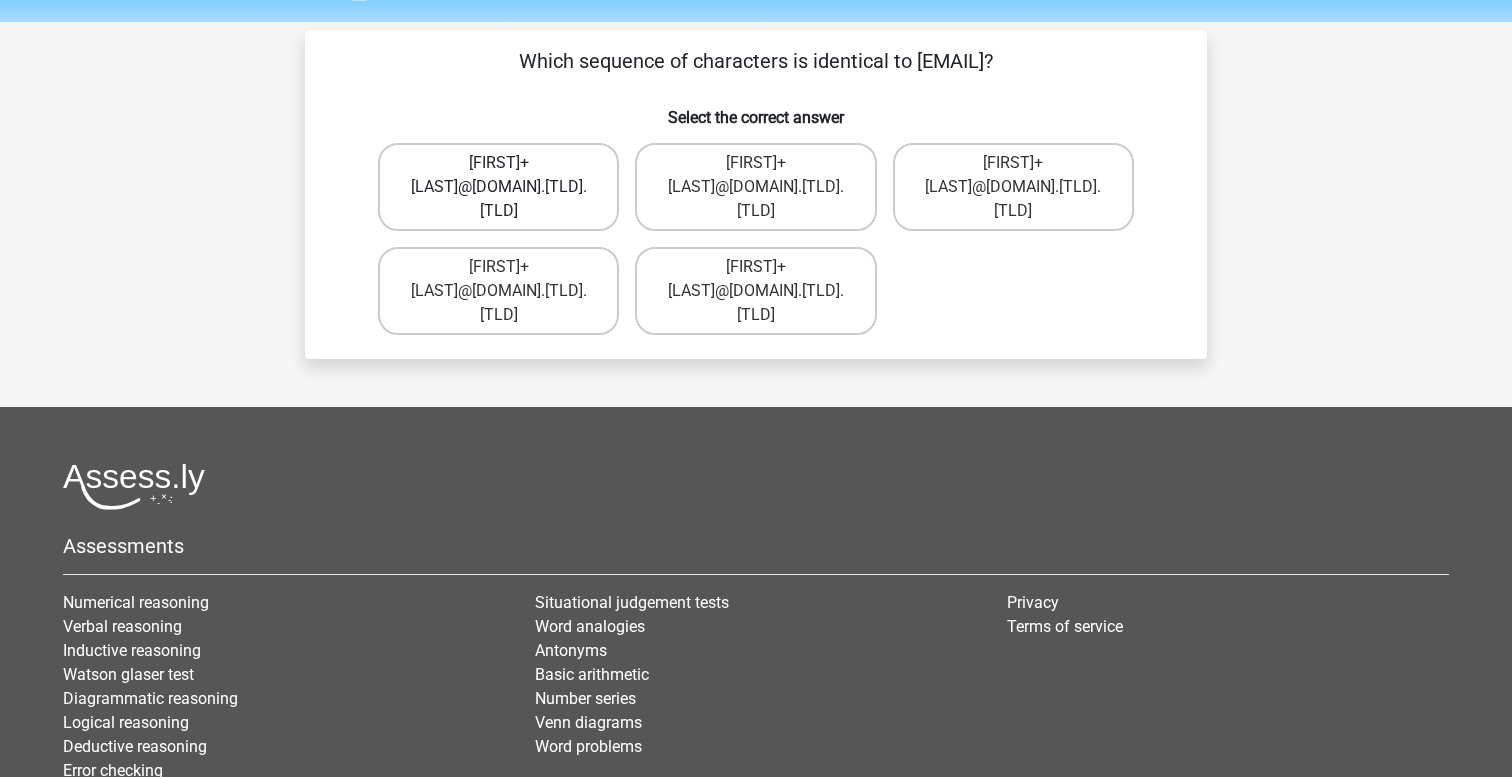 click on "[FIRST]+[LAST]@[DOMAIN].[TLD].[TLD]" at bounding box center [498, 187] 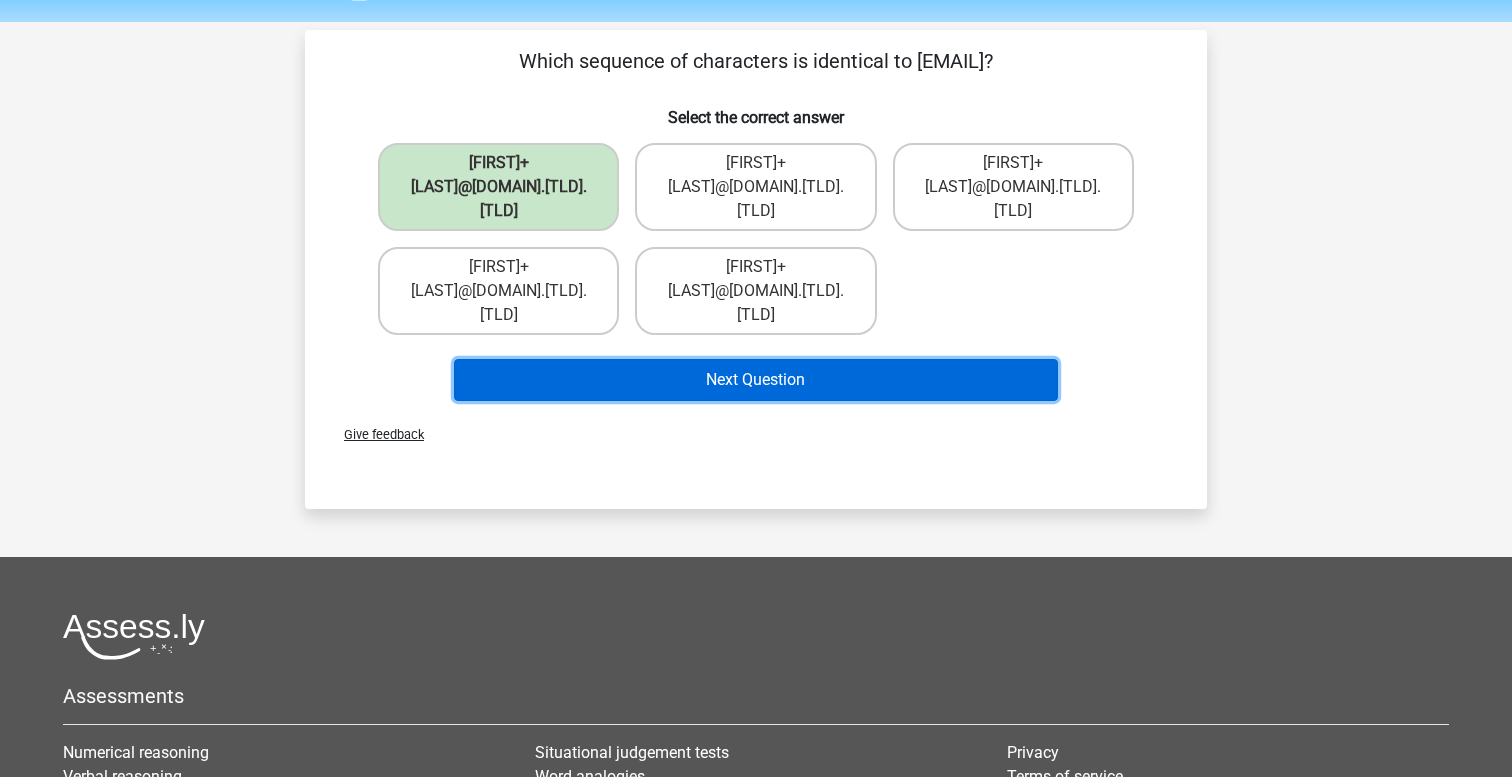 click on "Next Question" at bounding box center [756, 380] 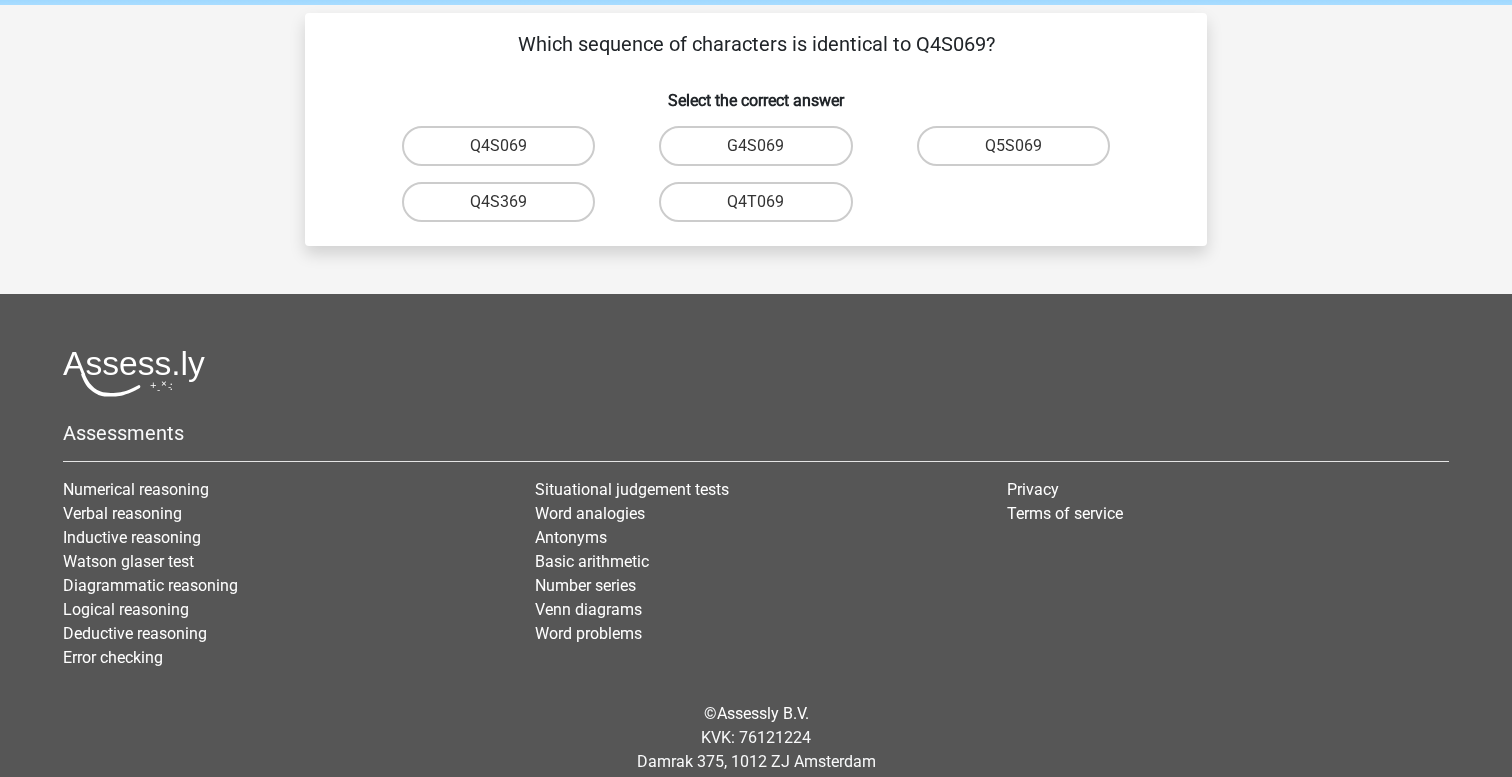 scroll, scrollTop: 66, scrollLeft: 0, axis: vertical 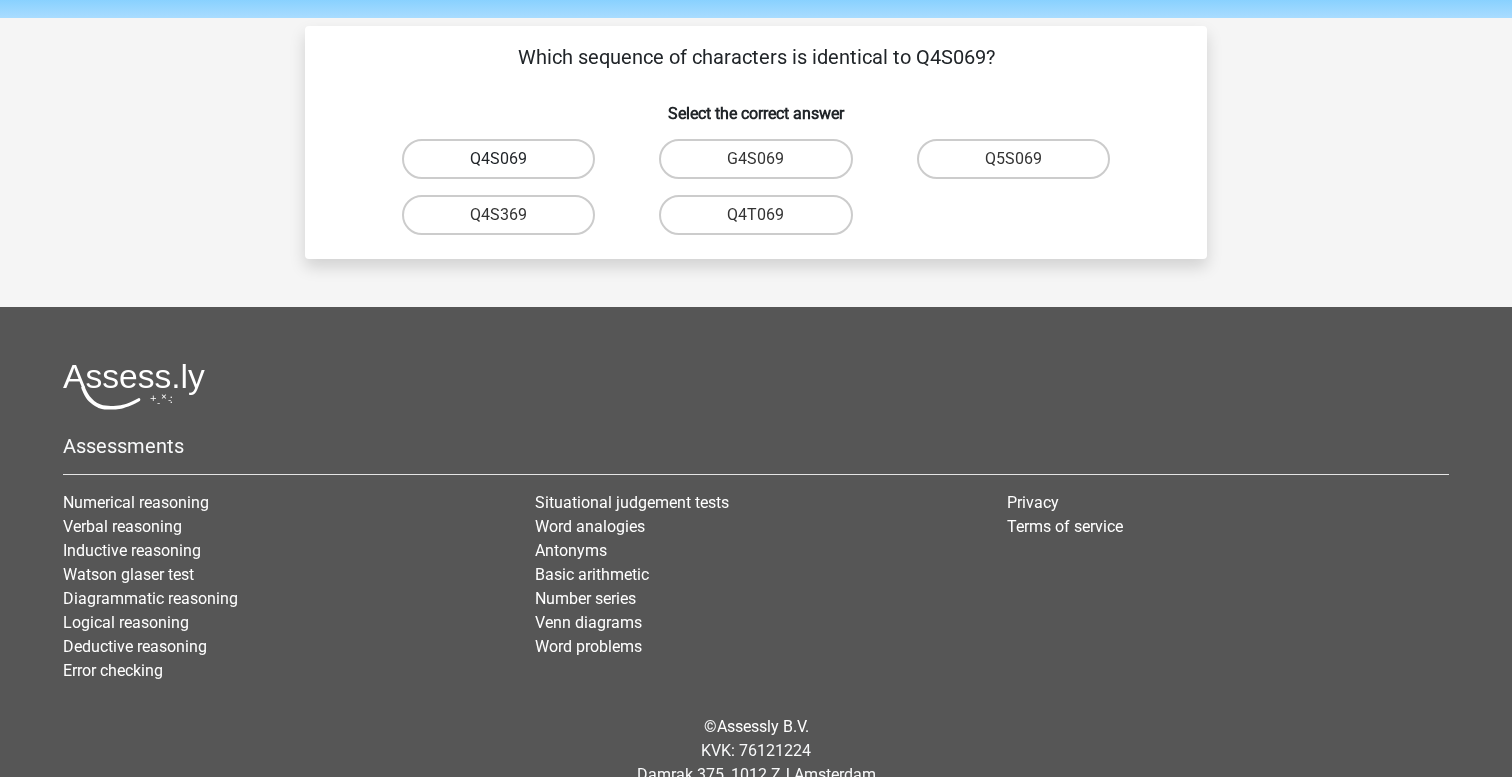click on "Q4S069" at bounding box center [498, 159] 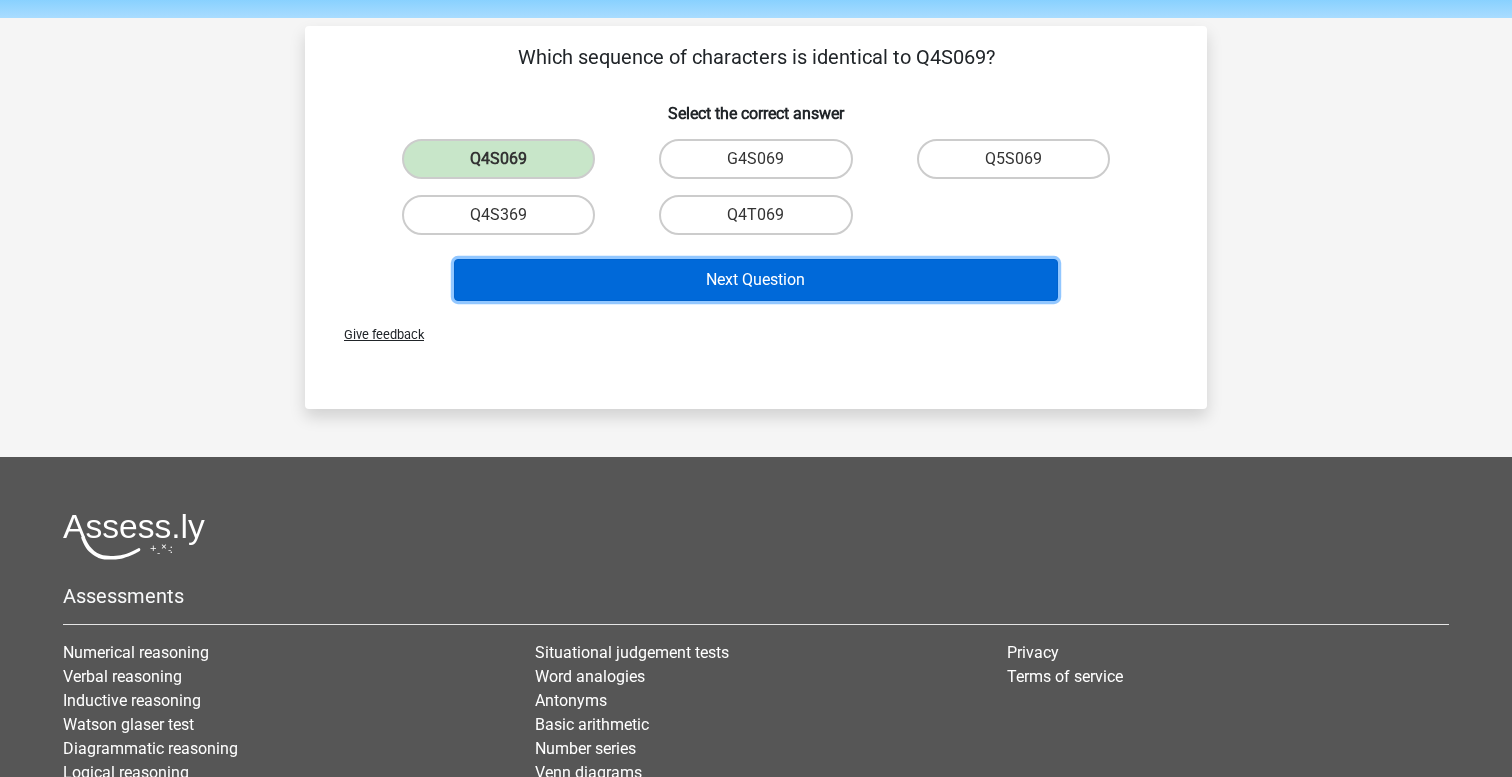 click on "Next Question" at bounding box center [756, 280] 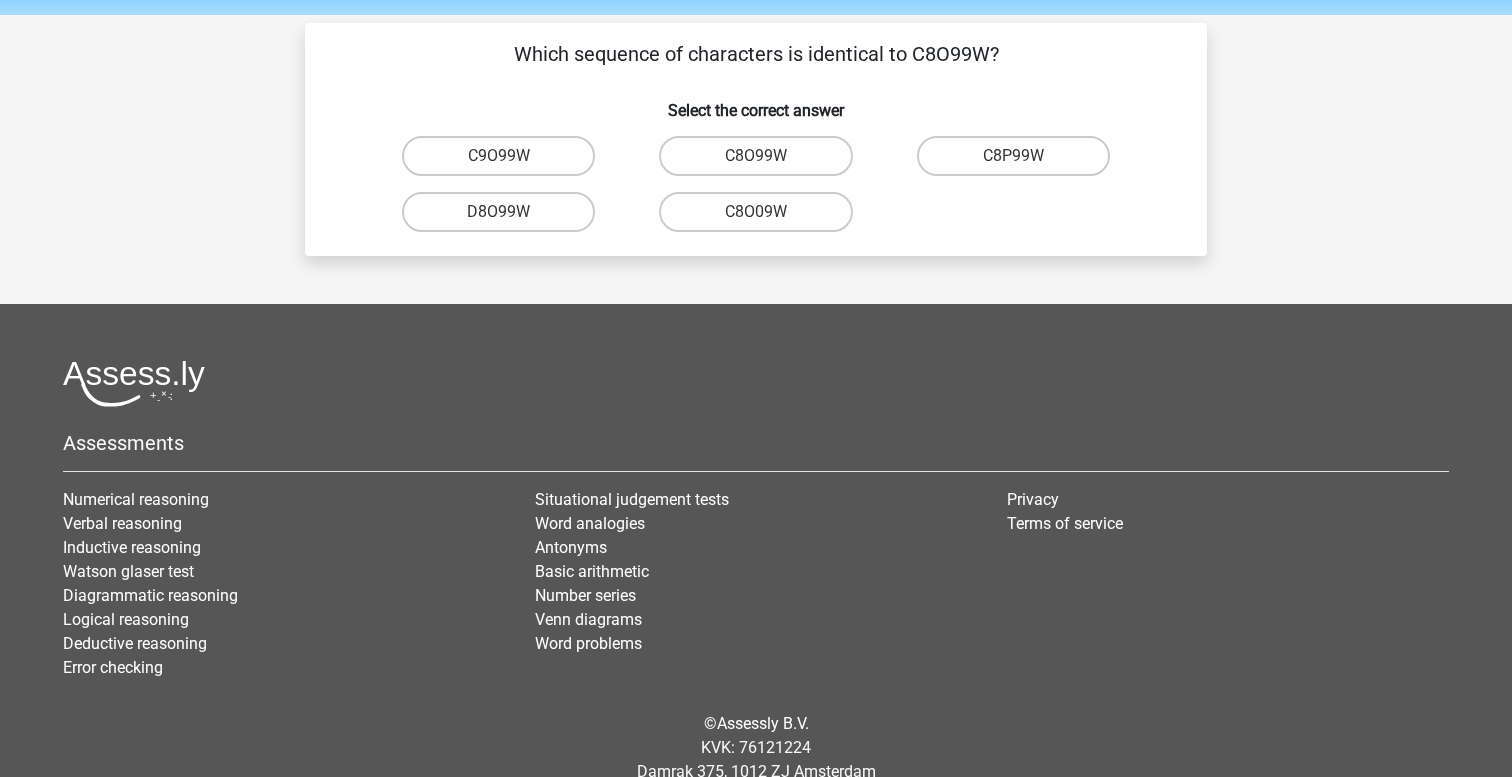 scroll, scrollTop: 65, scrollLeft: 0, axis: vertical 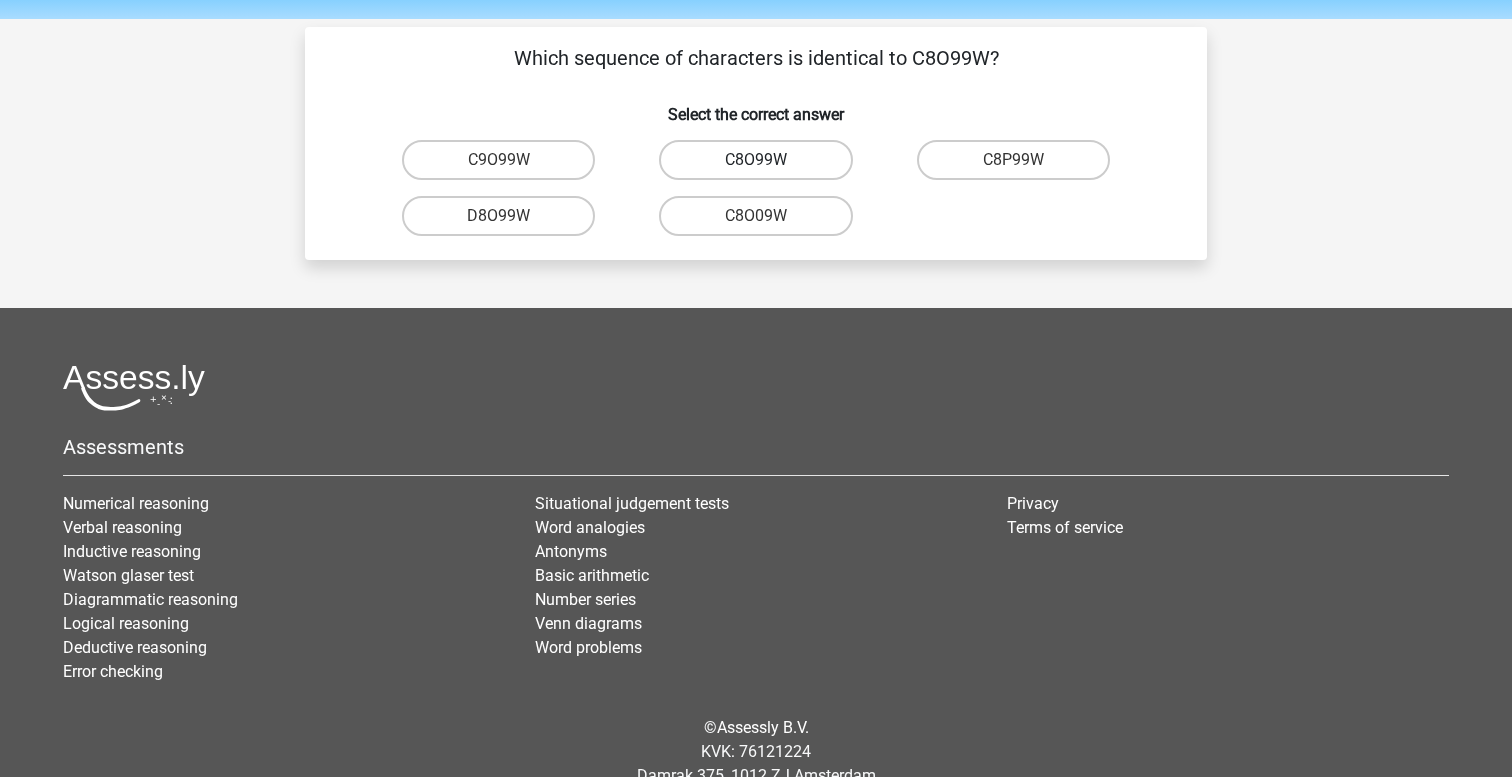click on "C8O99W" at bounding box center (755, 160) 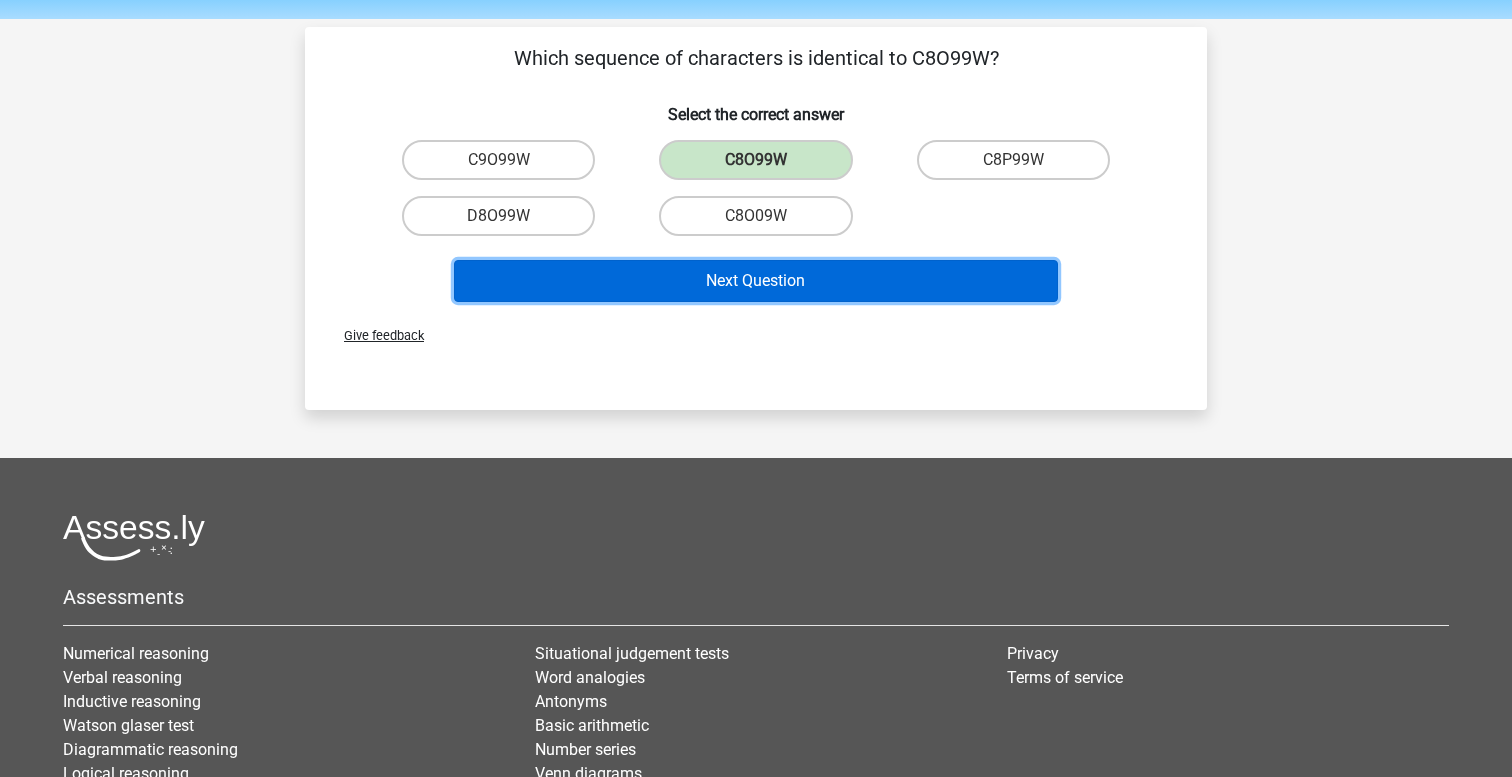 click on "Next Question" at bounding box center [756, 281] 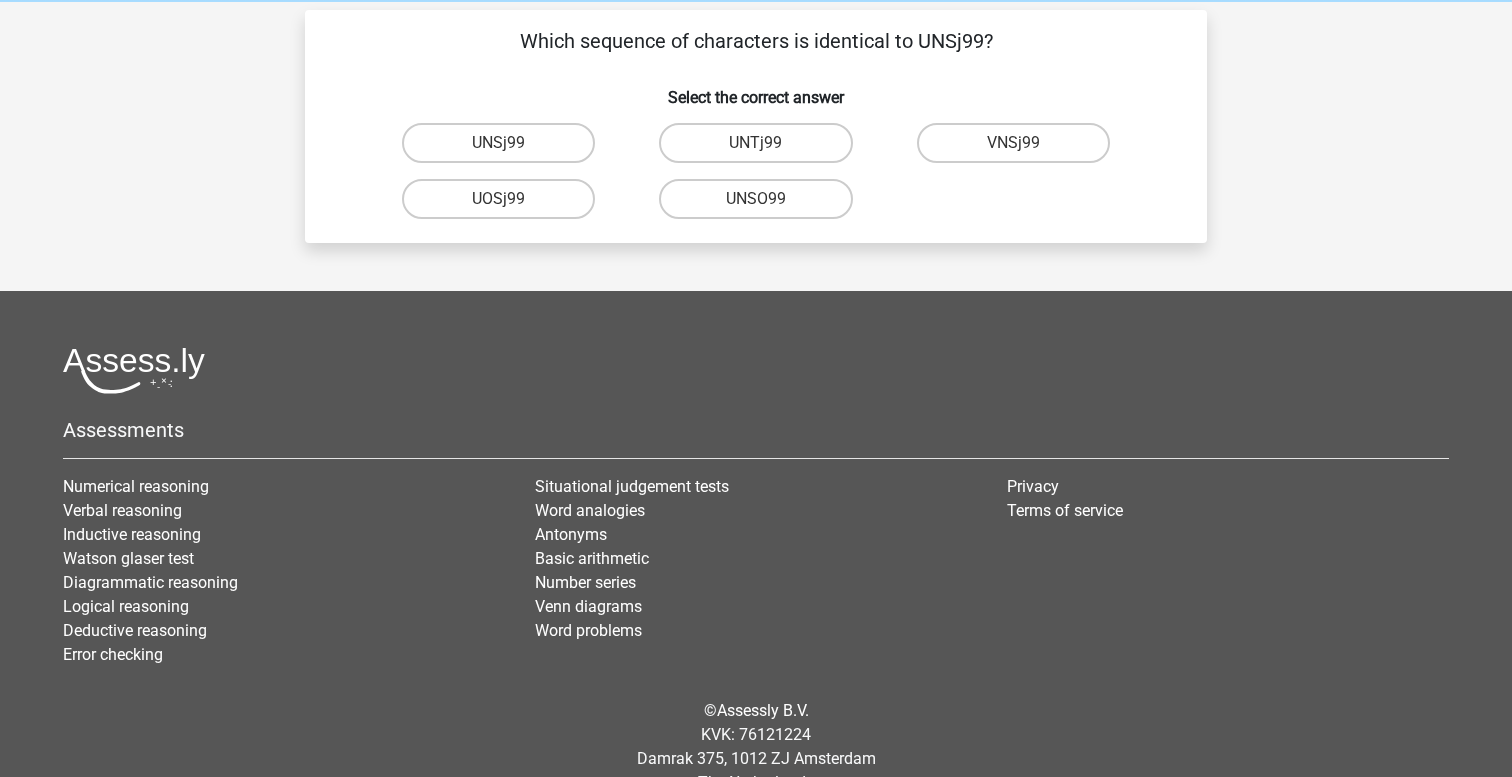 scroll, scrollTop: 66, scrollLeft: 0, axis: vertical 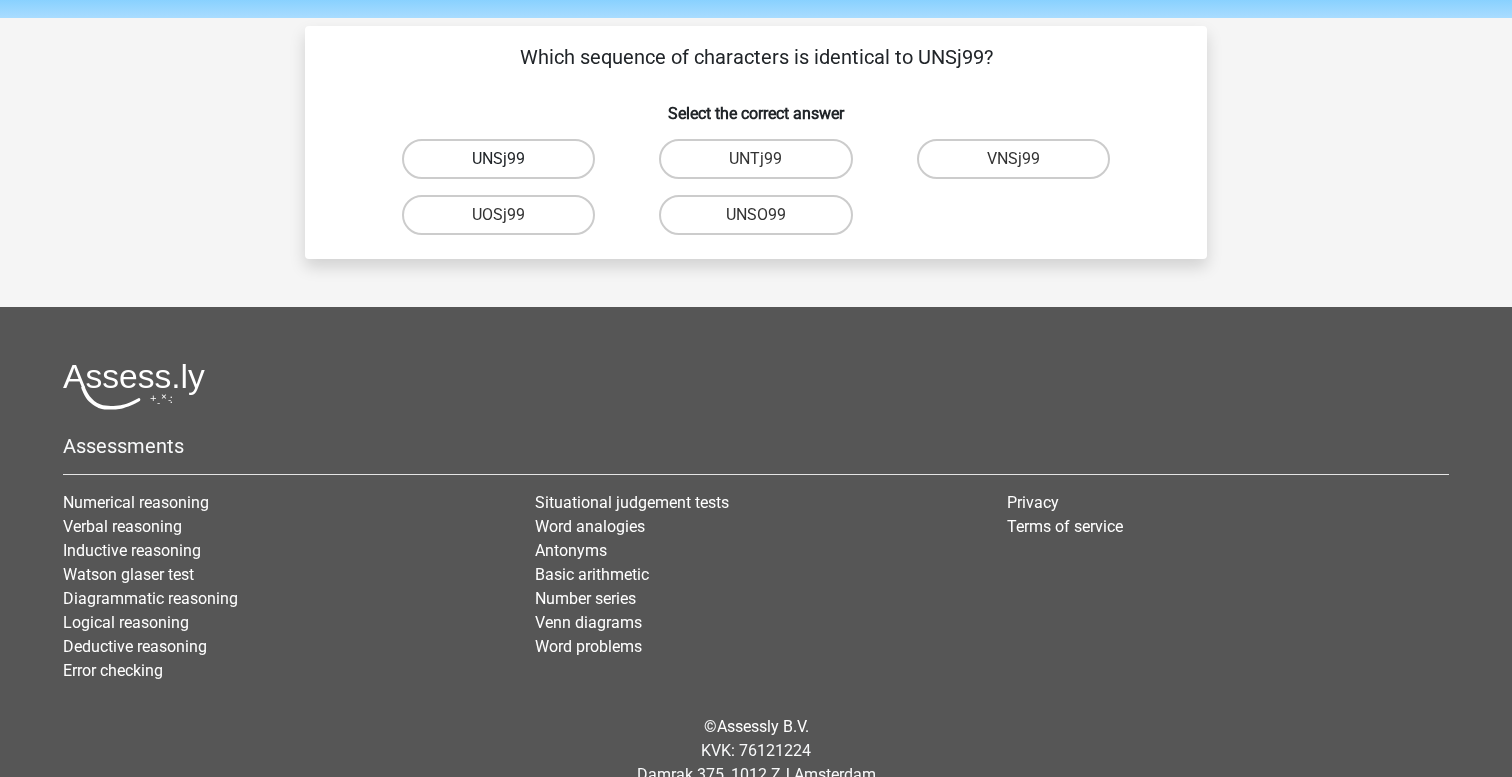 click on "UNSj99" at bounding box center [498, 159] 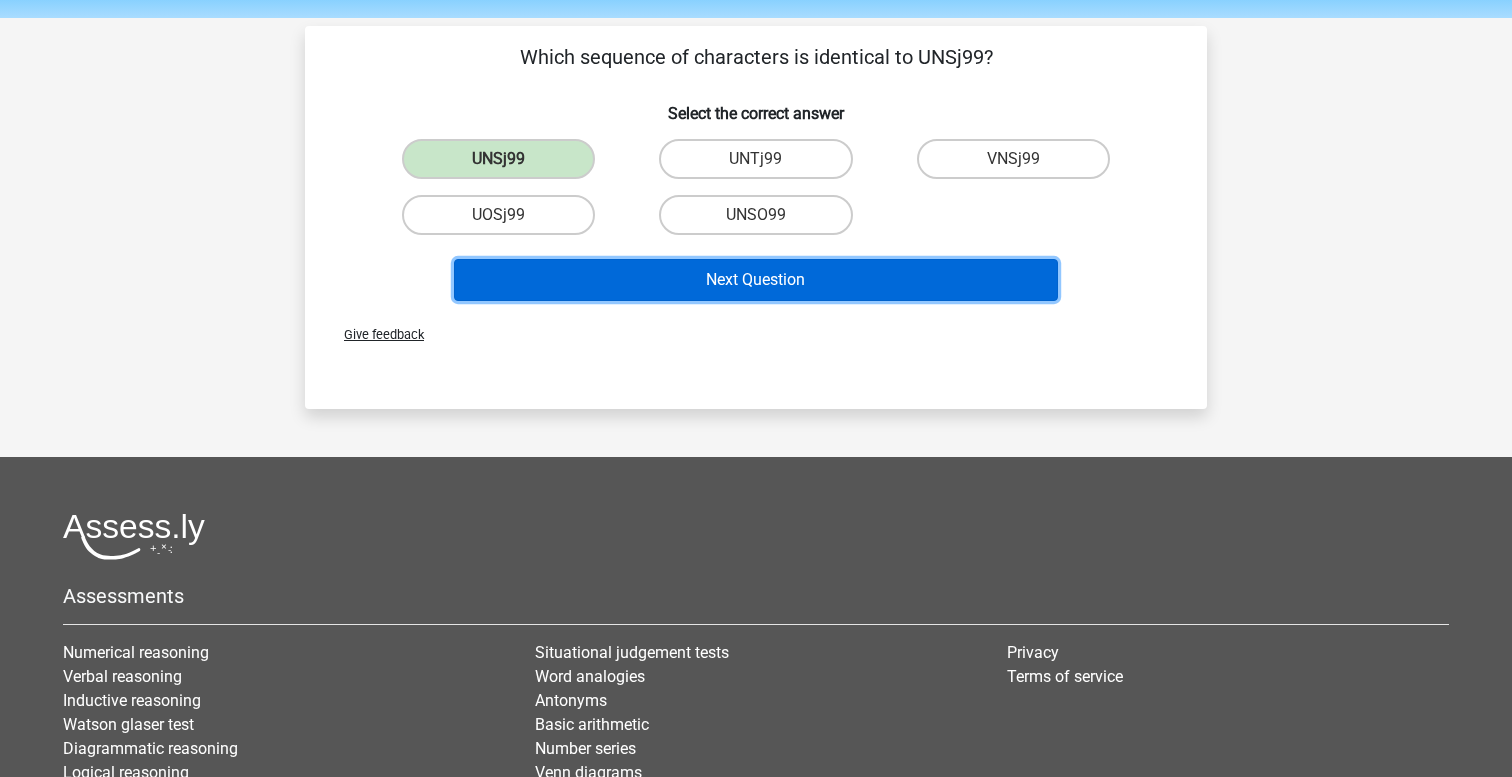 click on "Next Question" at bounding box center (756, 280) 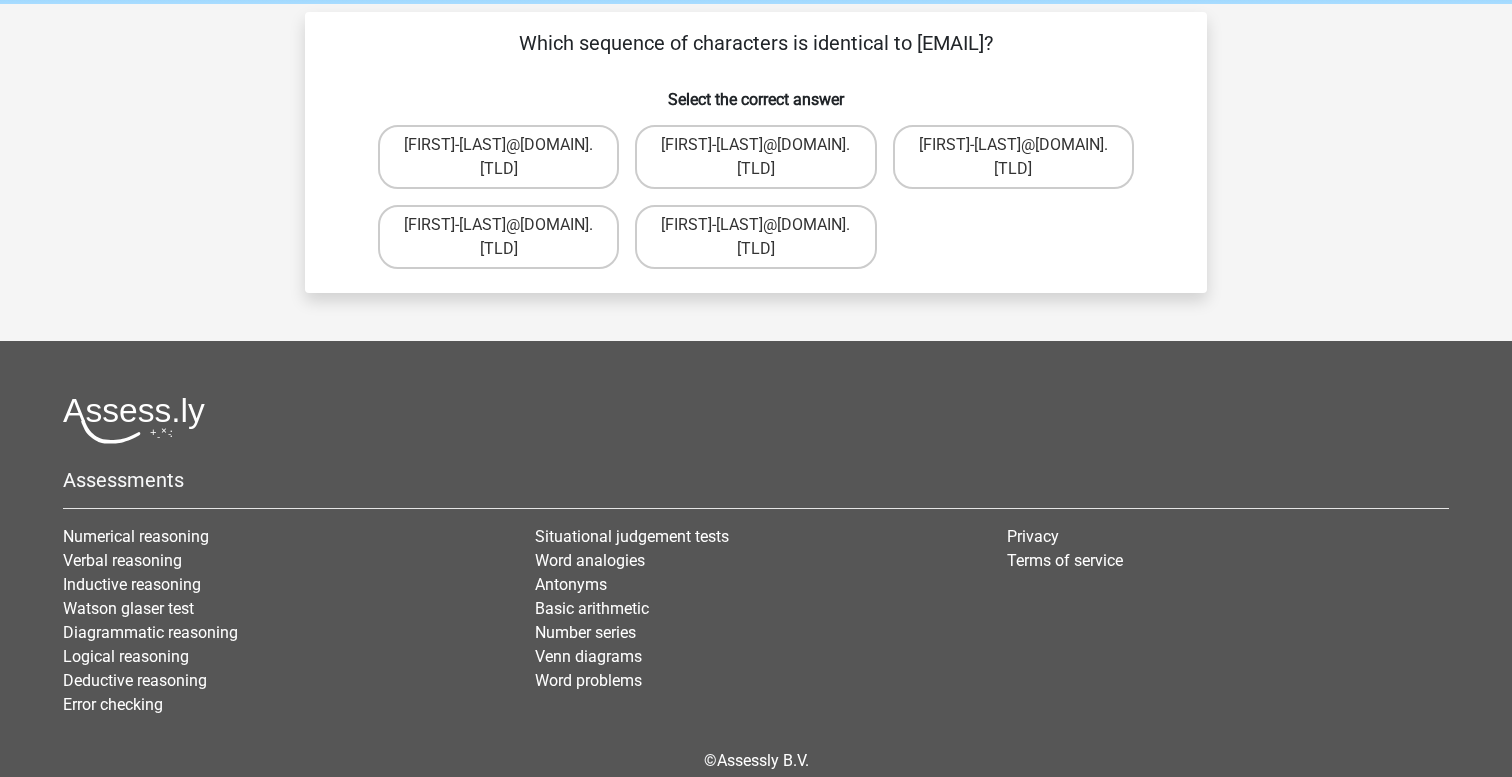 scroll, scrollTop: 63, scrollLeft: 0, axis: vertical 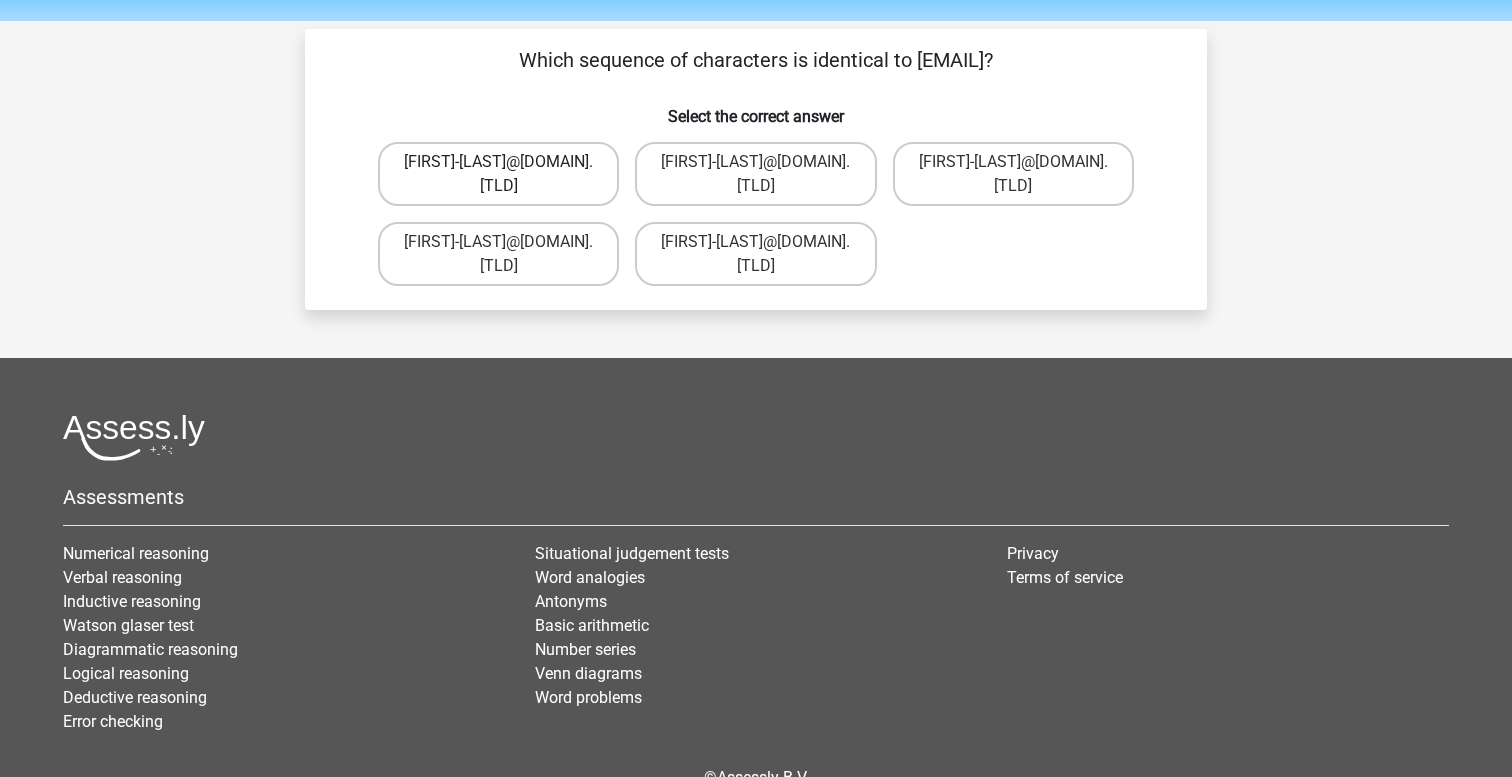 click on "[FIRST]-[LAST]@[DOMAIN].[TLD]" at bounding box center [498, 174] 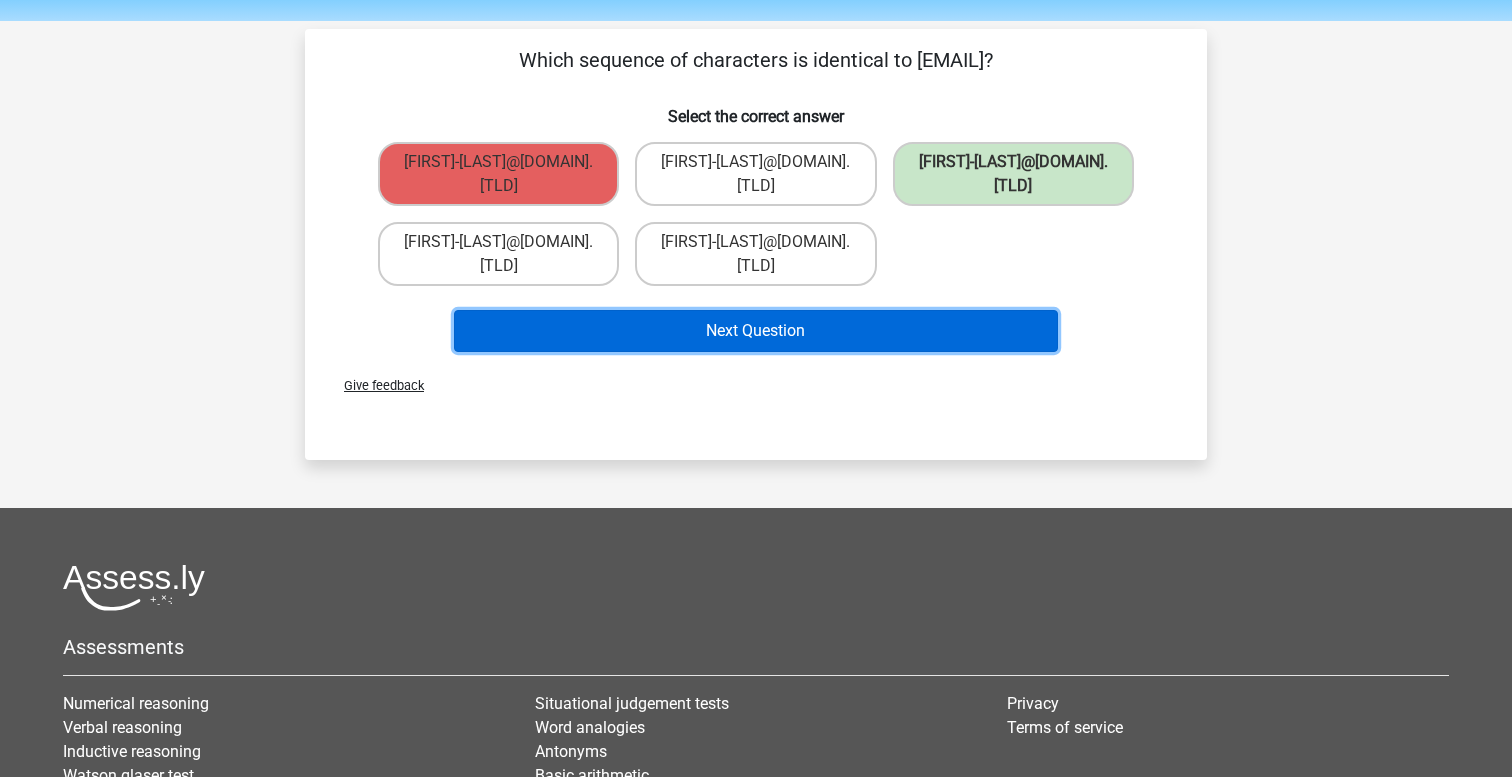 click on "Next Question" at bounding box center [756, 331] 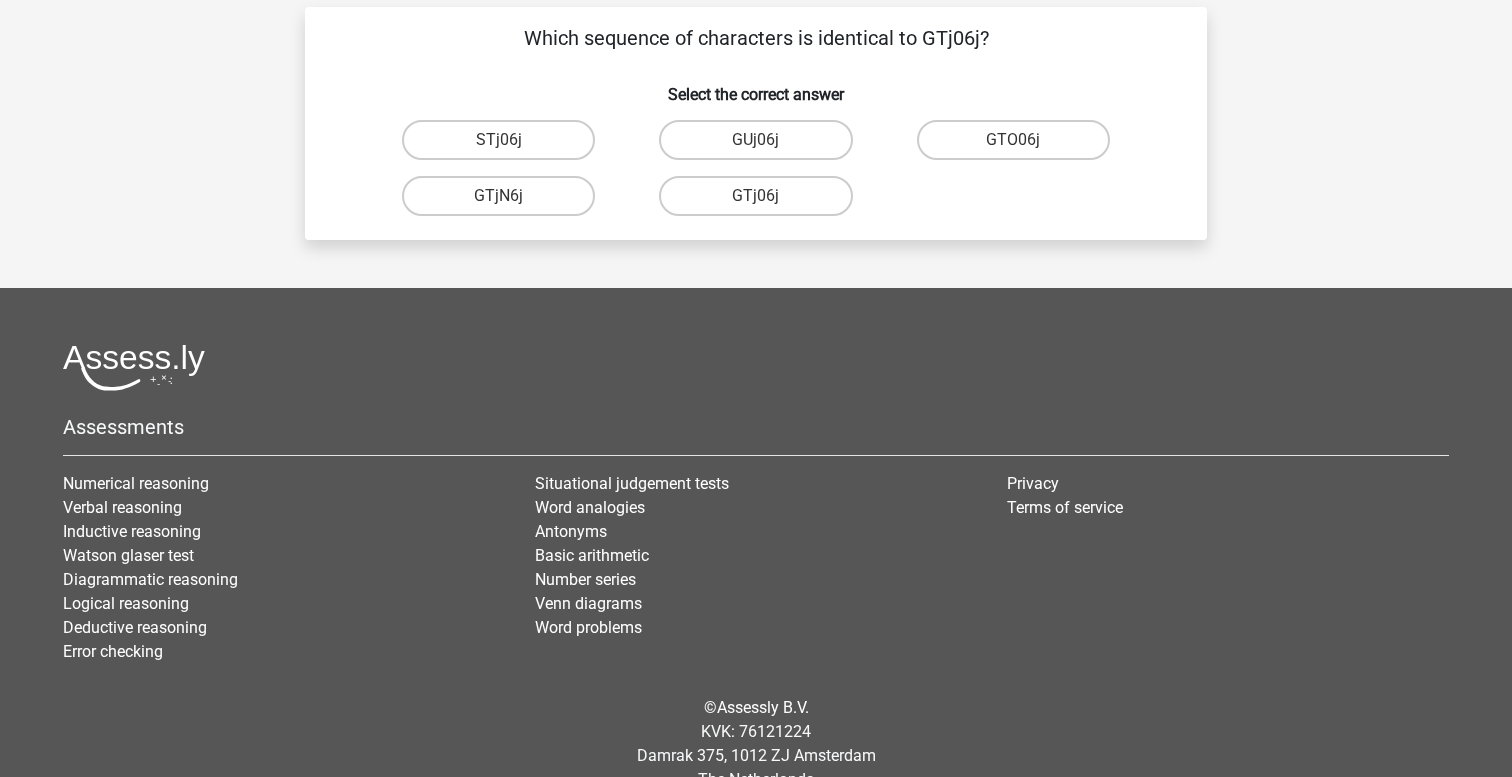 scroll, scrollTop: 71, scrollLeft: 0, axis: vertical 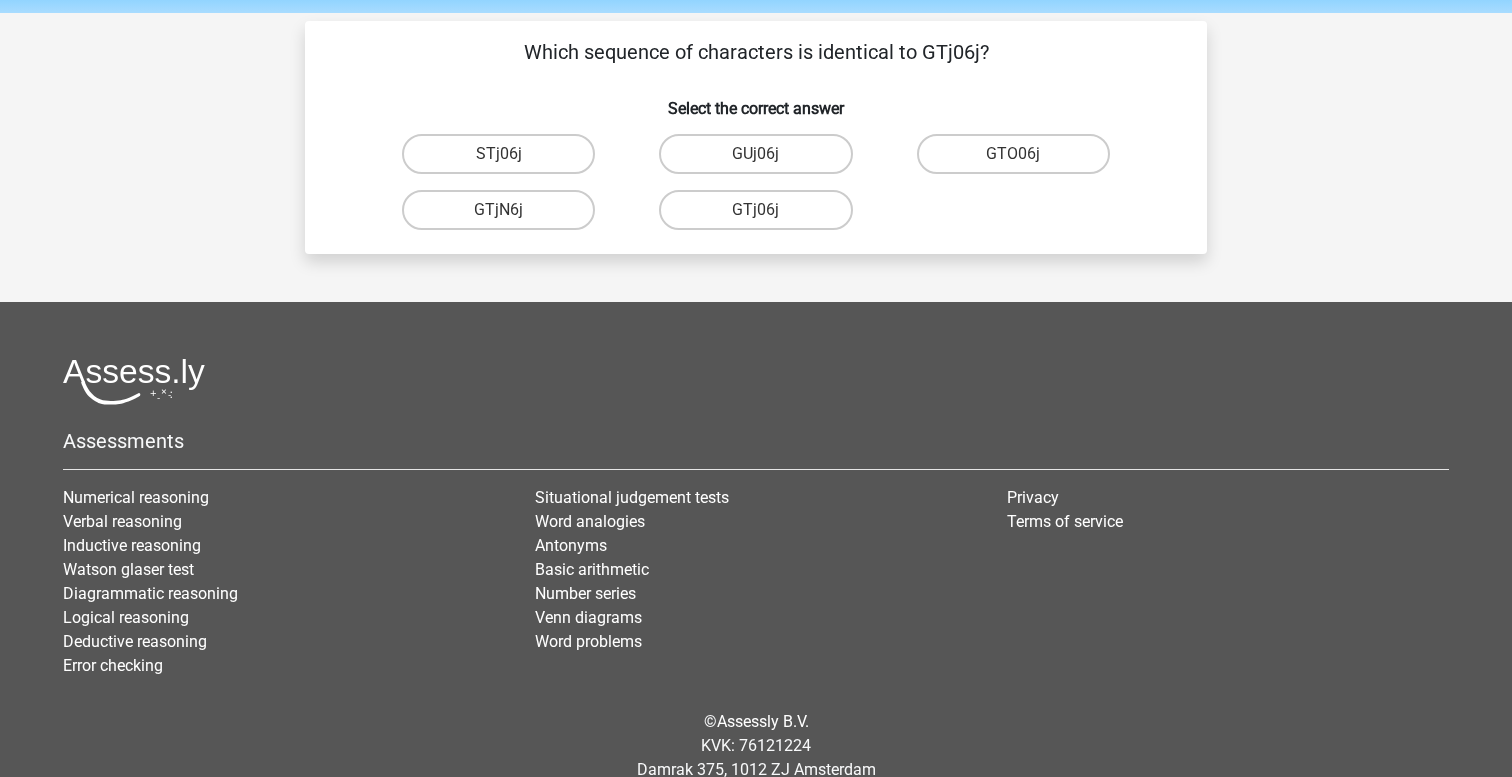 click on "GTj06j" at bounding box center (762, 216) 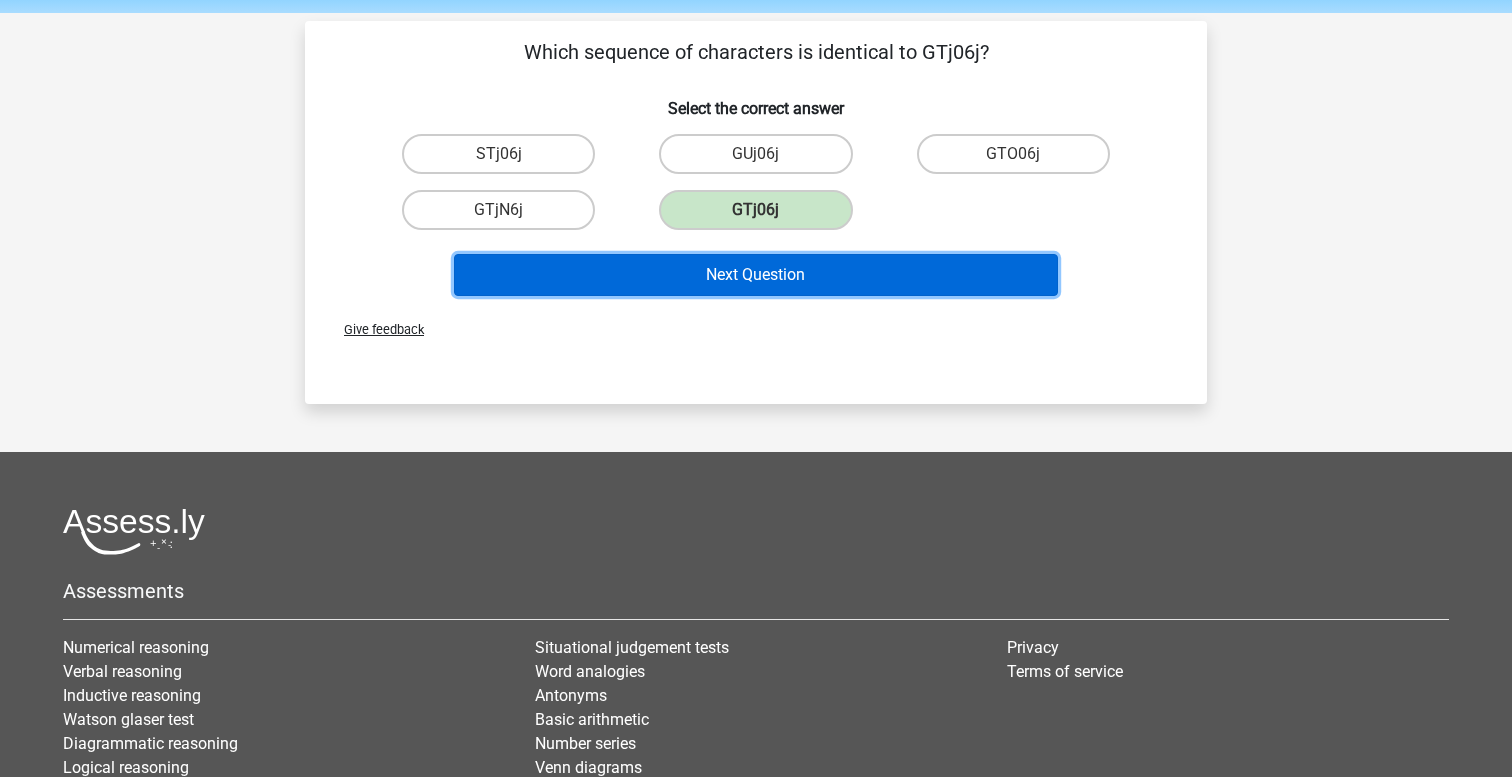 click on "Next Question" at bounding box center (756, 275) 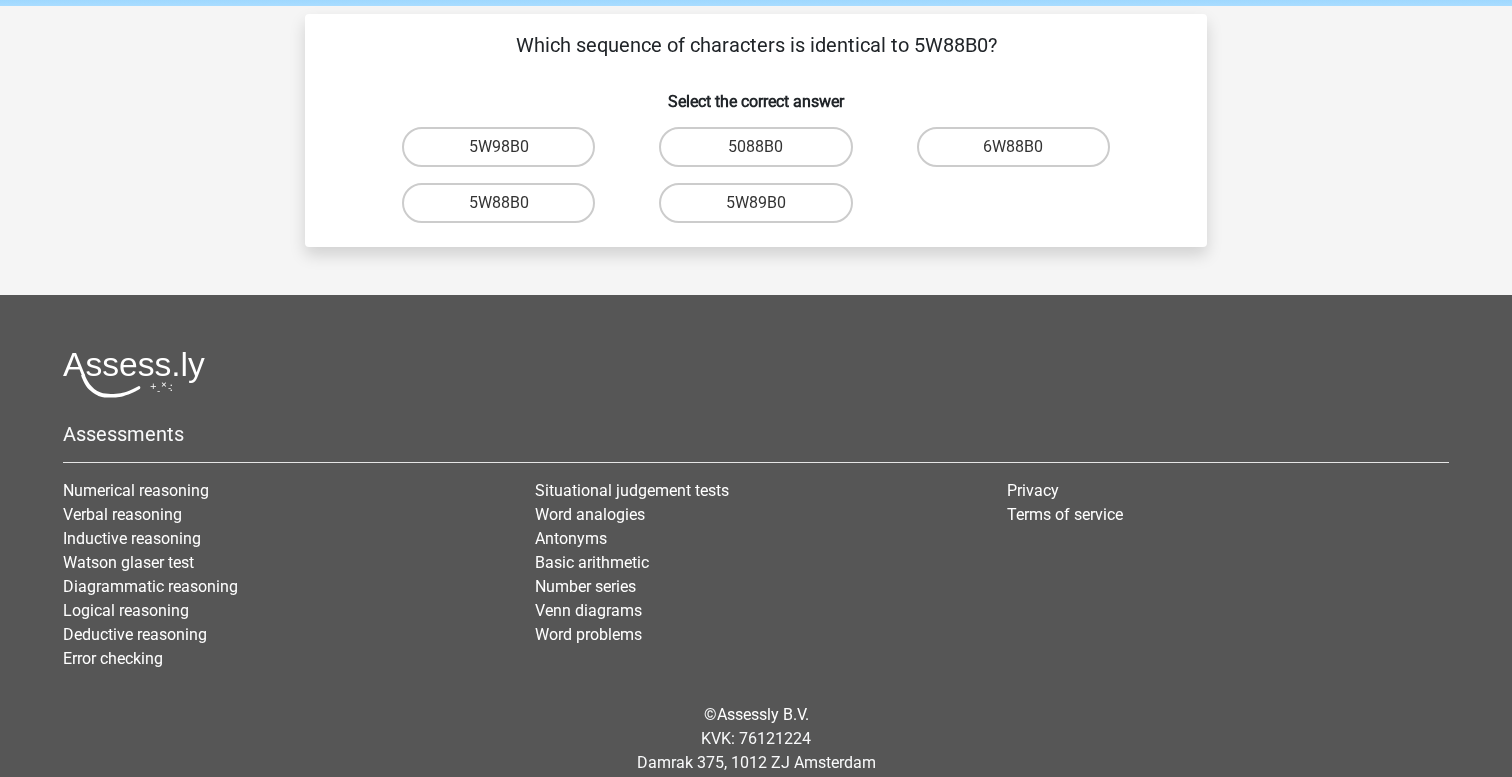 scroll, scrollTop: 76, scrollLeft: 0, axis: vertical 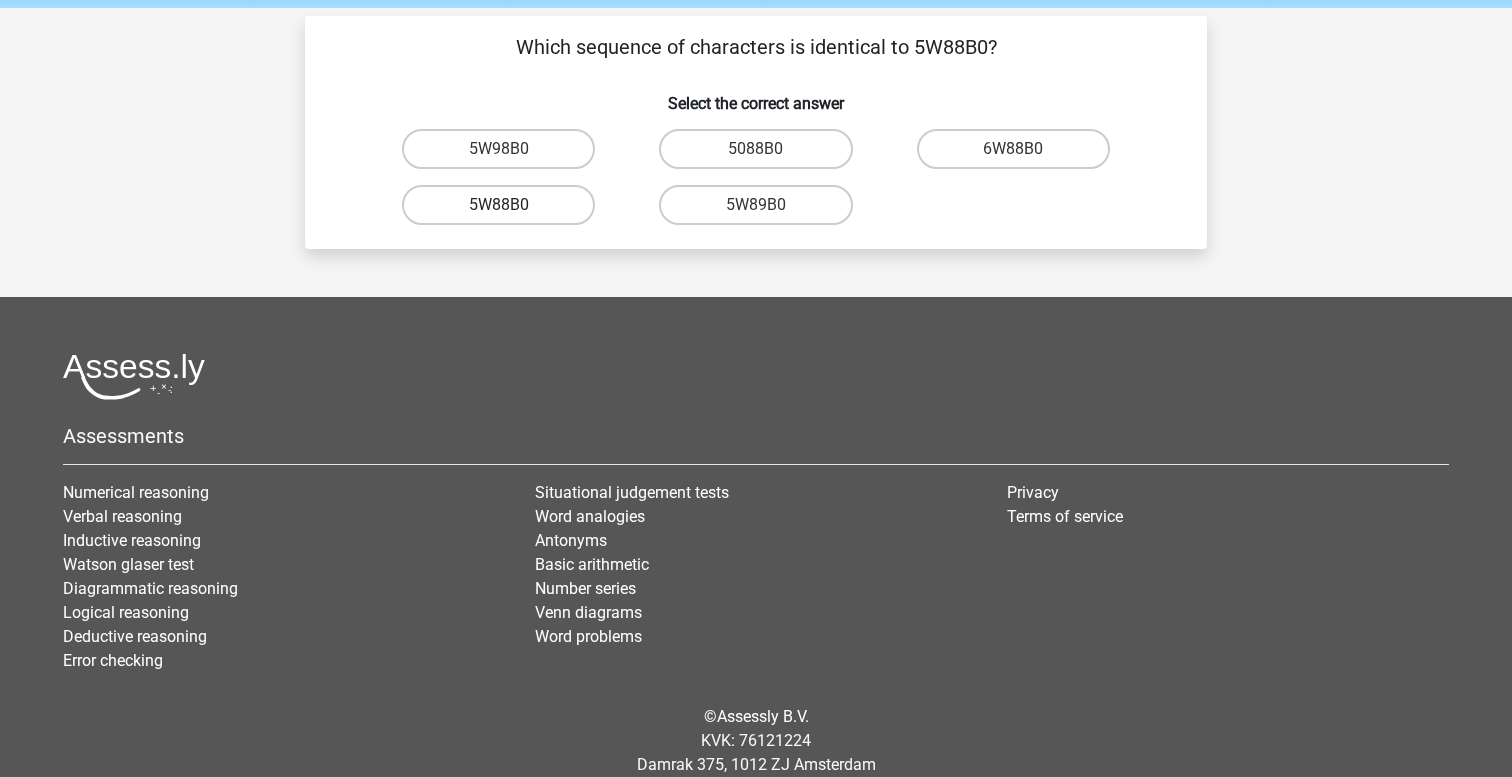 click on "5W88B0" at bounding box center [498, 205] 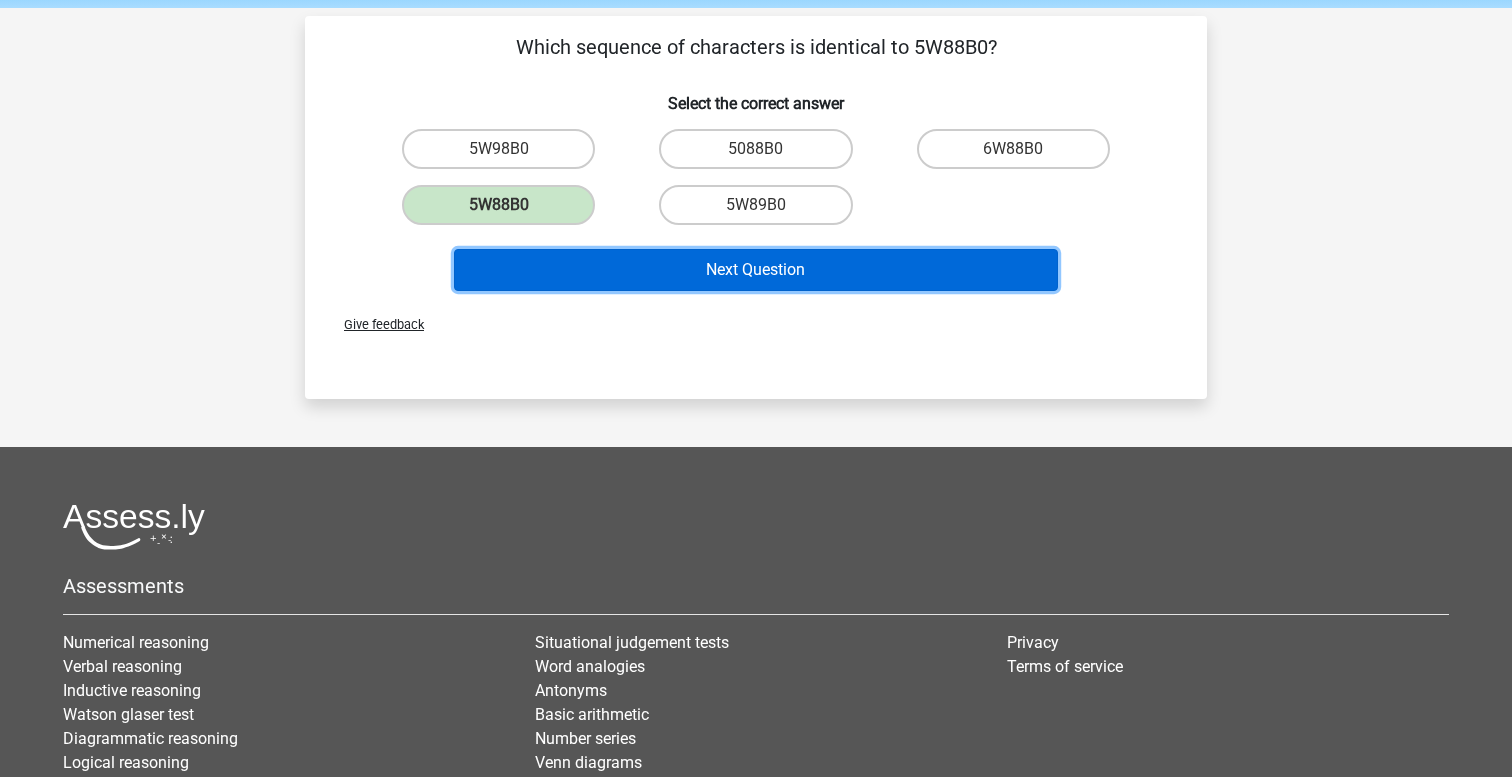 click on "Next Question" at bounding box center (756, 270) 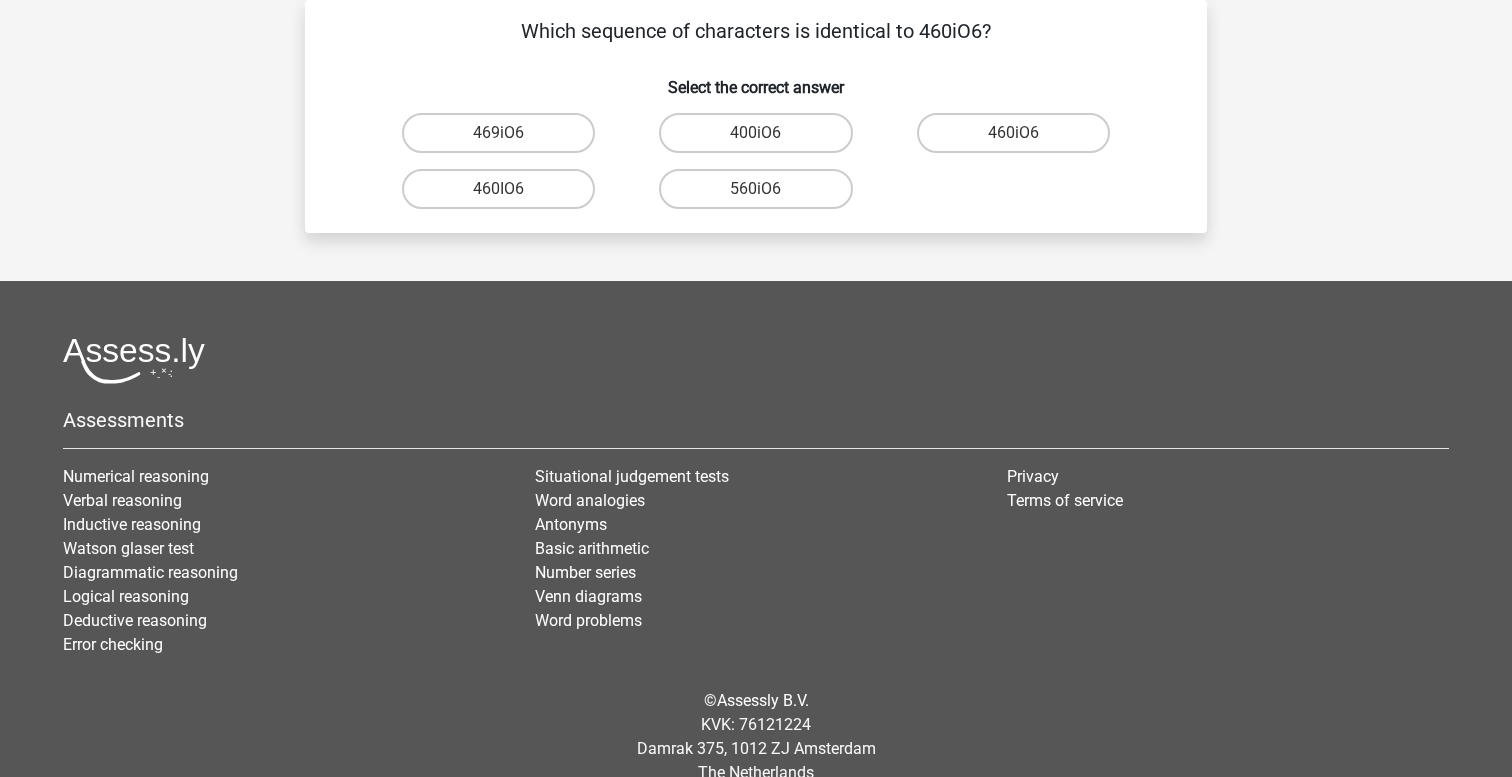 scroll, scrollTop: 66, scrollLeft: 0, axis: vertical 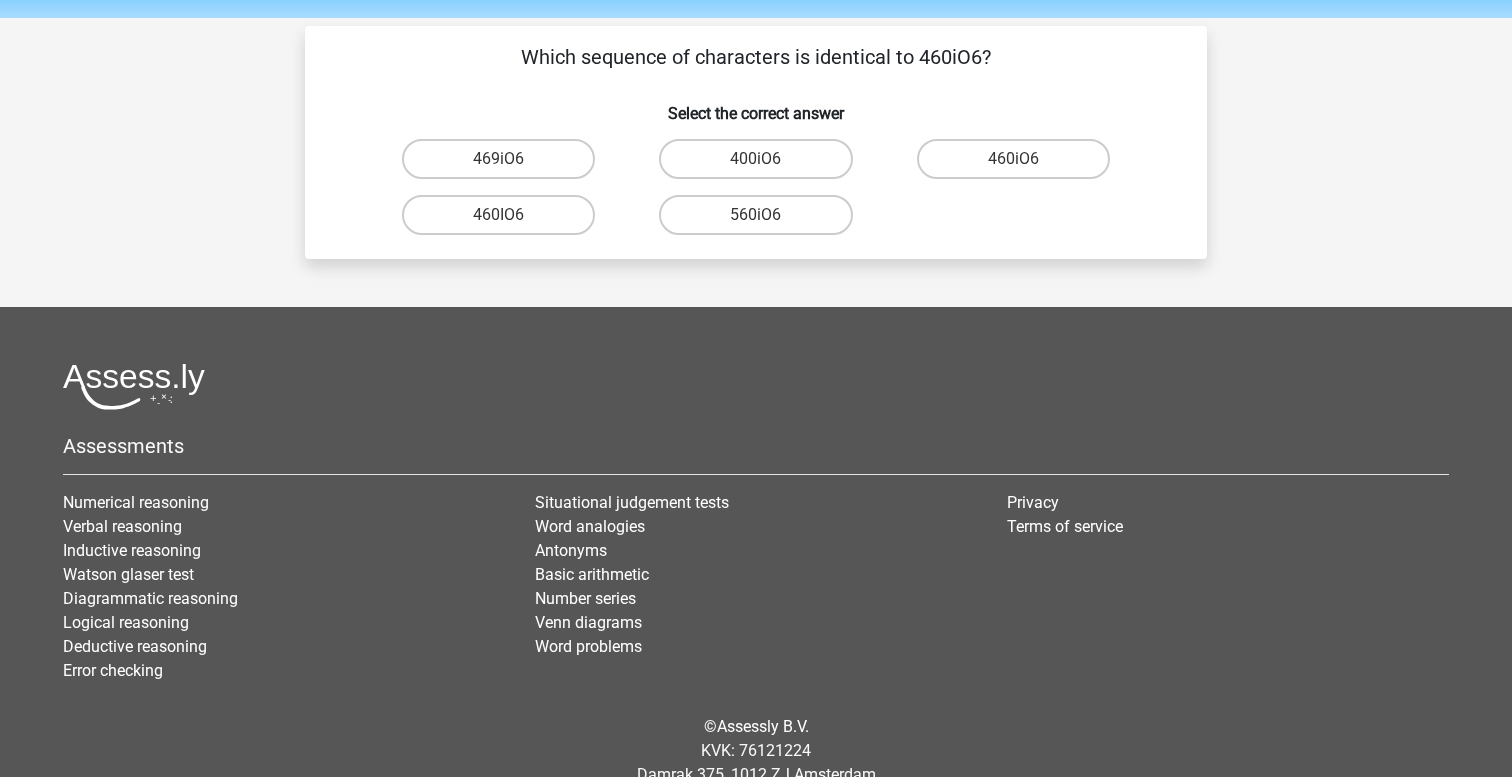 click on "460iO6" at bounding box center [1019, 165] 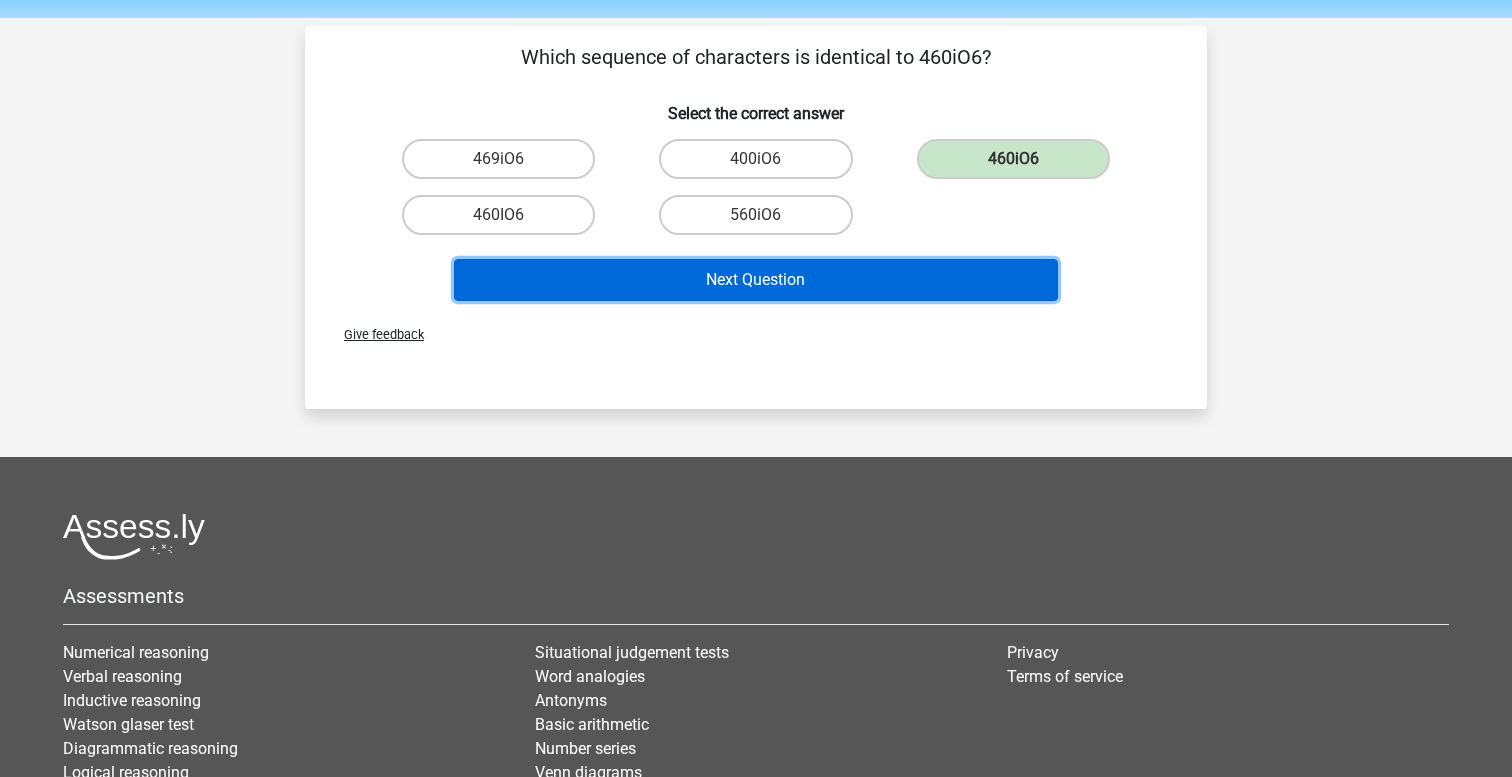 click on "Next Question" at bounding box center (756, 280) 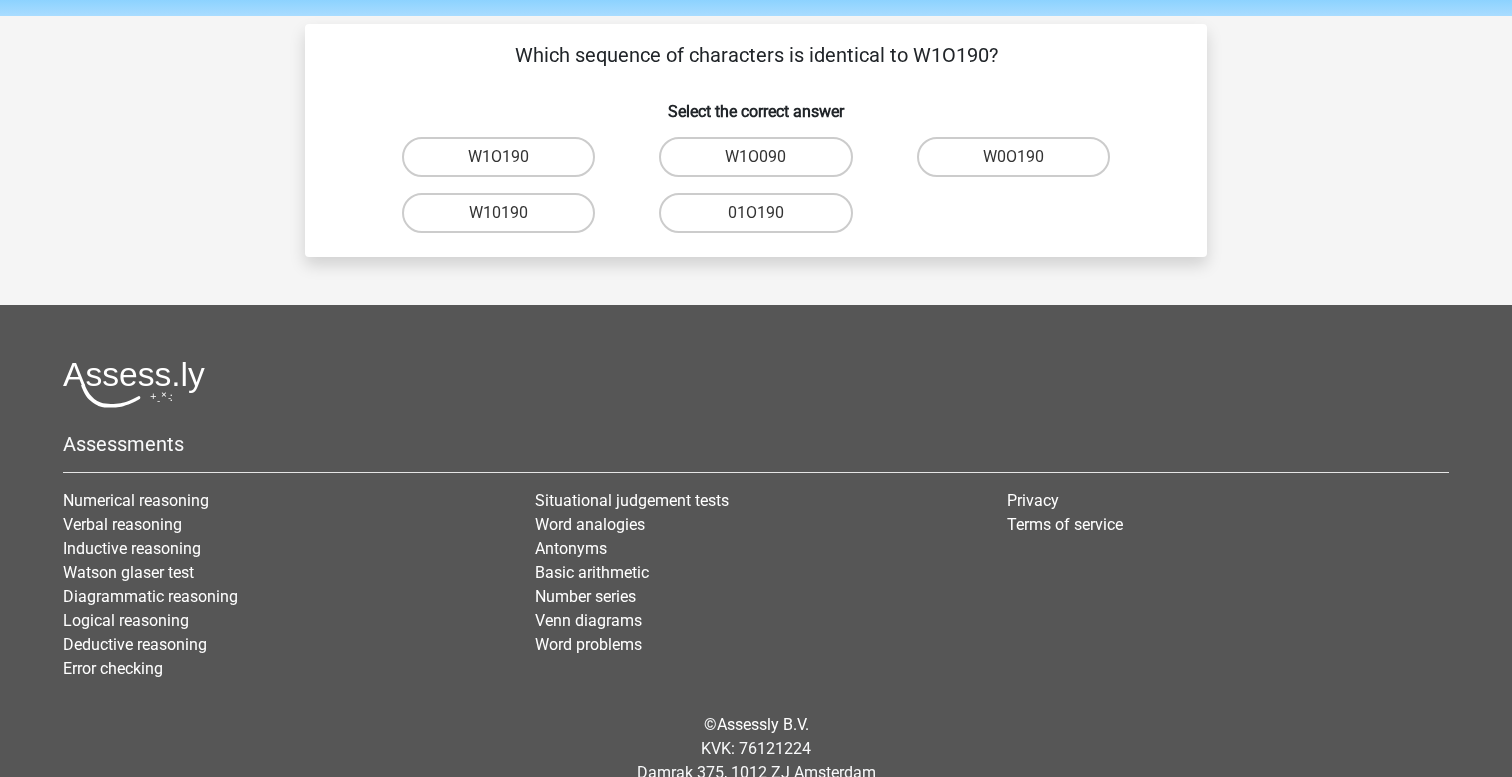 scroll, scrollTop: 67, scrollLeft: 0, axis: vertical 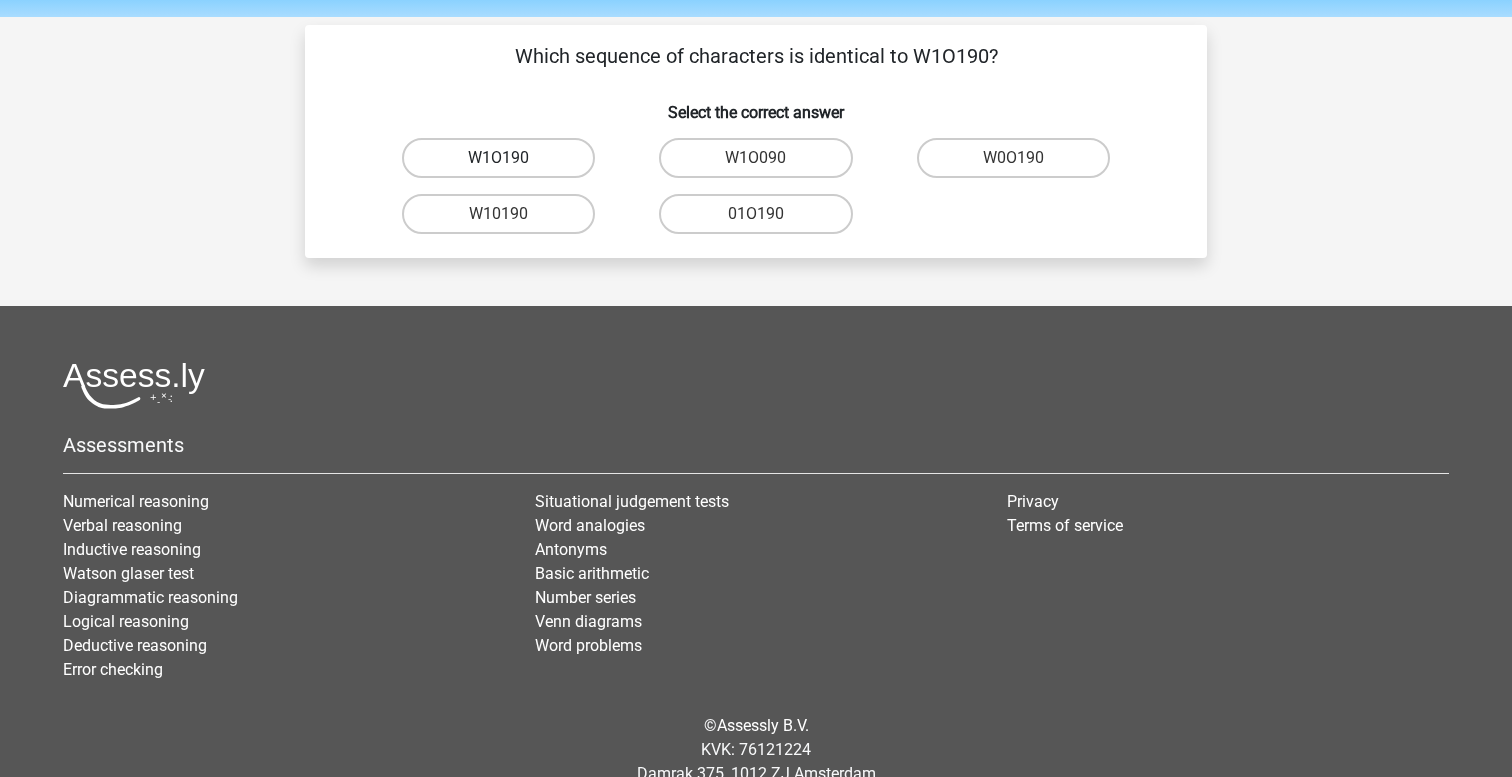 click on "W1O190" at bounding box center (498, 158) 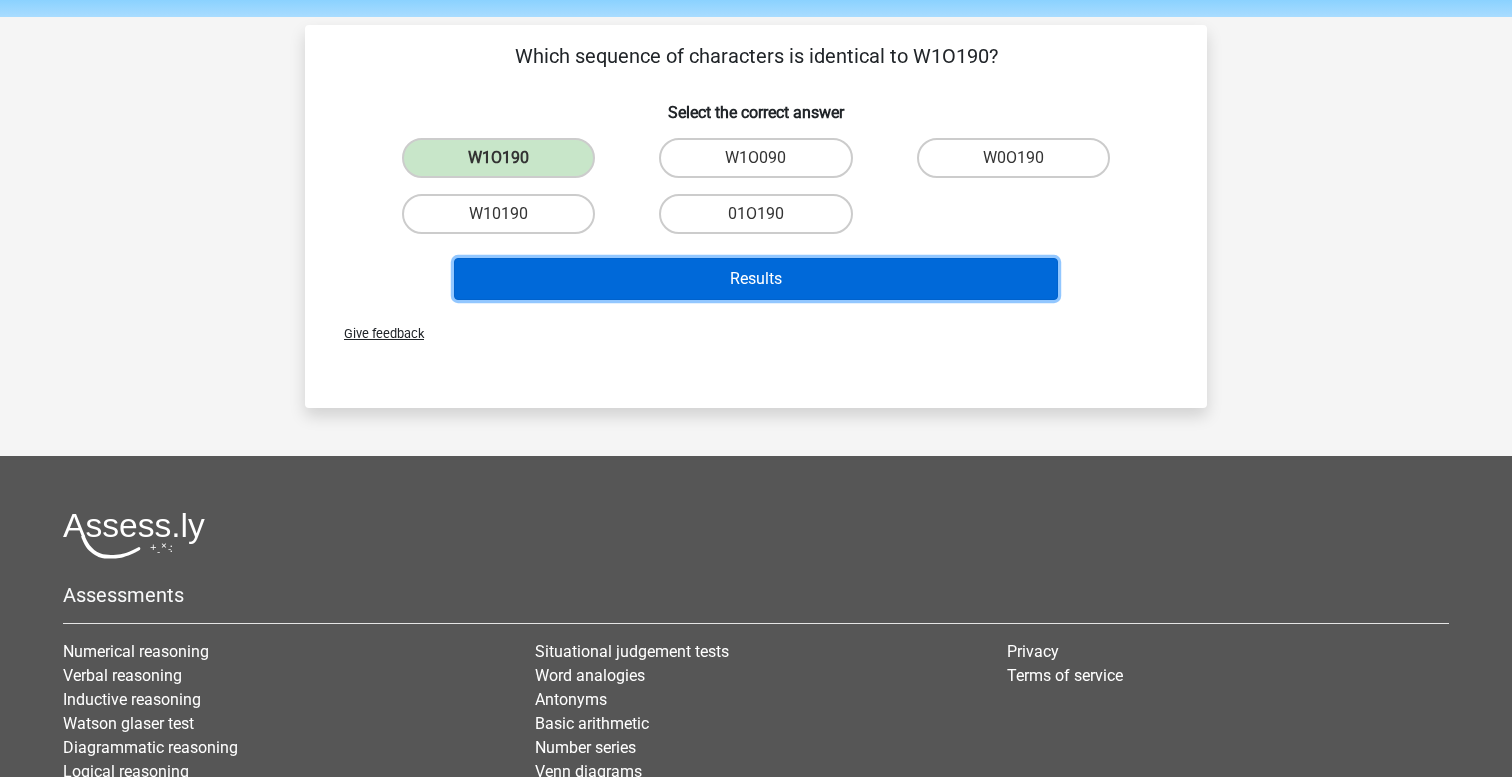 click on "Results" at bounding box center (756, 279) 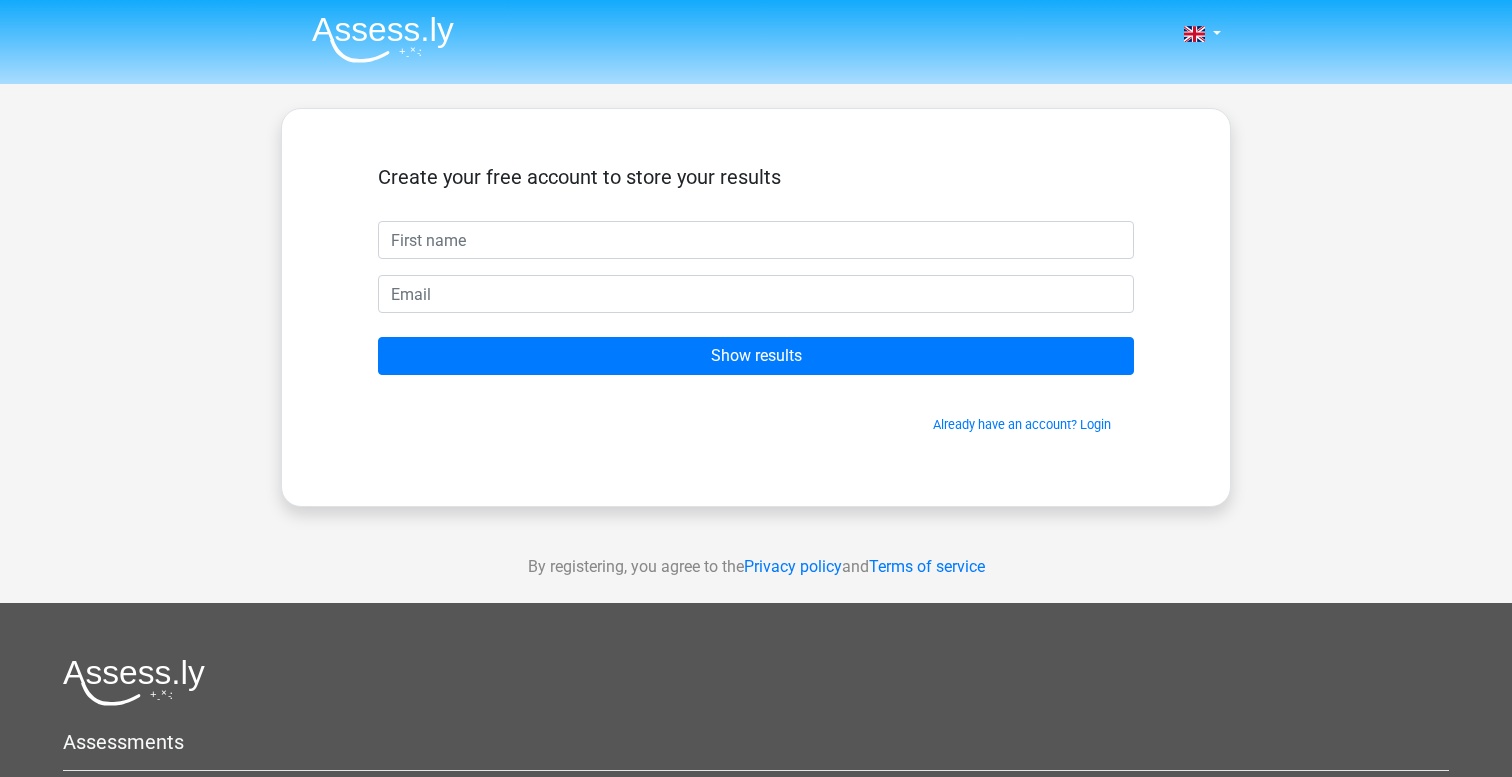 scroll, scrollTop: 0, scrollLeft: 0, axis: both 